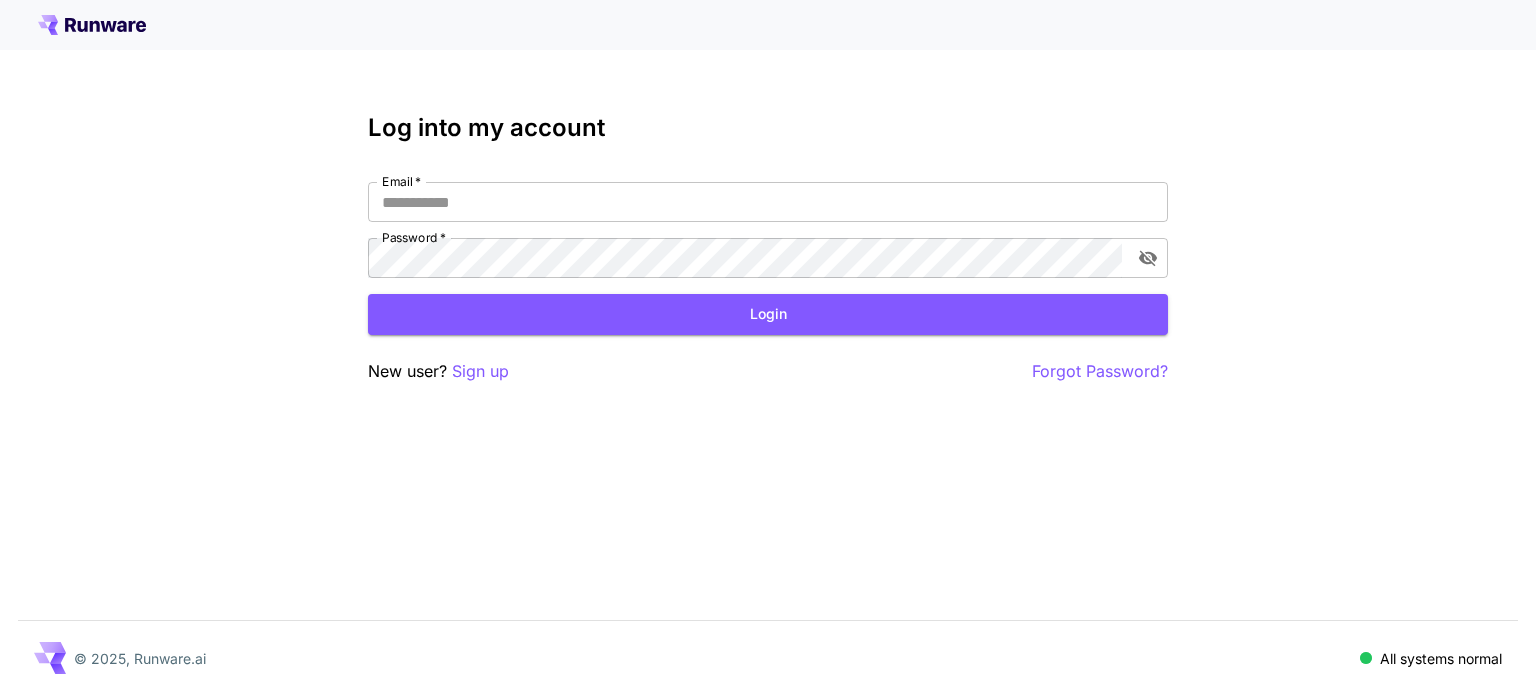 scroll, scrollTop: 0, scrollLeft: 0, axis: both 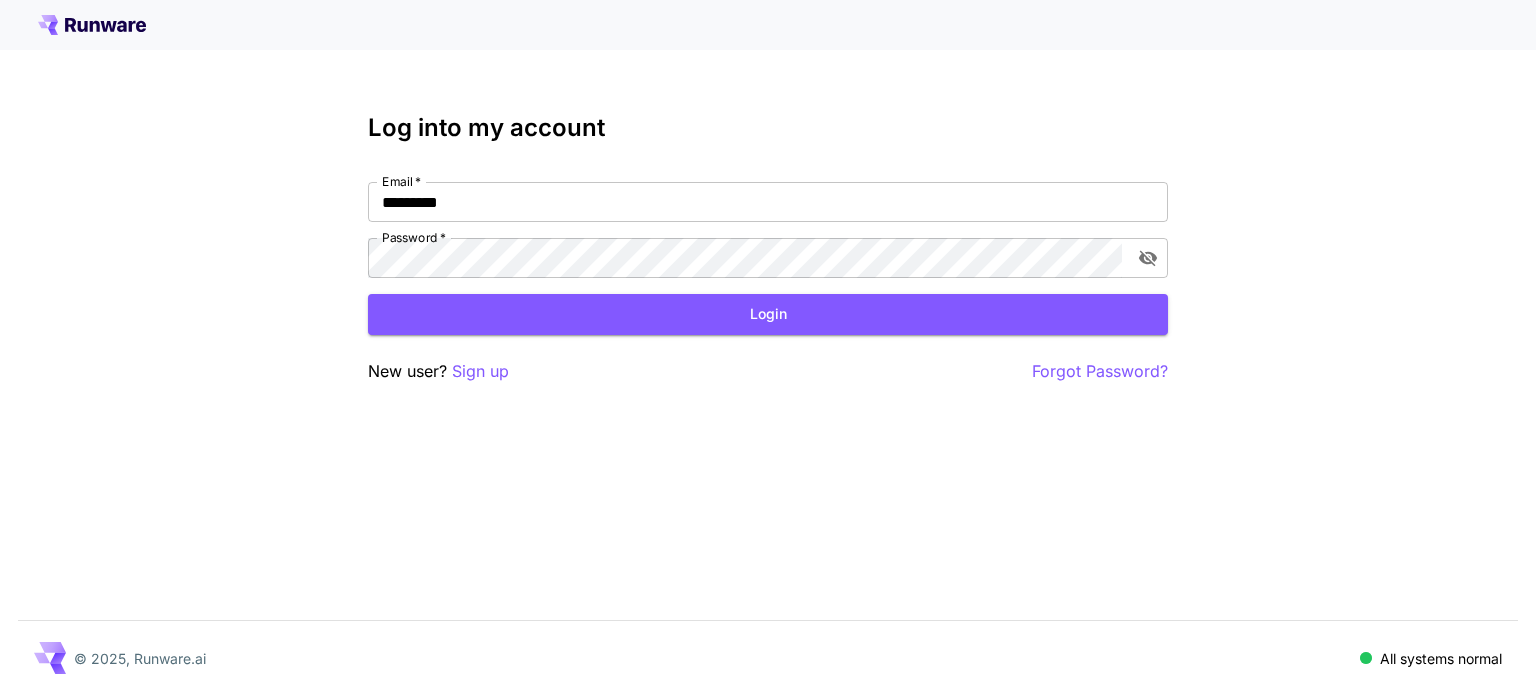 click on "Log into my account Email   * ********* Email   * Password   * Password   * Login New user?   Sign up Forgot Password? © 2025, Runware.ai All systems normal" at bounding box center (768, 347) 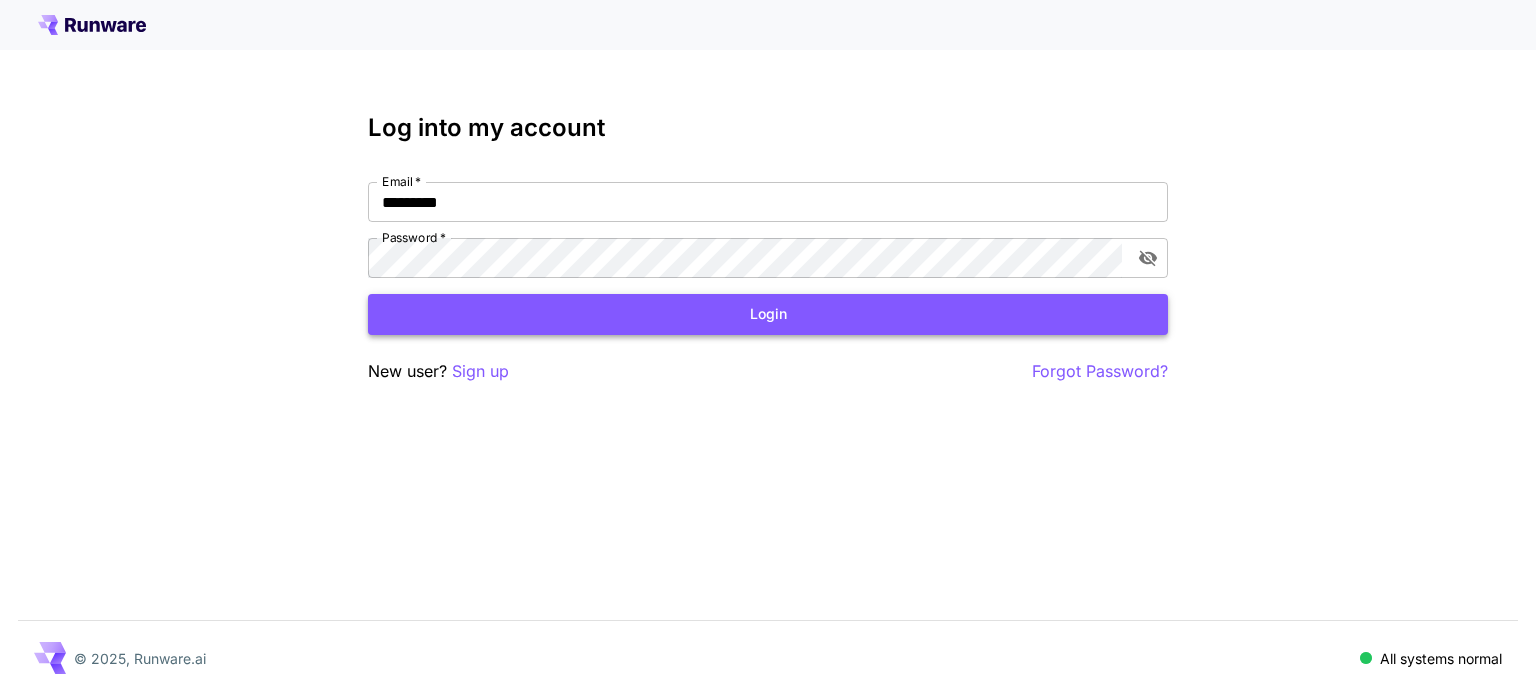 click on "Login" at bounding box center [768, 314] 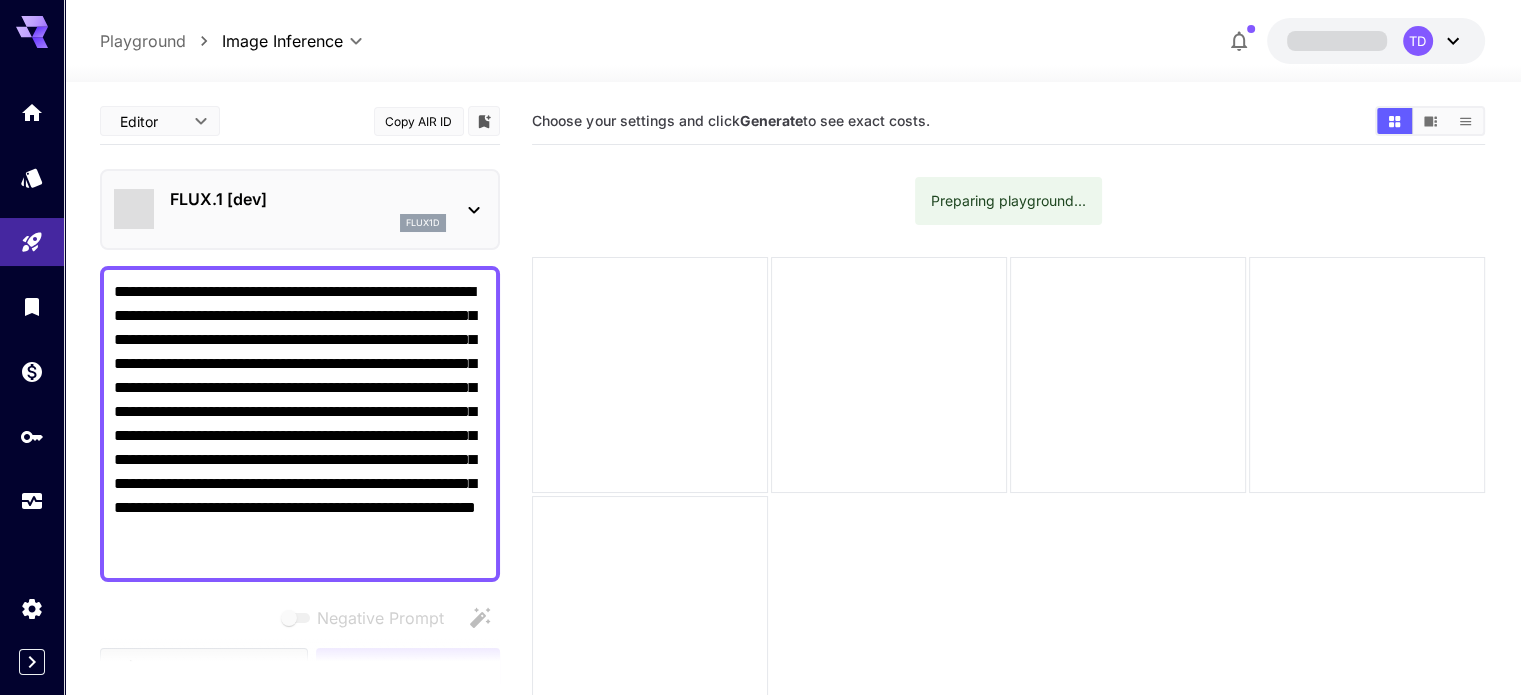 type on "*******" 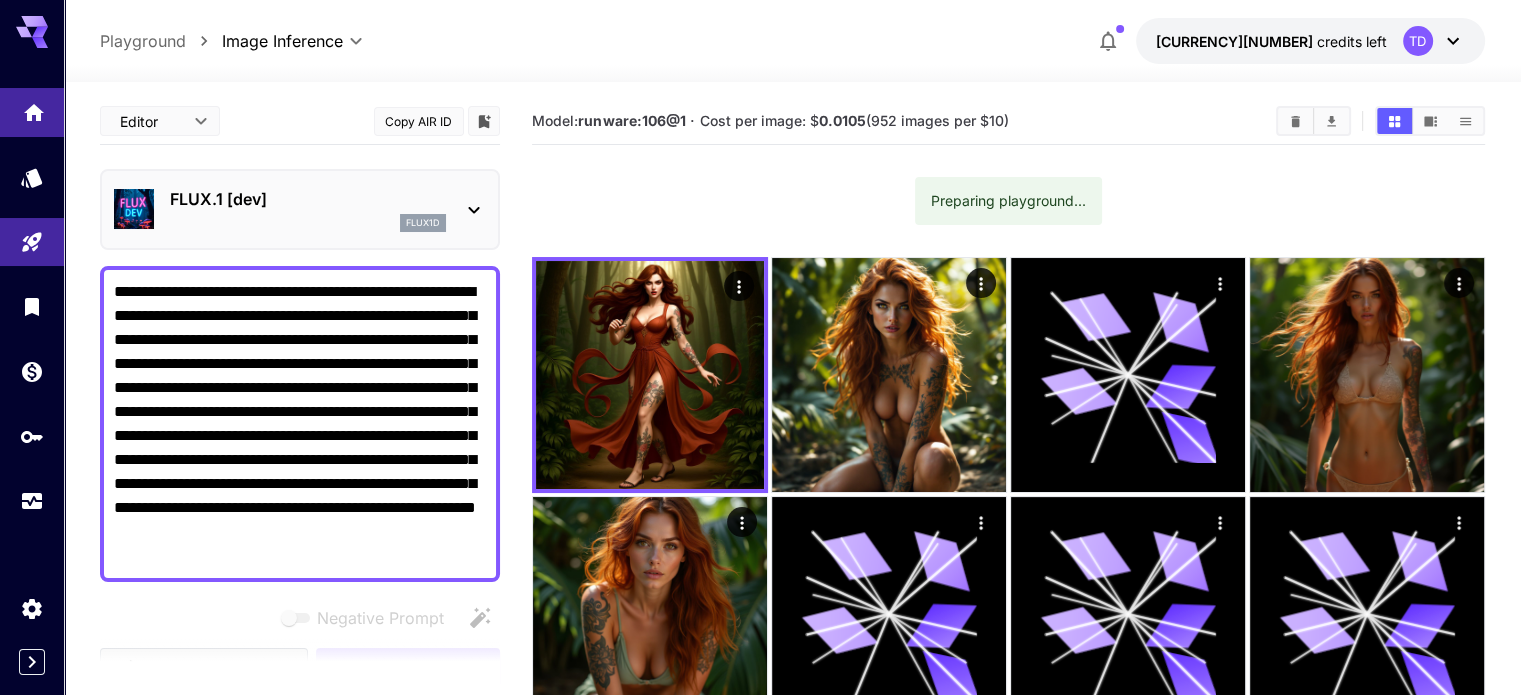 click 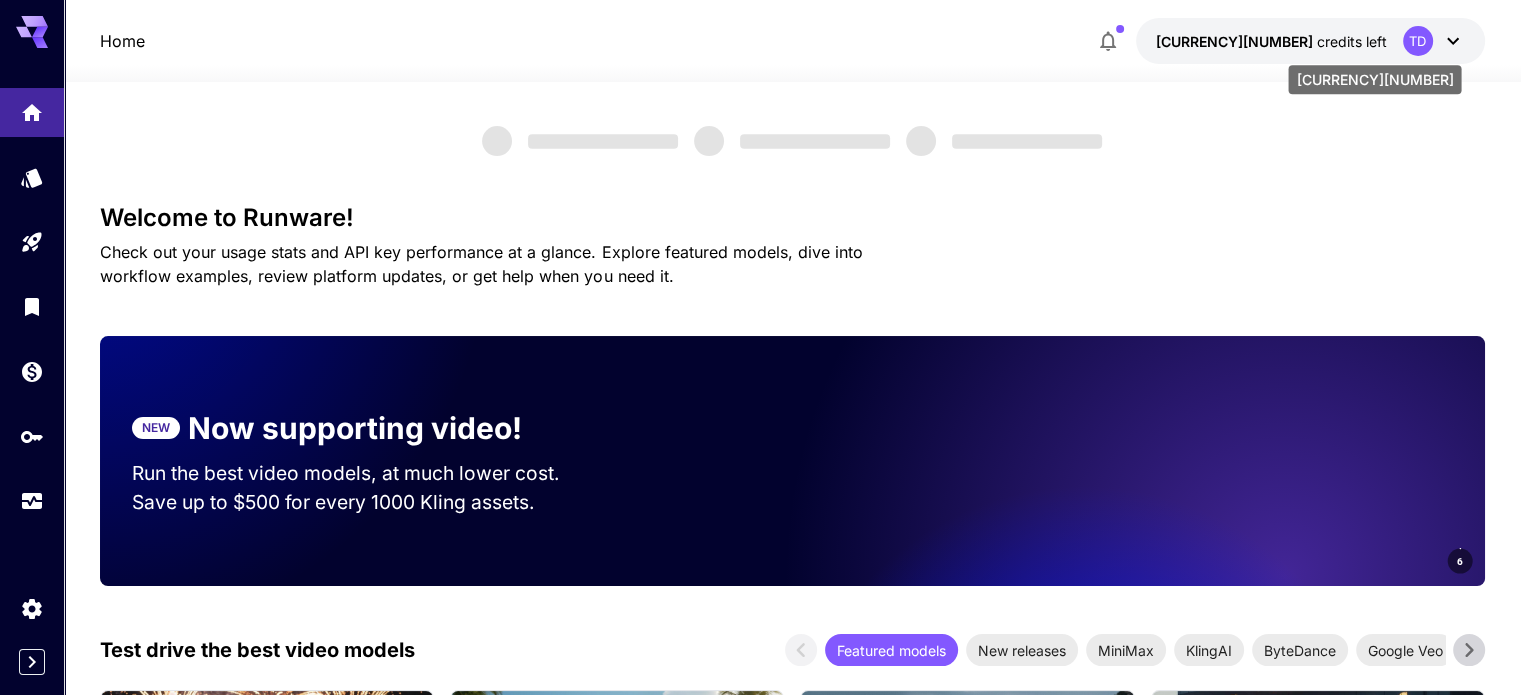 click on "$0.42    credits left" at bounding box center (1271, 41) 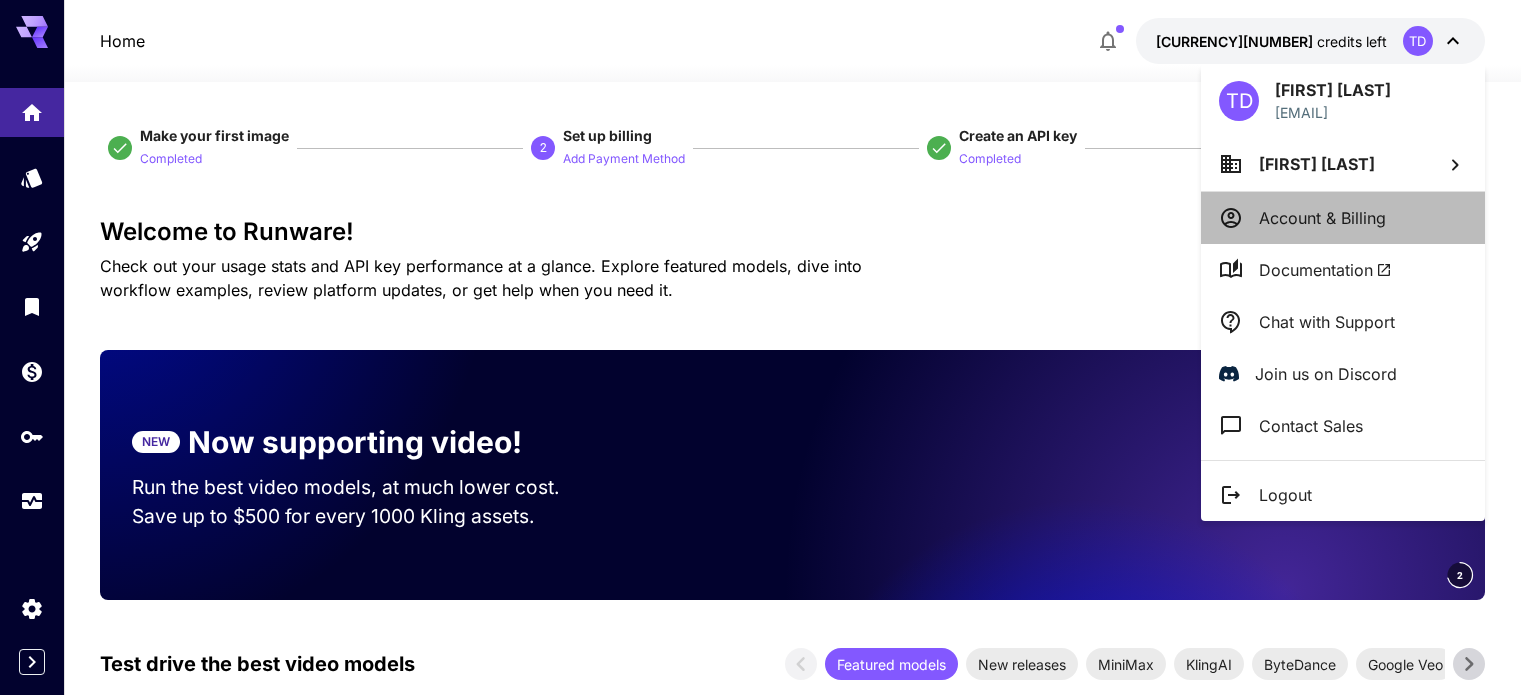 click on "Account & Billing" at bounding box center (1322, 218) 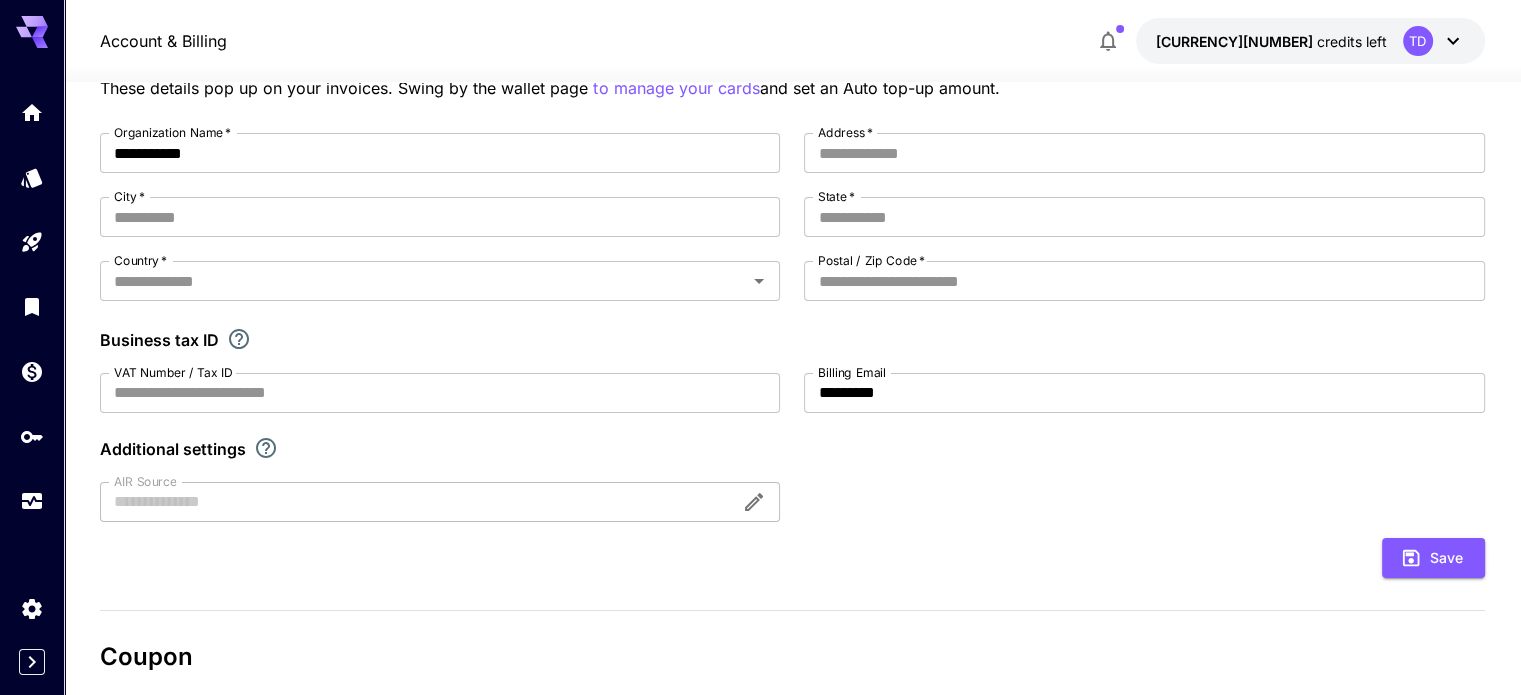 scroll, scrollTop: 500, scrollLeft: 0, axis: vertical 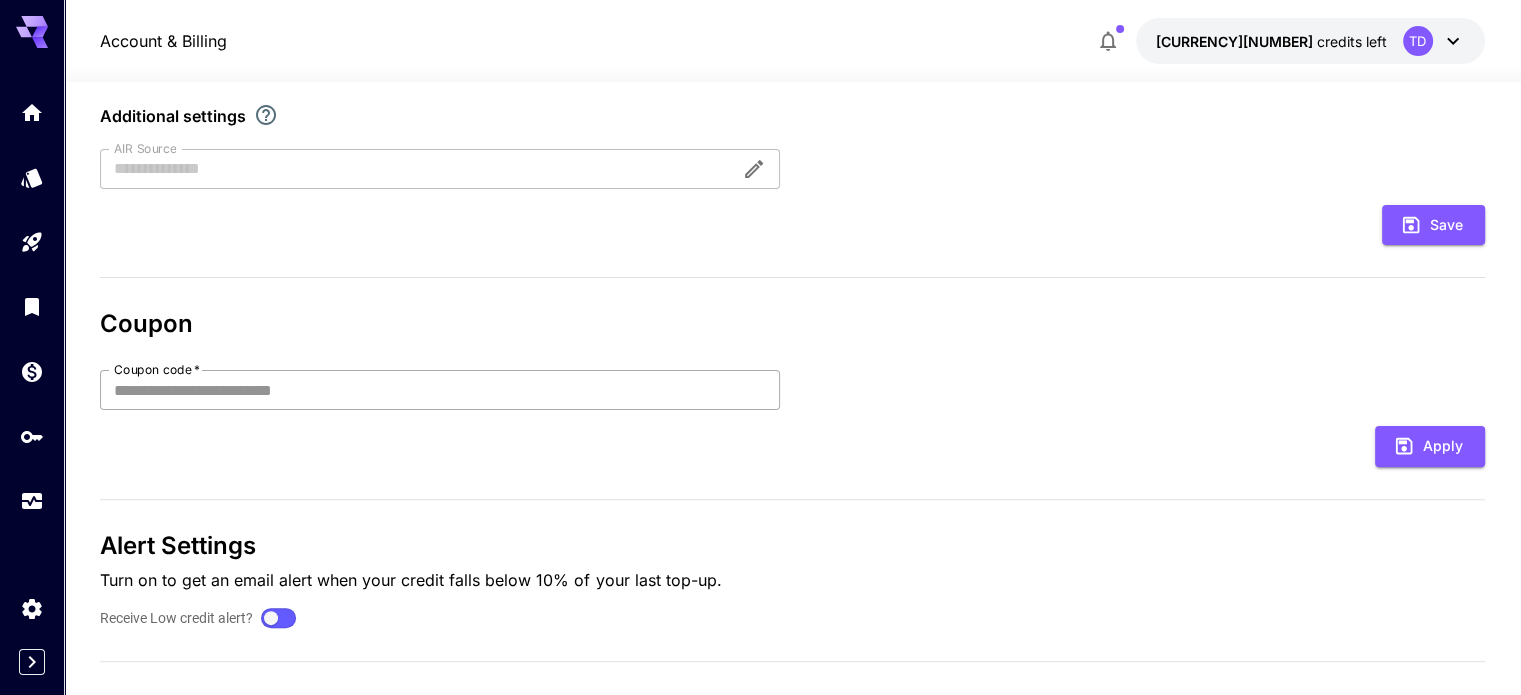 click on "Coupon code   *" at bounding box center (440, 390) 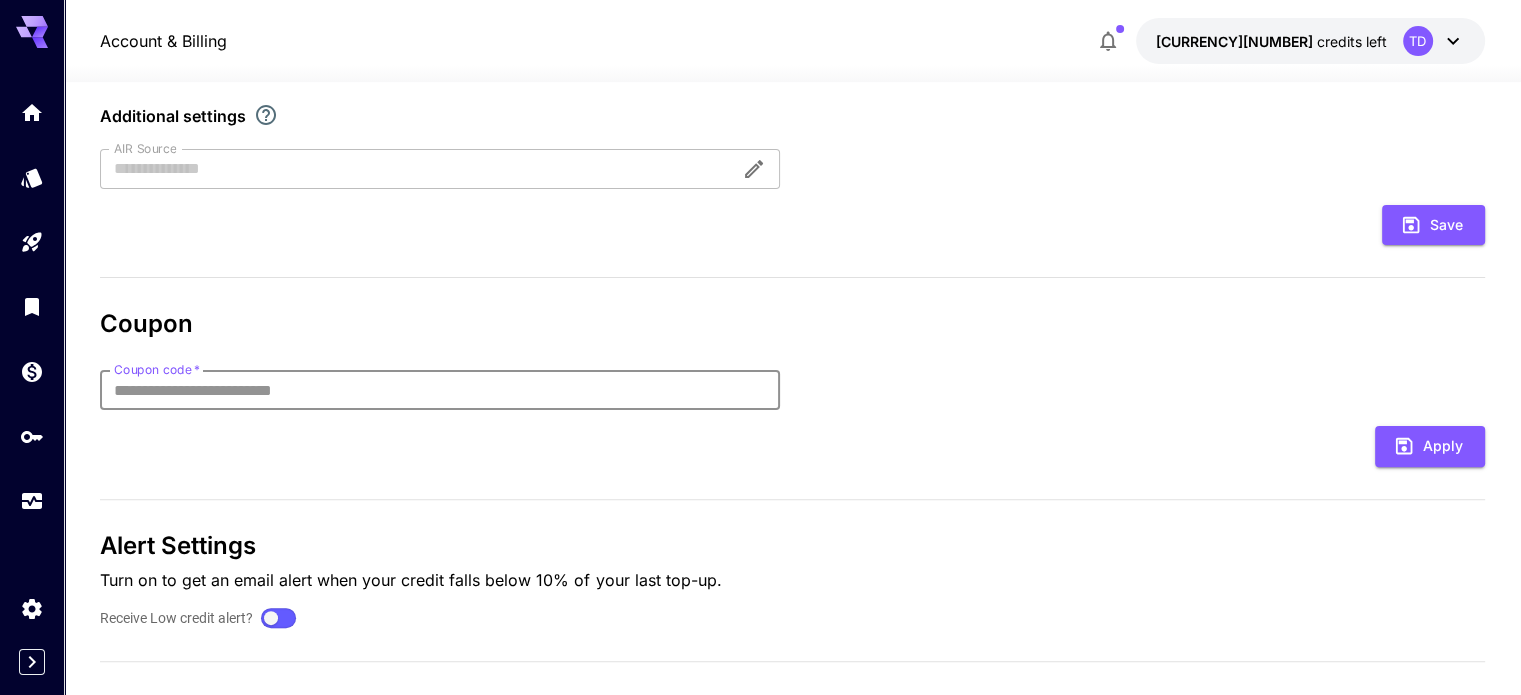 paste on "********" 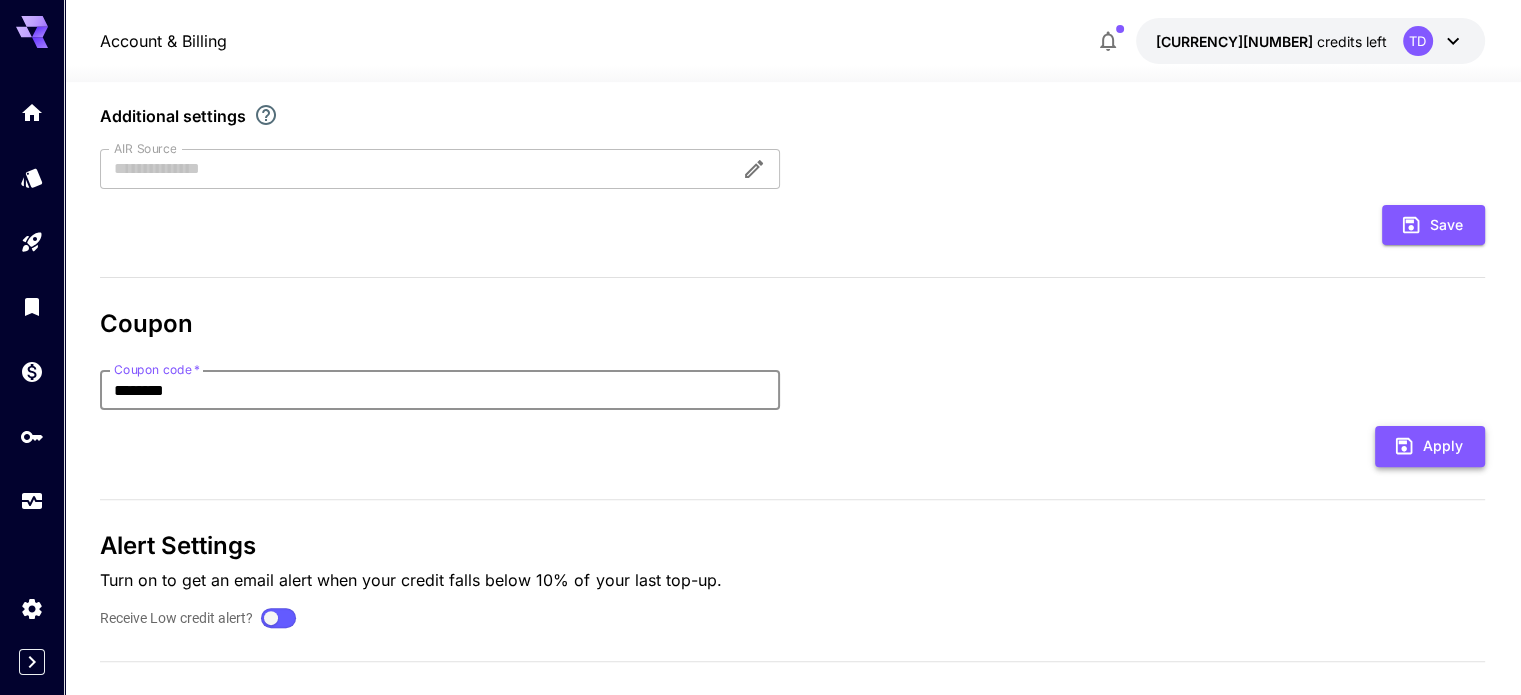 type on "********" 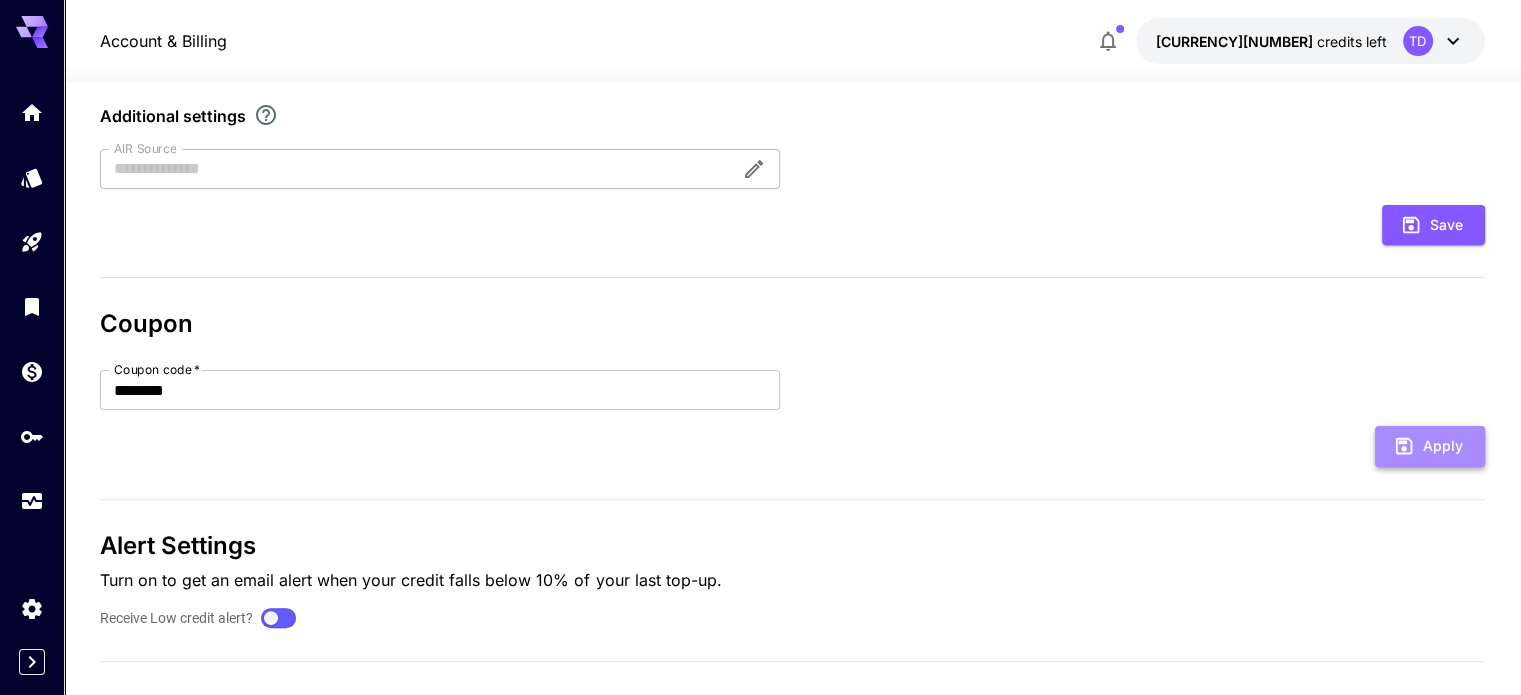 click on "Apply" at bounding box center (1430, 446) 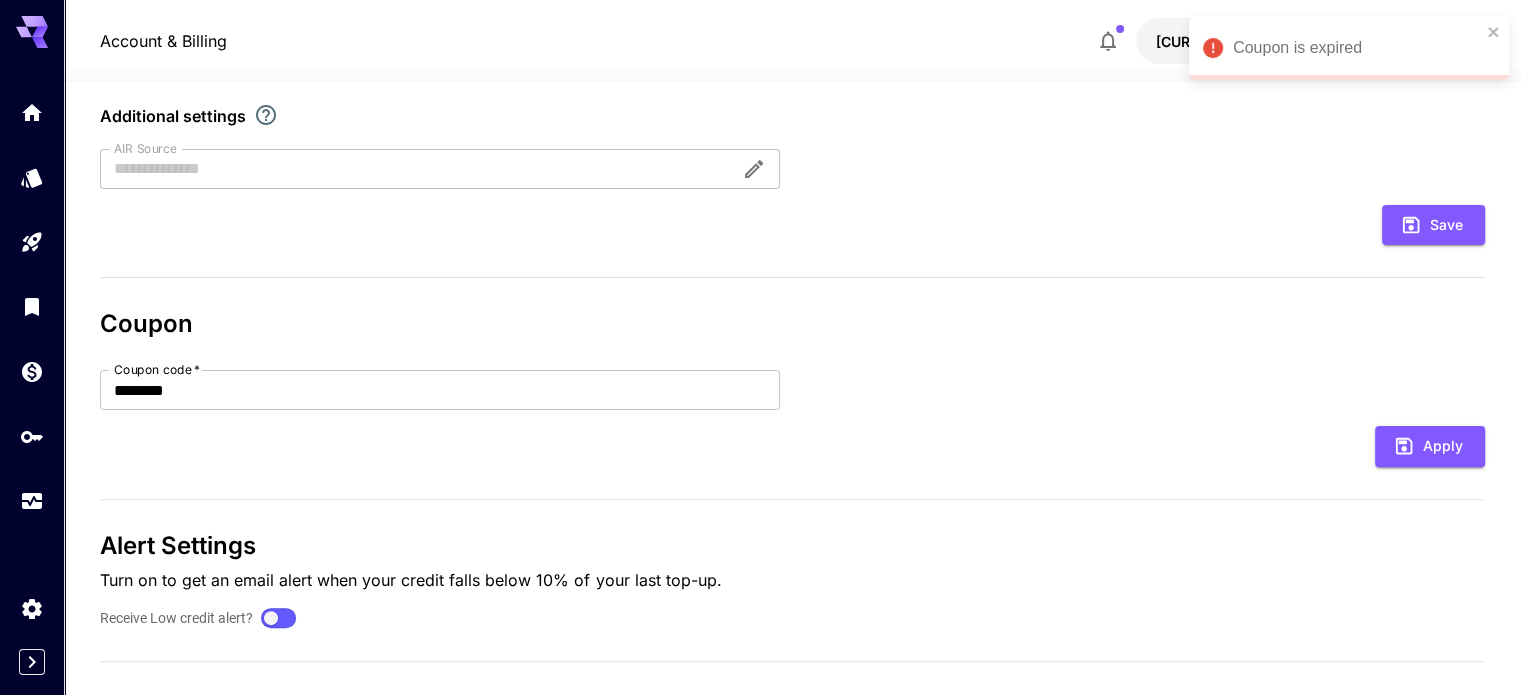 click on "**********" at bounding box center (792, 152) 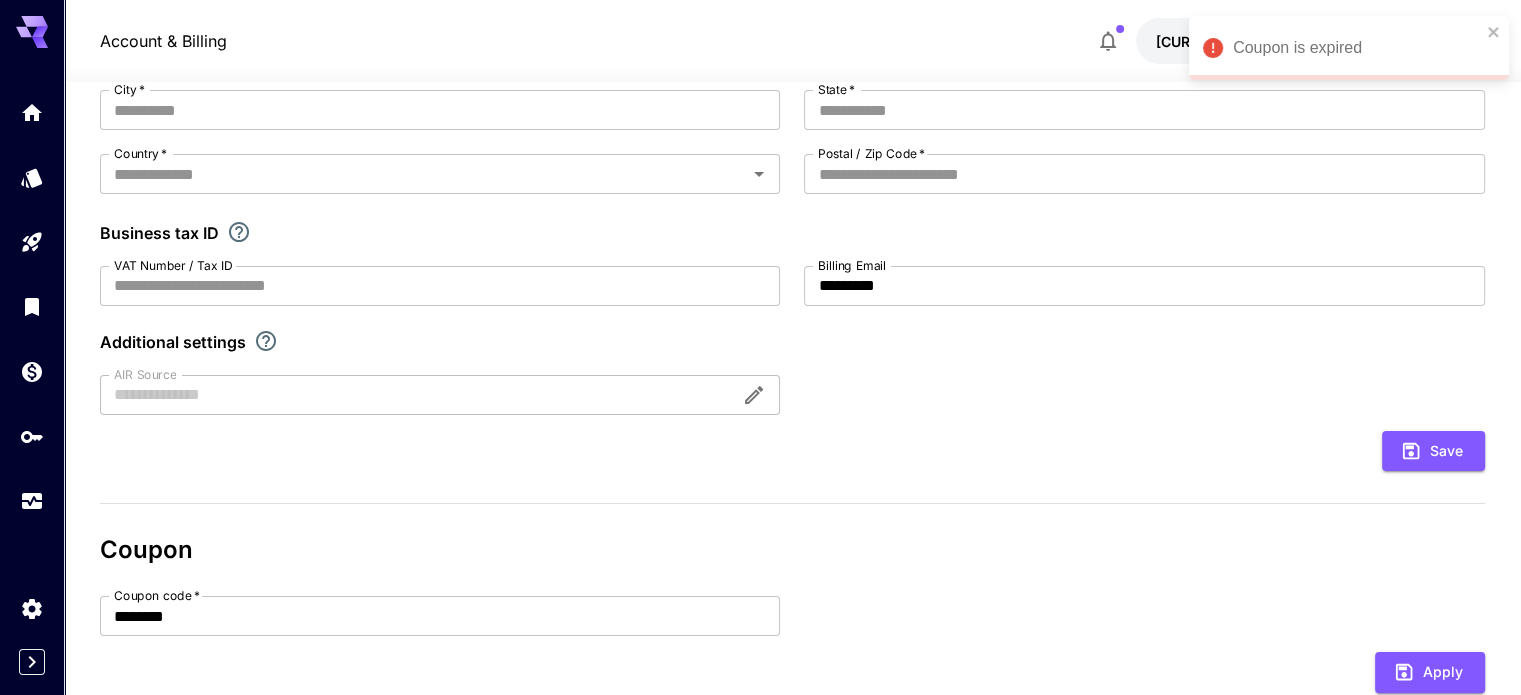scroll, scrollTop: 166, scrollLeft: 0, axis: vertical 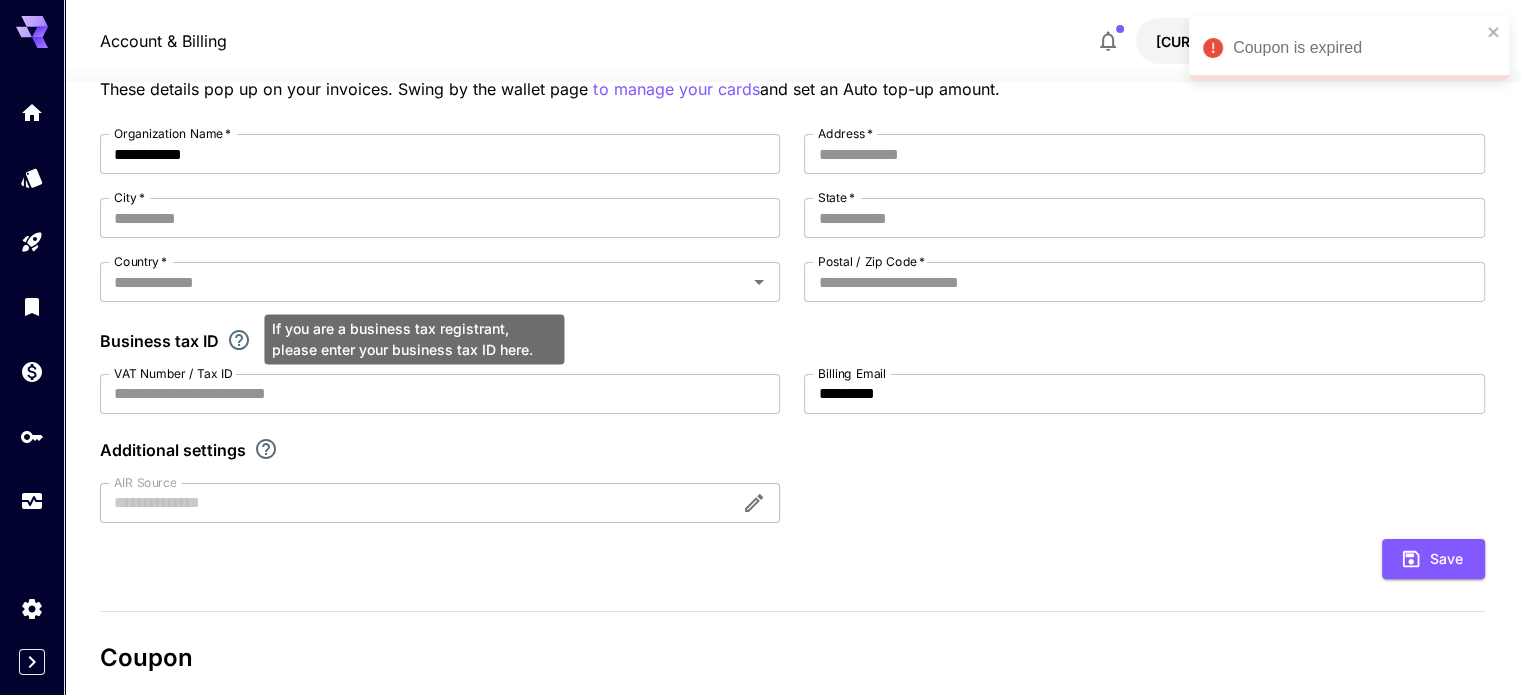 click 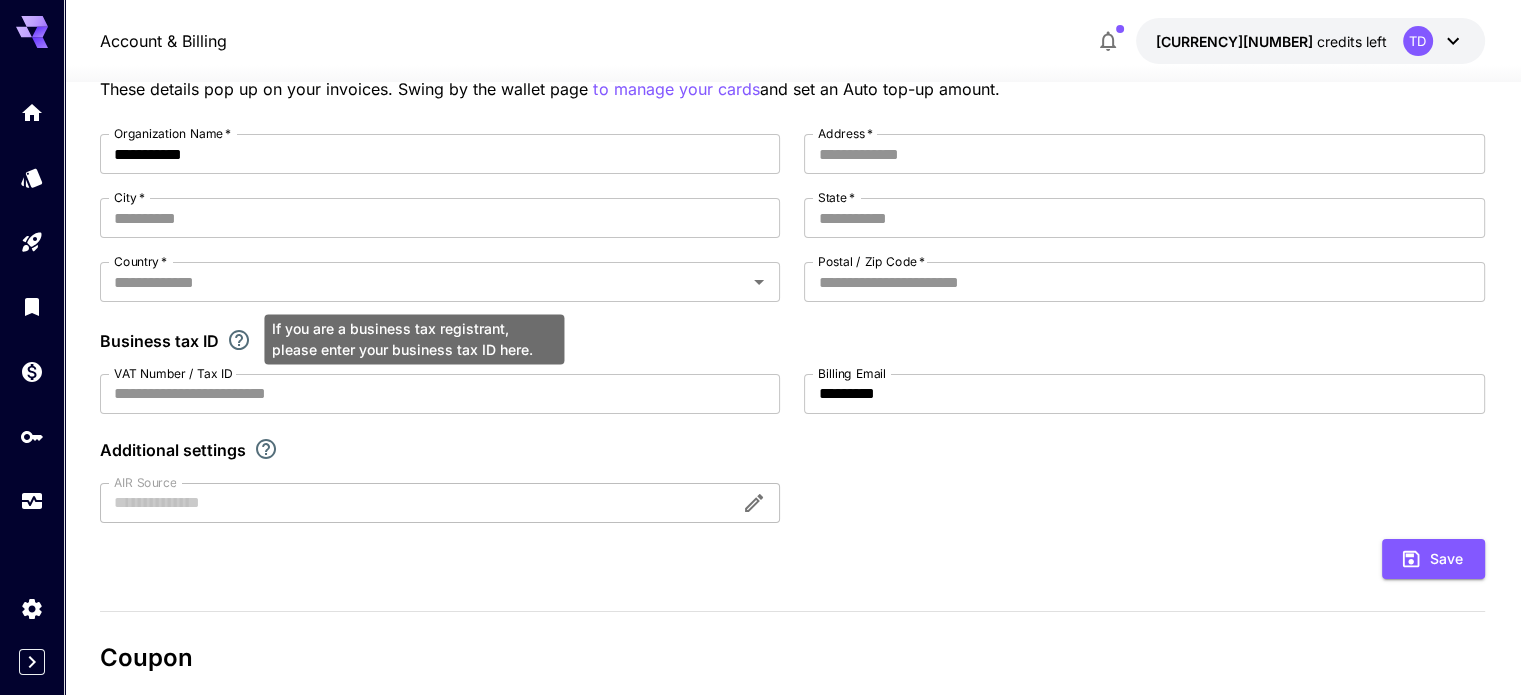click on "If you are a business tax registrant, please enter your business tax ID here." at bounding box center [414, 339] 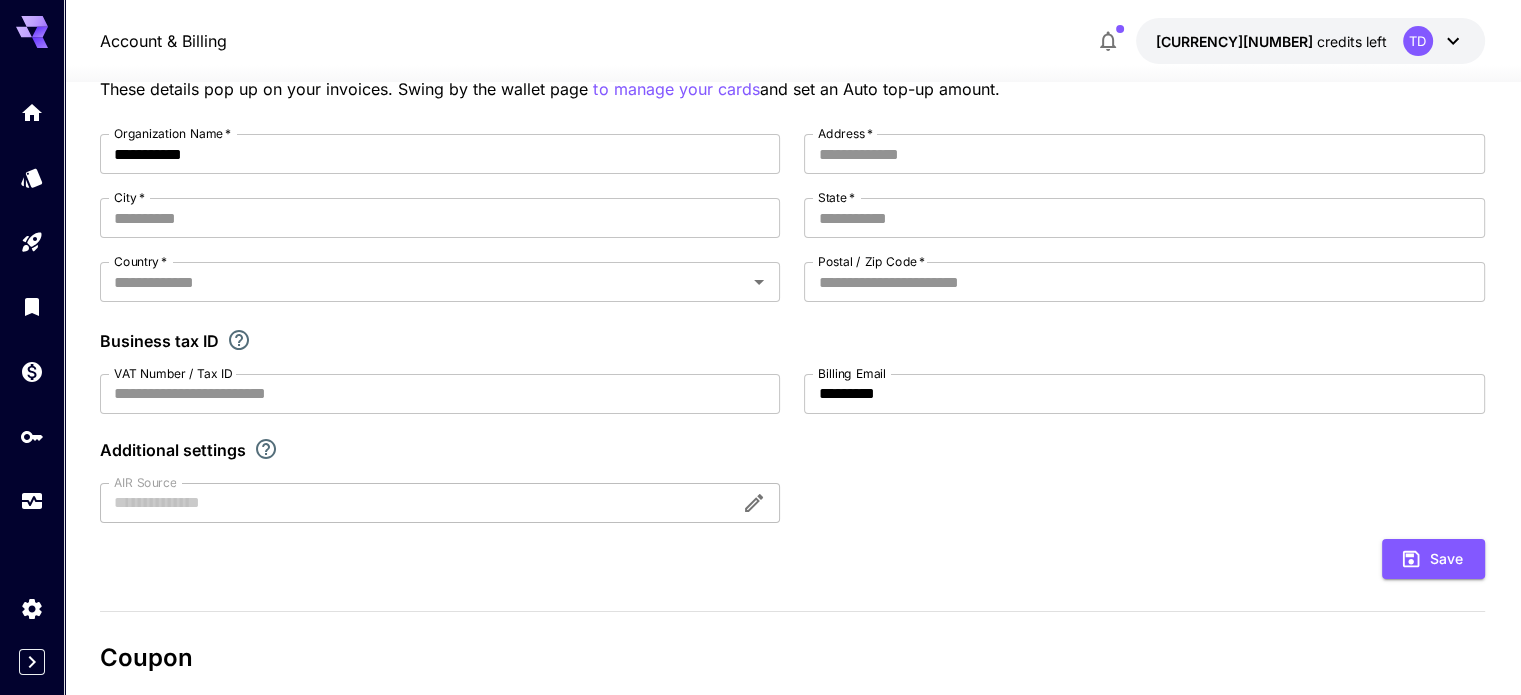 click on "Business tax ID" at bounding box center [792, 341] 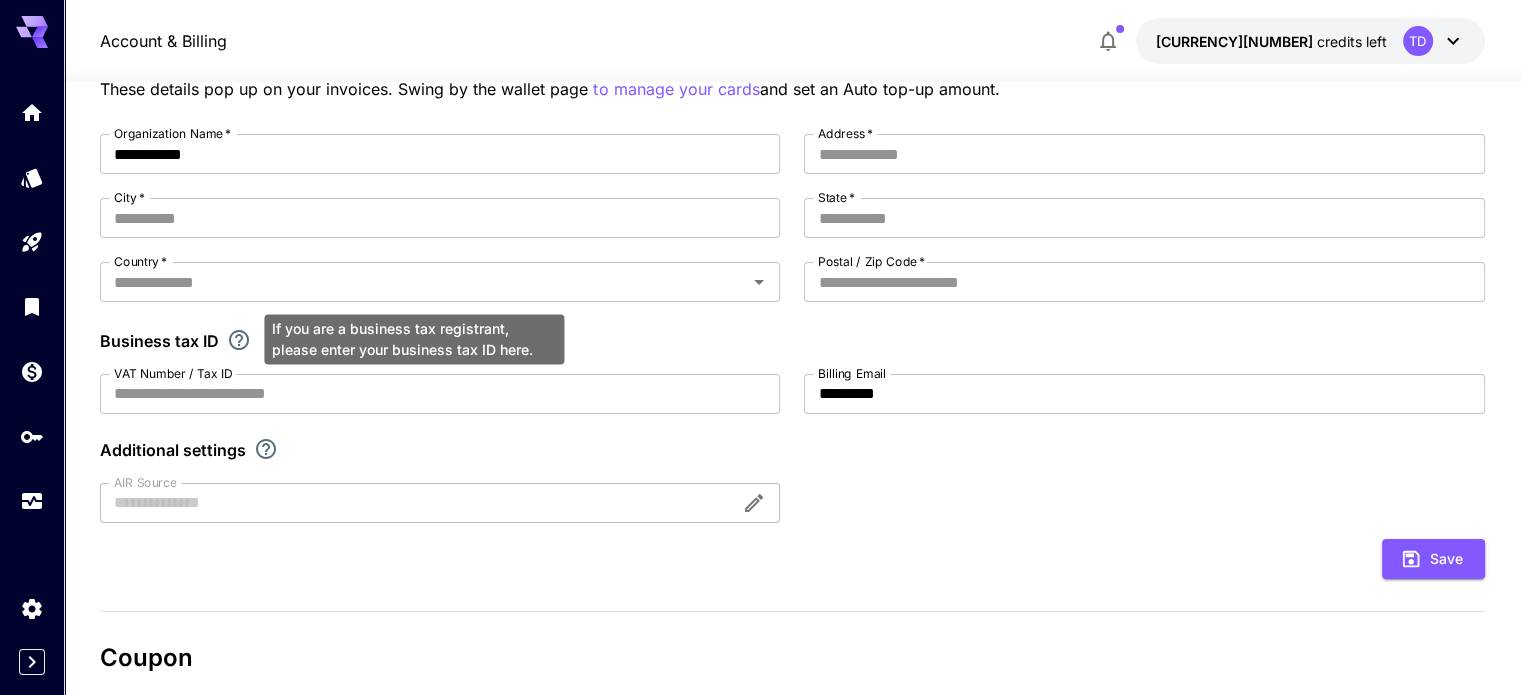 click 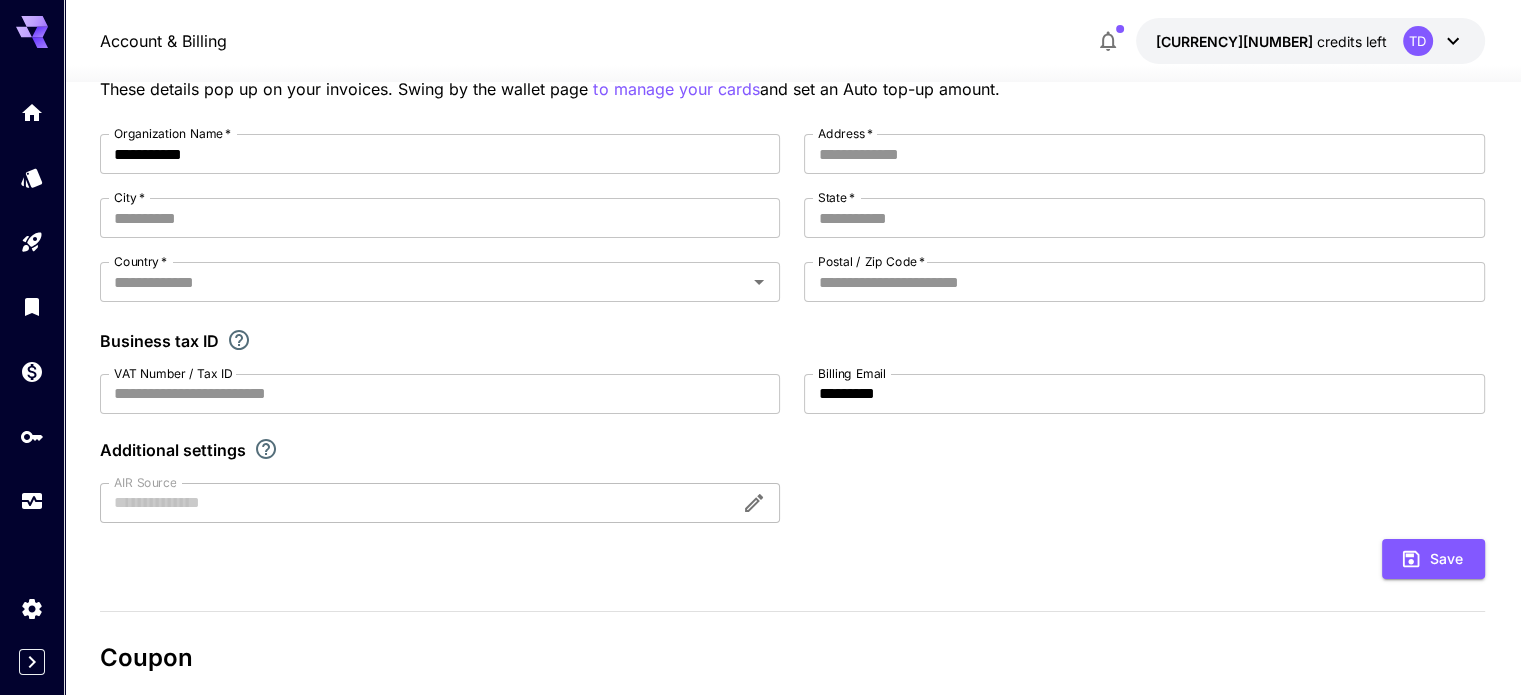 click on "**********" at bounding box center [792, 328] 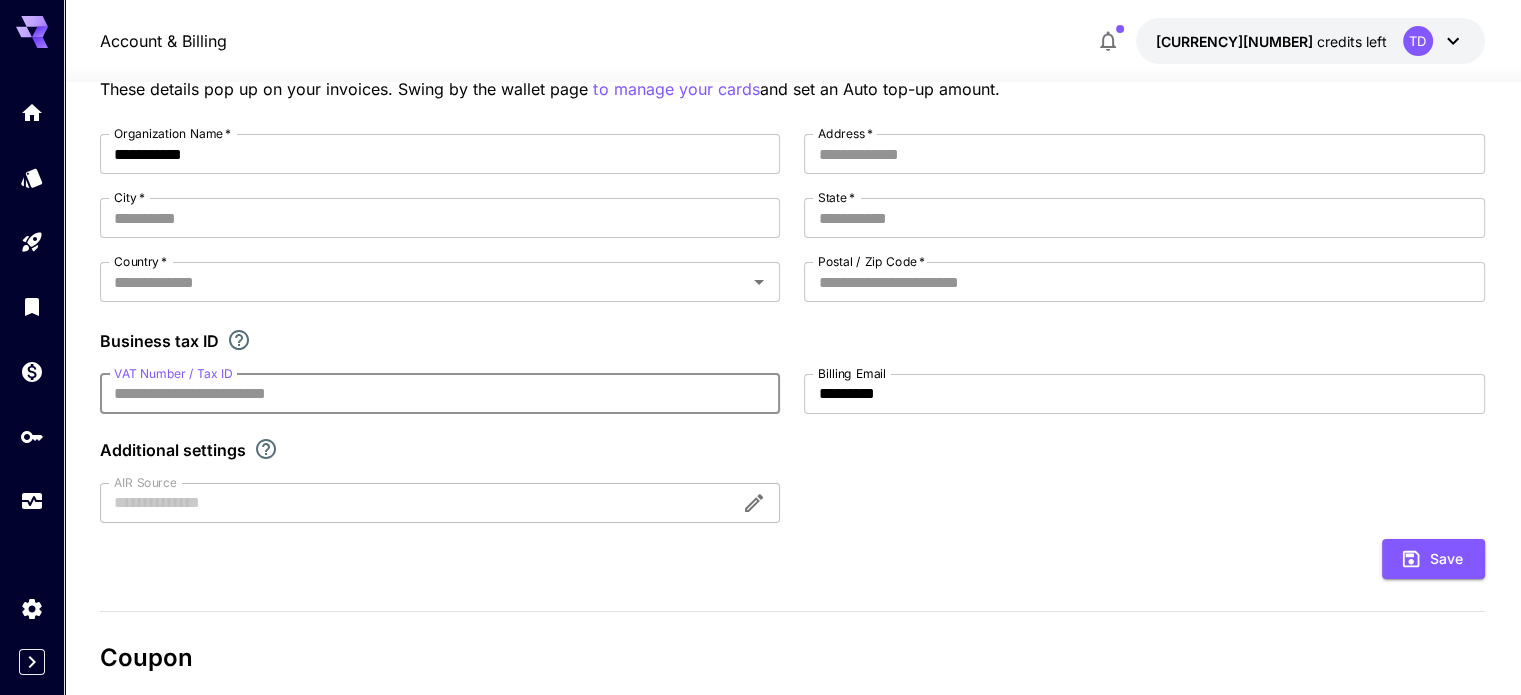 drag, startPoint x: 378, startPoint y: 378, endPoint x: 369, endPoint y: 387, distance: 12.727922 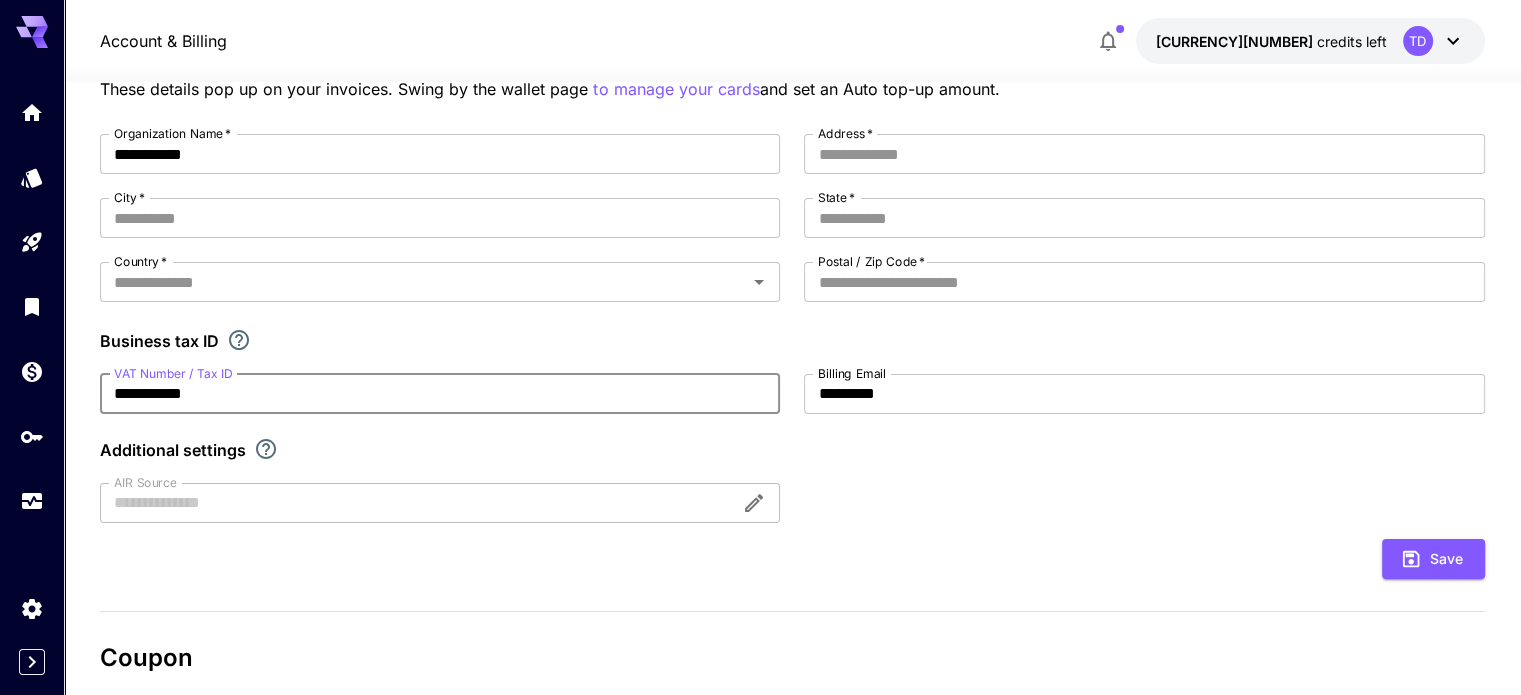 type on "**********" 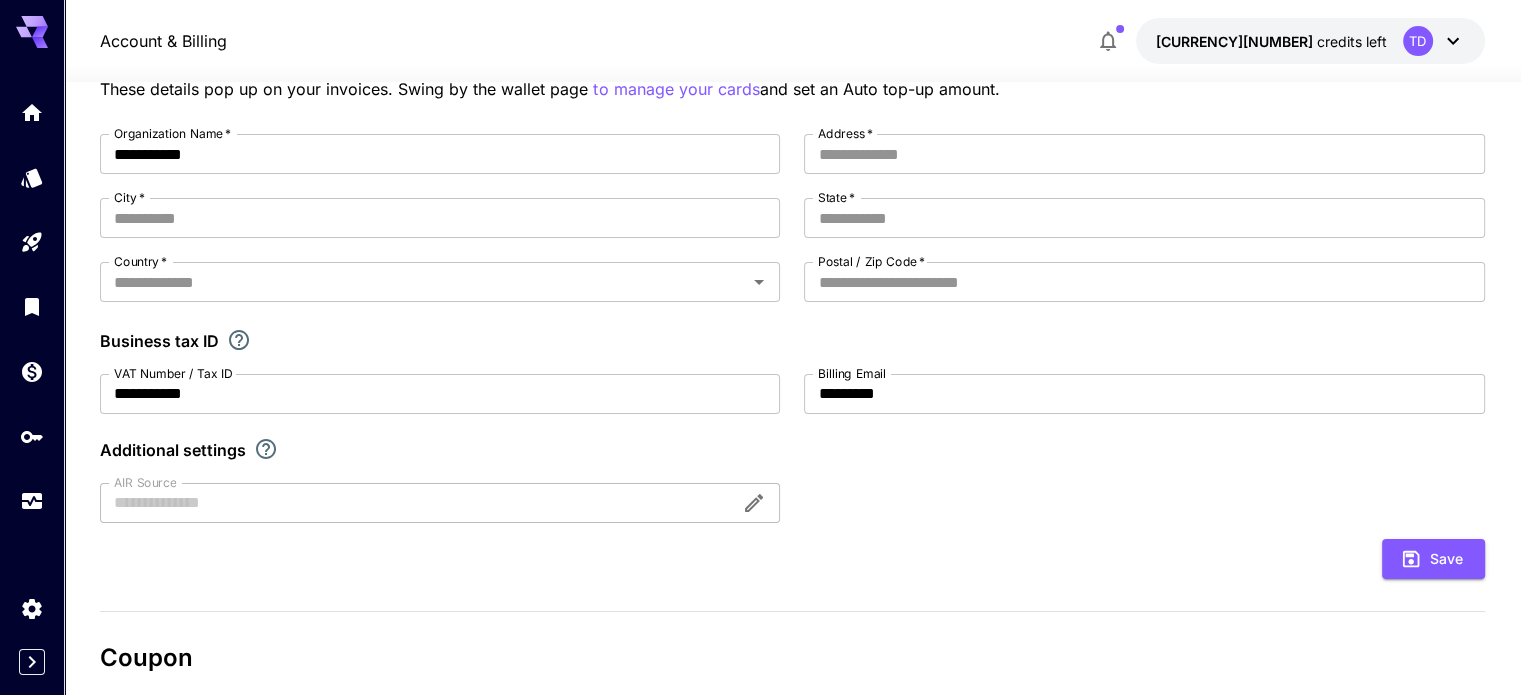 click on "**********" at bounding box center (792, 328) 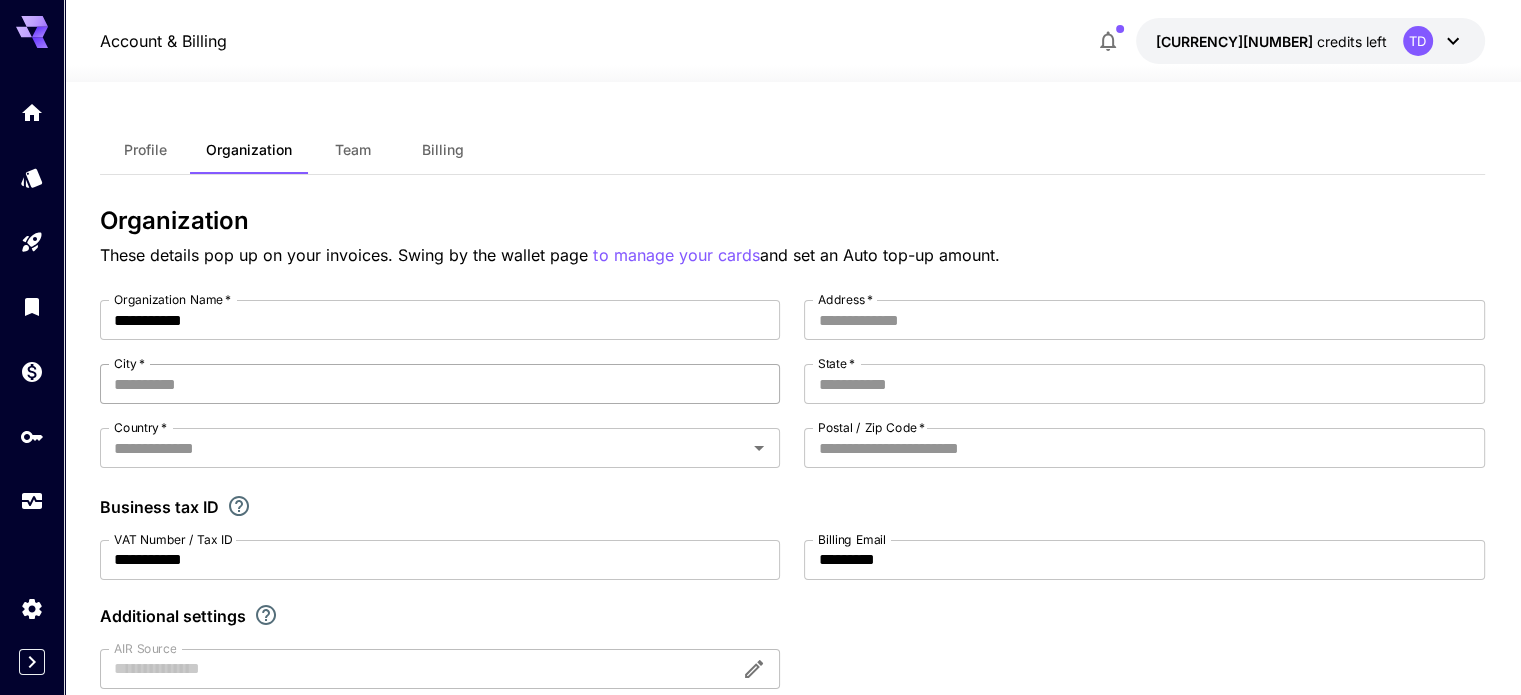 click on "City   *" at bounding box center [440, 384] 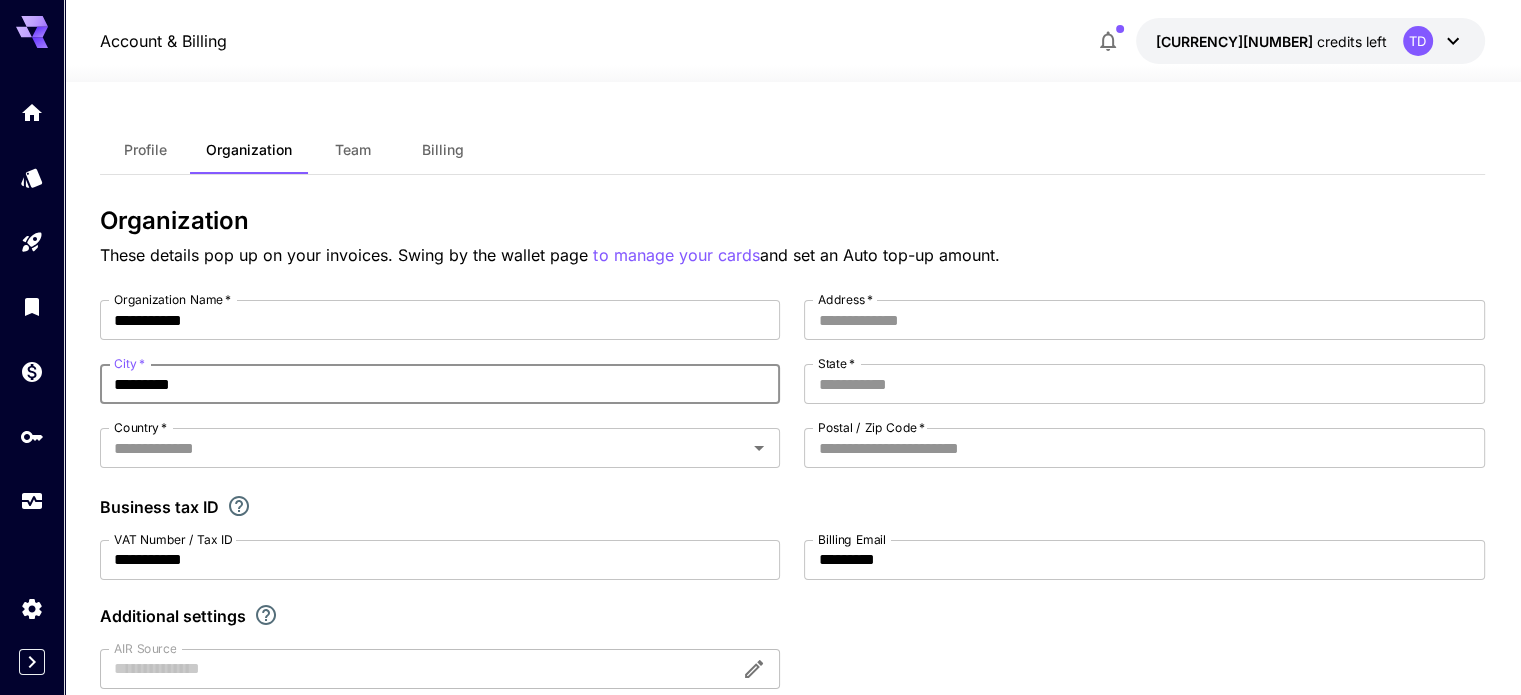 type on "*********" 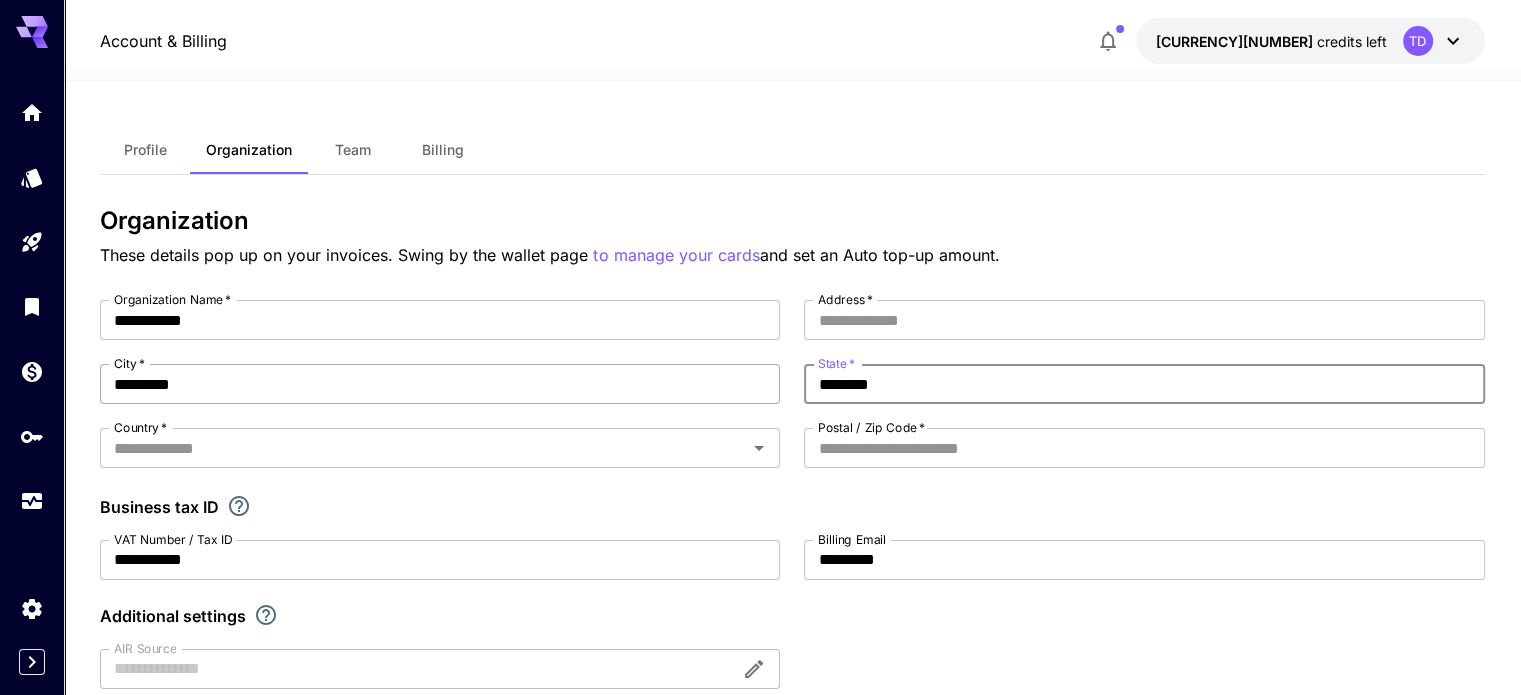 type on "********" 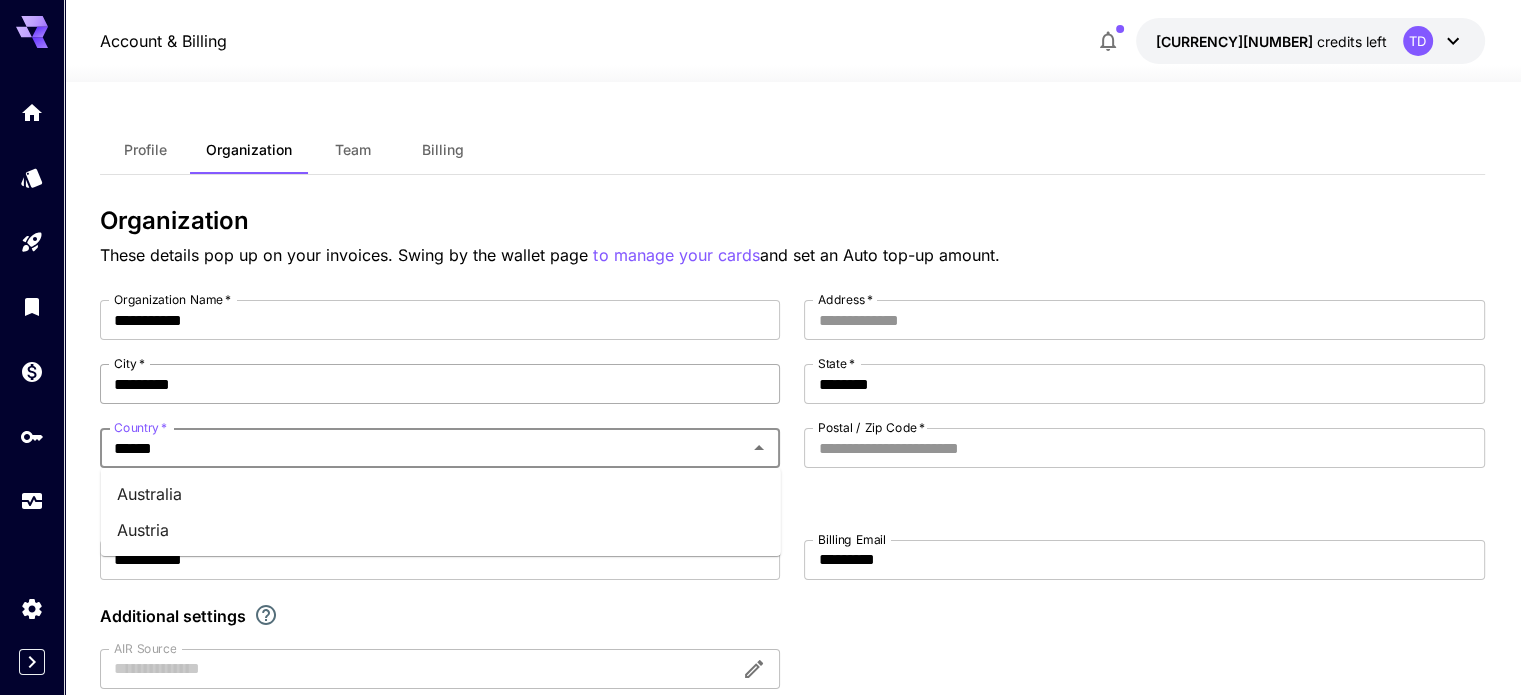 type on "*******" 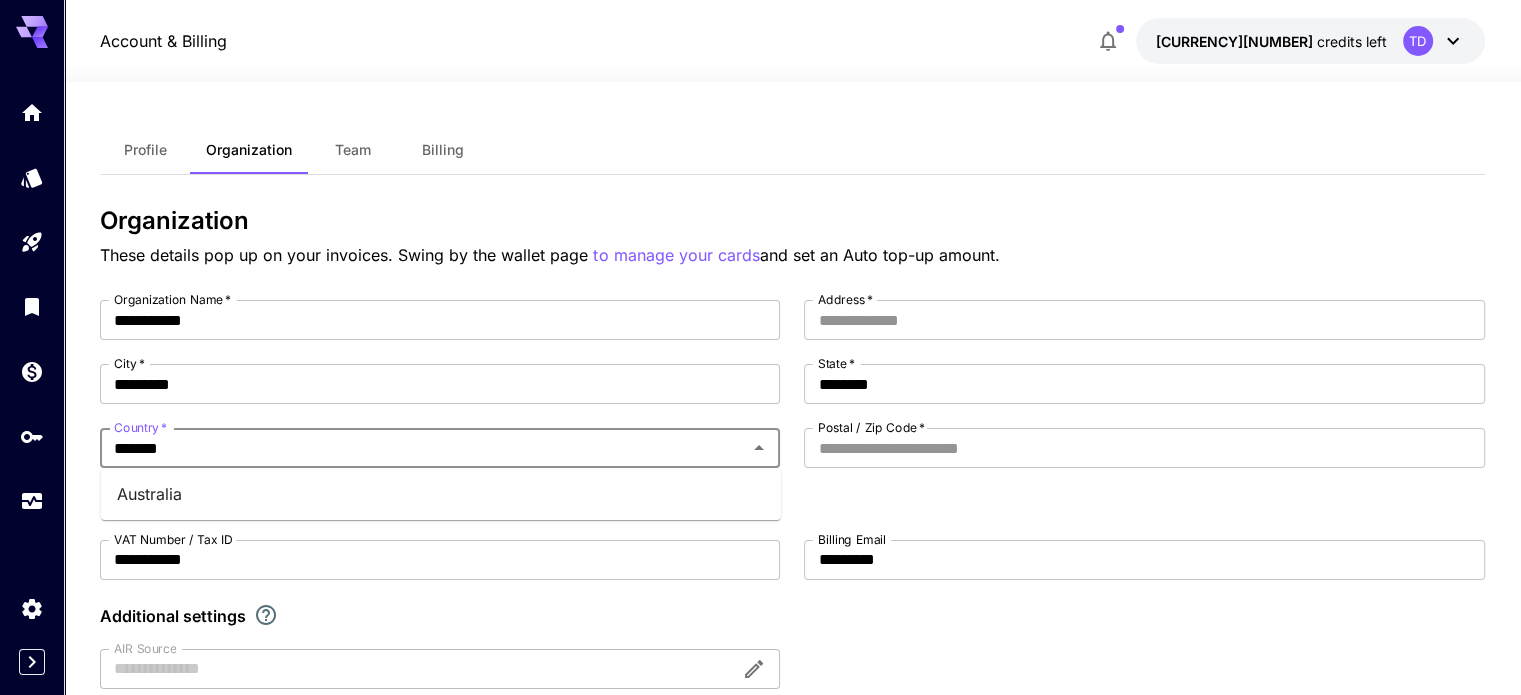 click on "Australia" at bounding box center (441, 494) 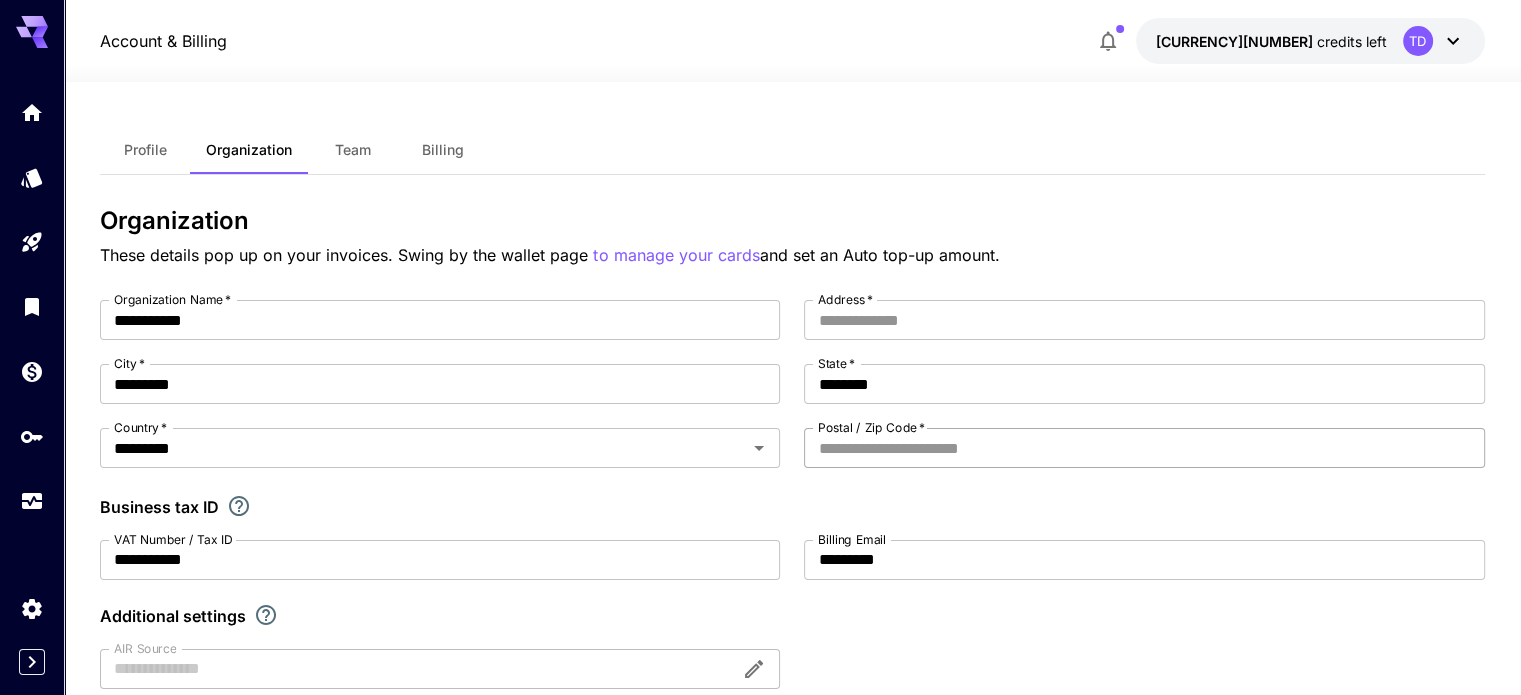 click on "Postal / Zip Code   *" at bounding box center [1144, 448] 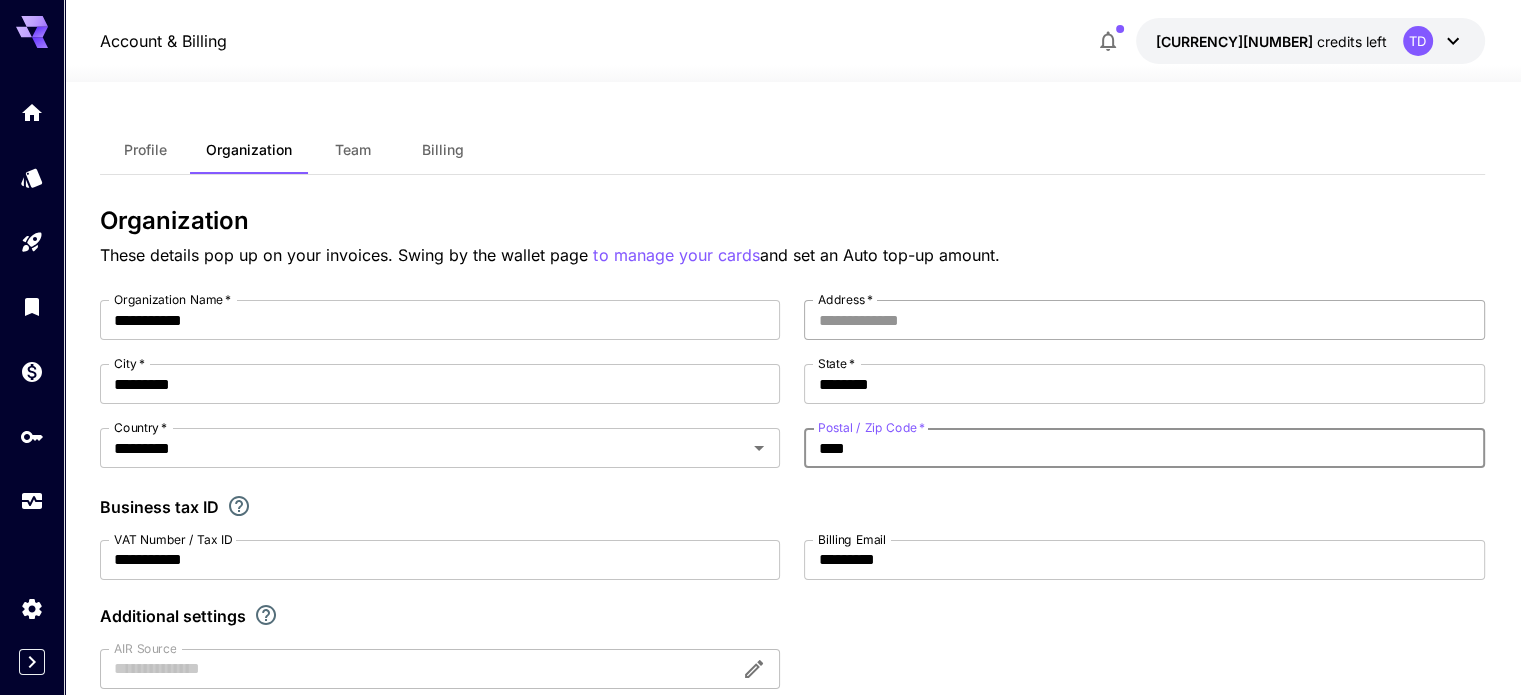 type on "****" 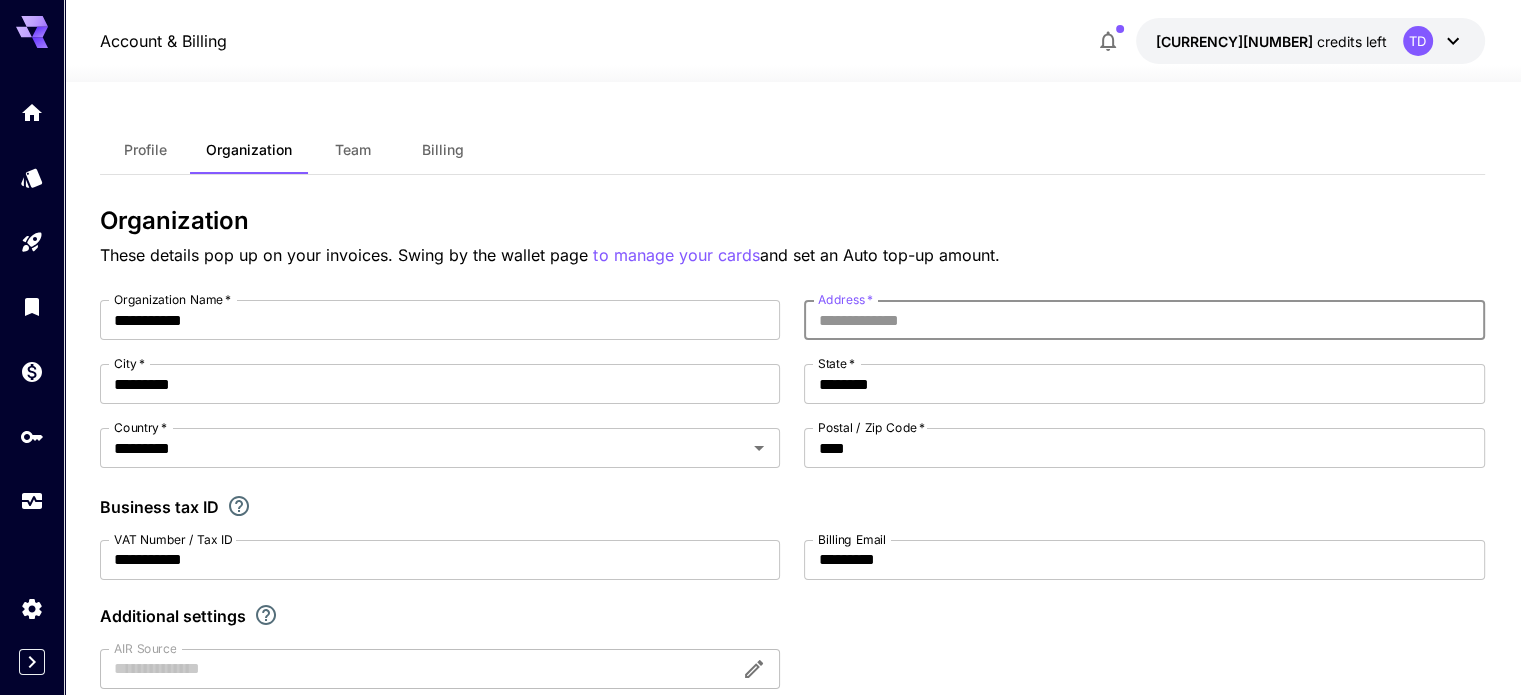 click on "Address   *" at bounding box center [1144, 320] 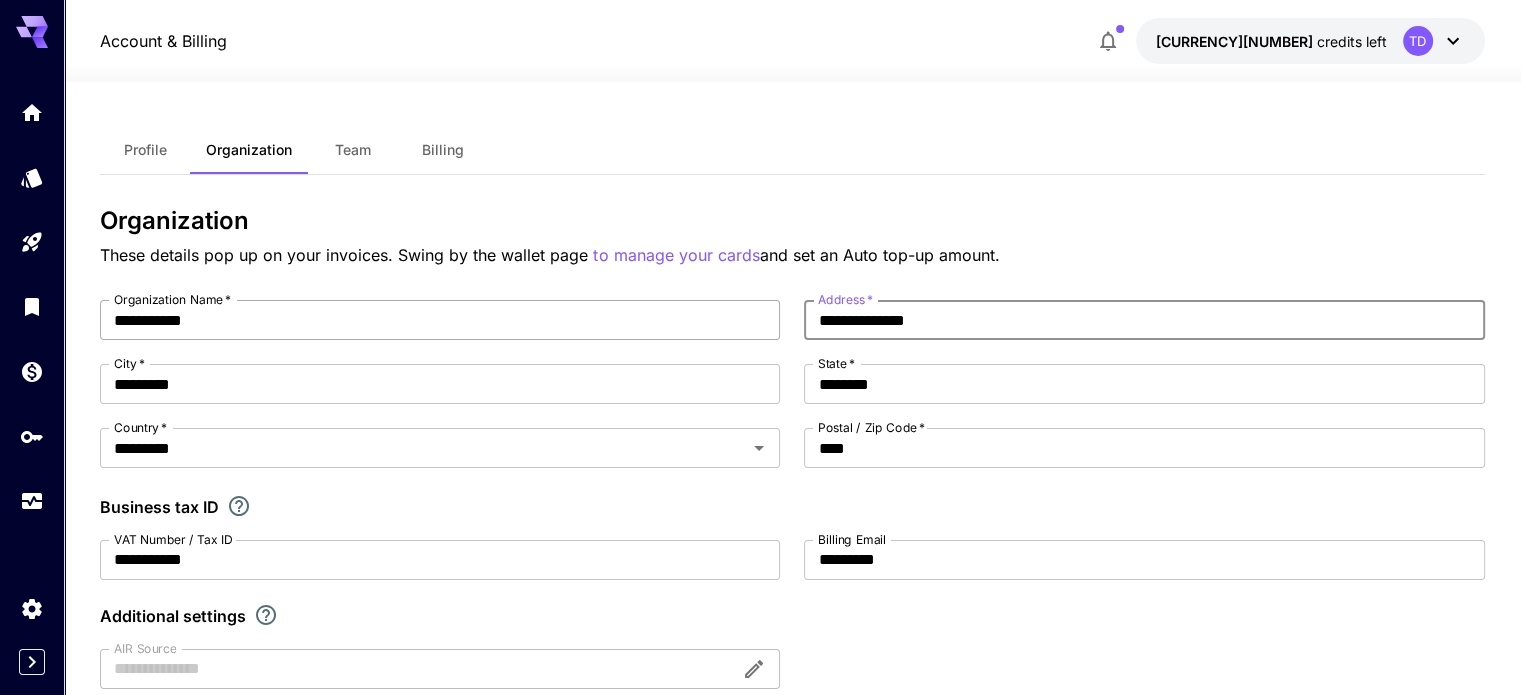 type on "**********" 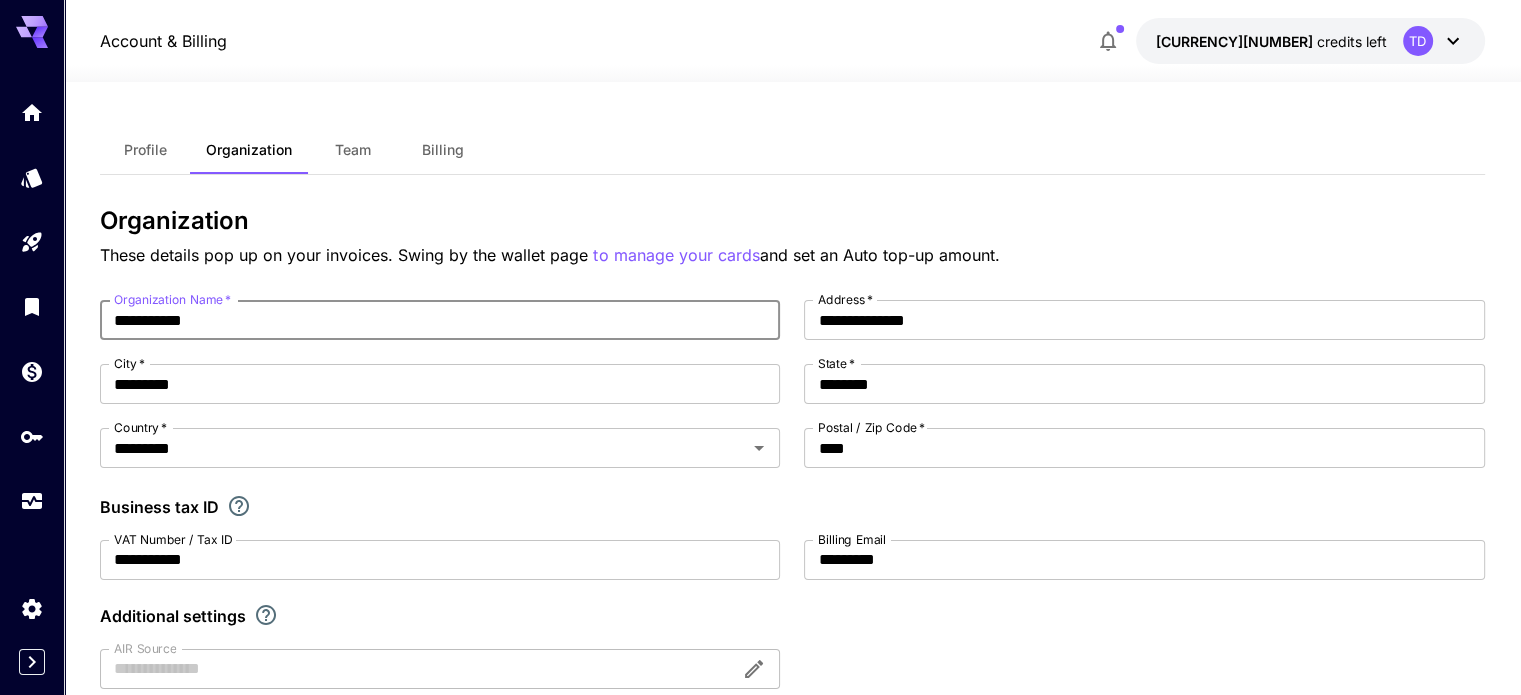 click on "**********" at bounding box center [440, 320] 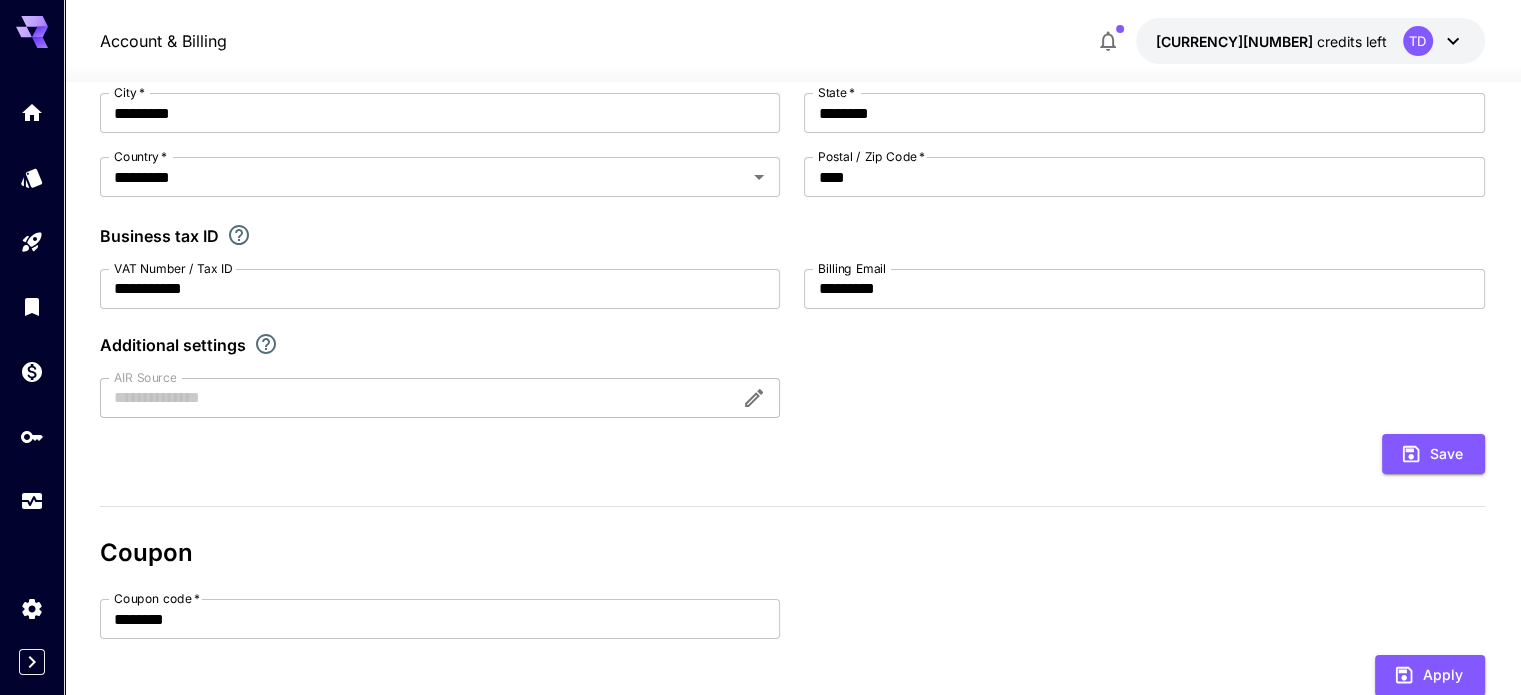 scroll, scrollTop: 333, scrollLeft: 0, axis: vertical 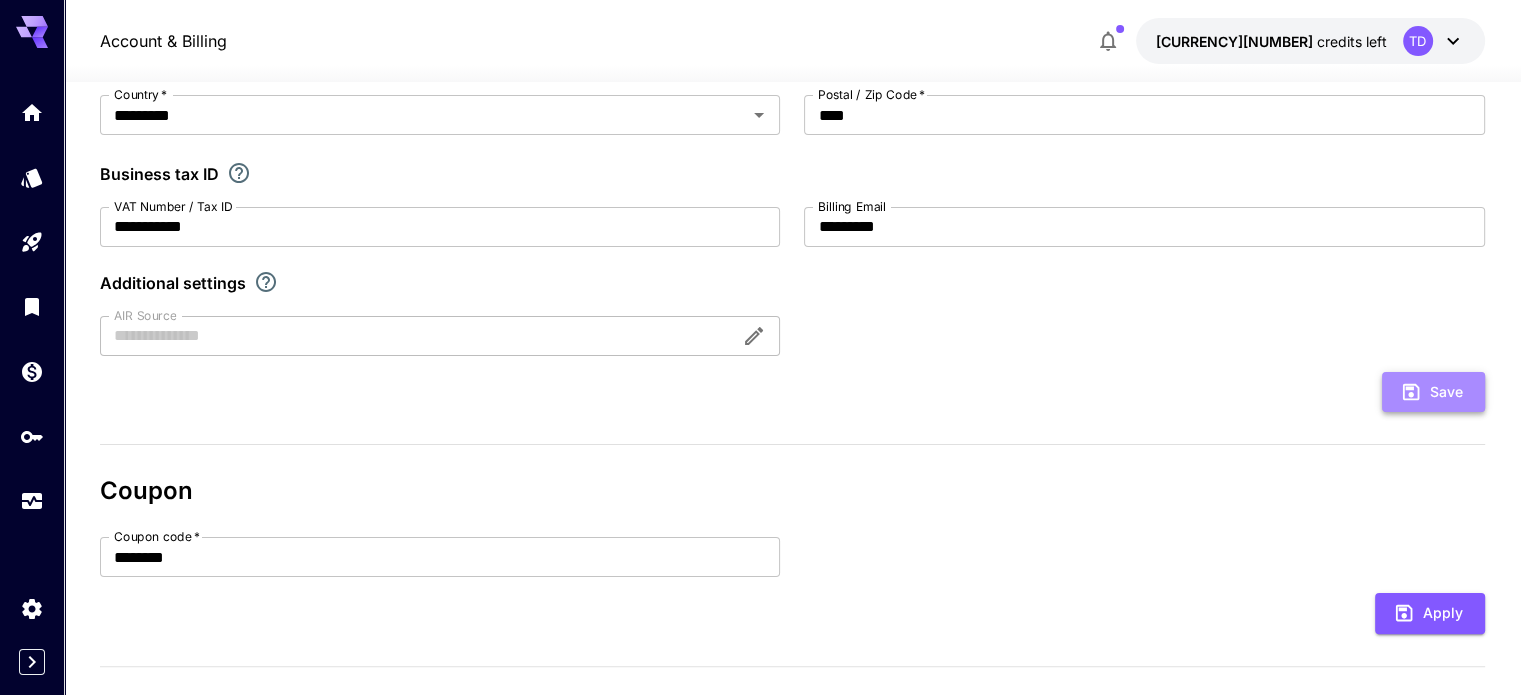 click 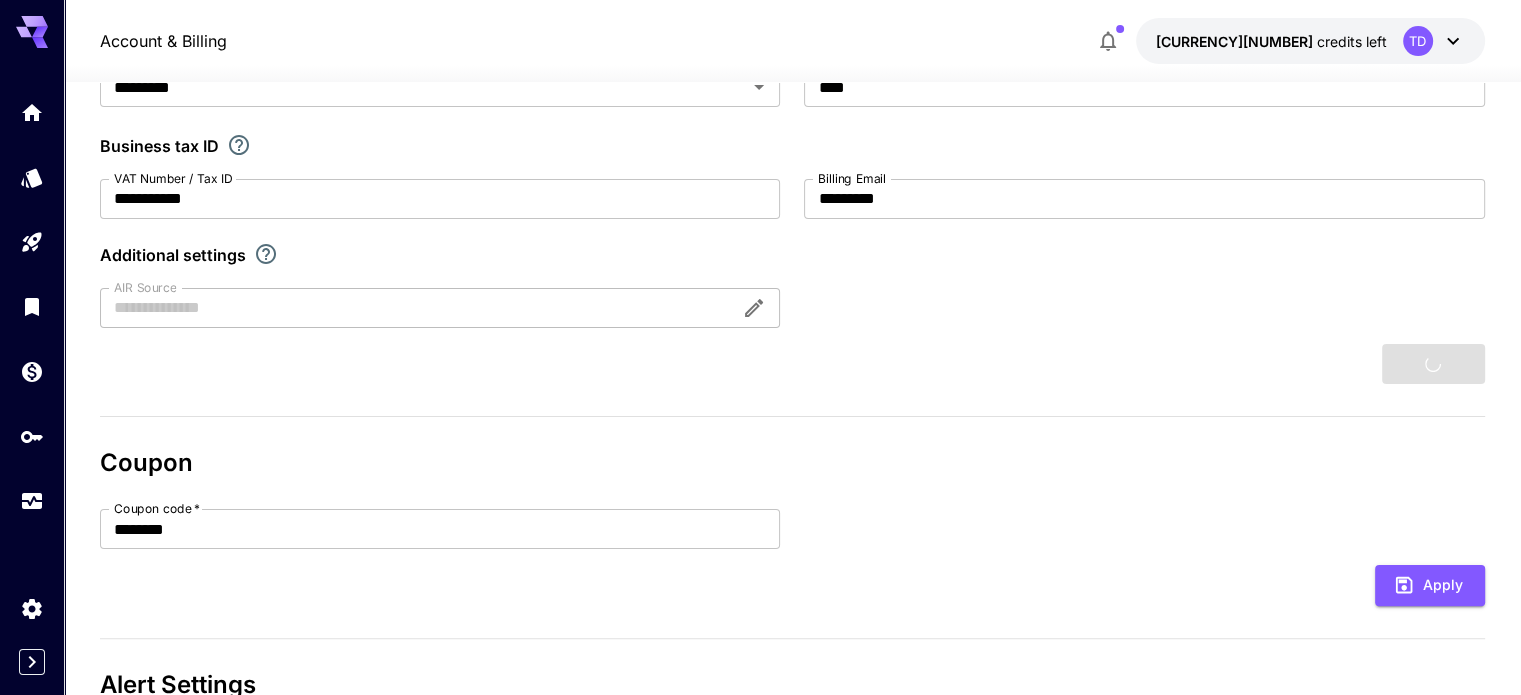 scroll, scrollTop: 525, scrollLeft: 0, axis: vertical 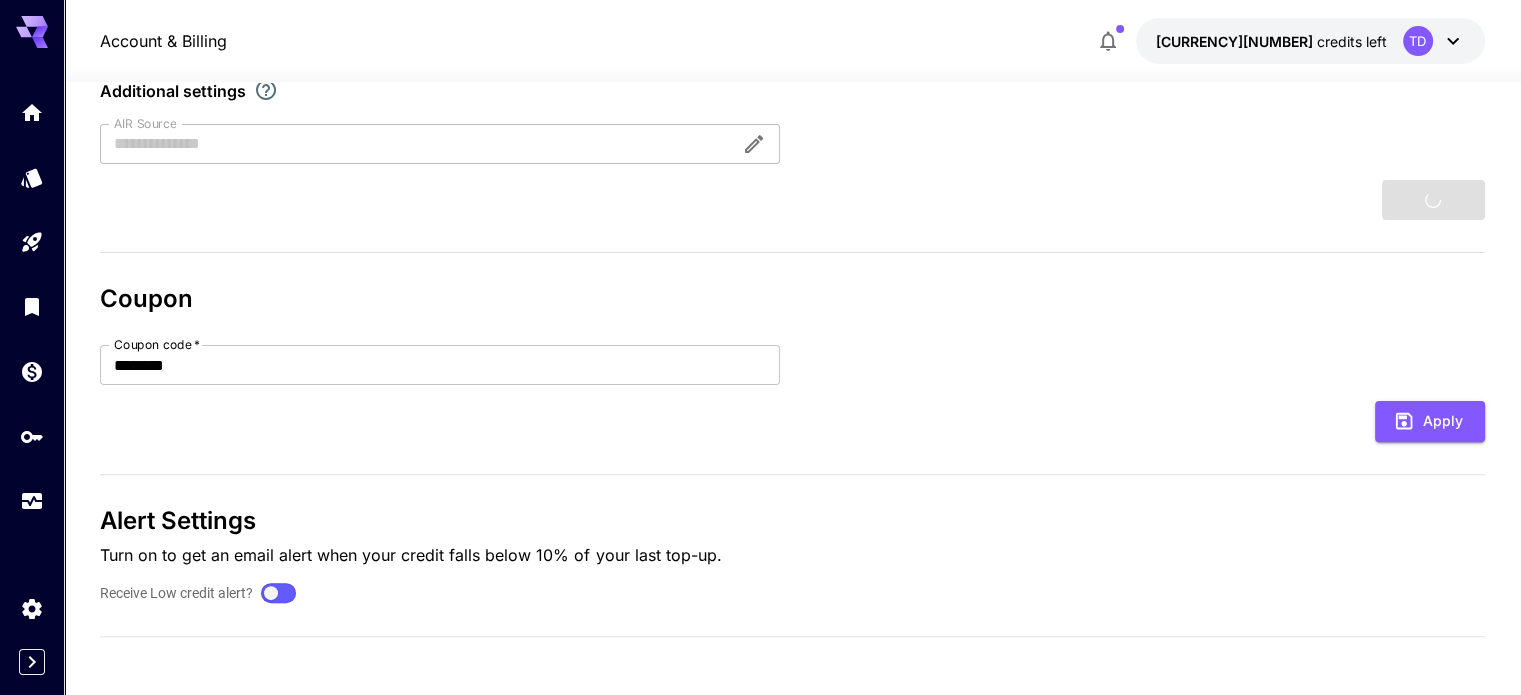 type on "**********" 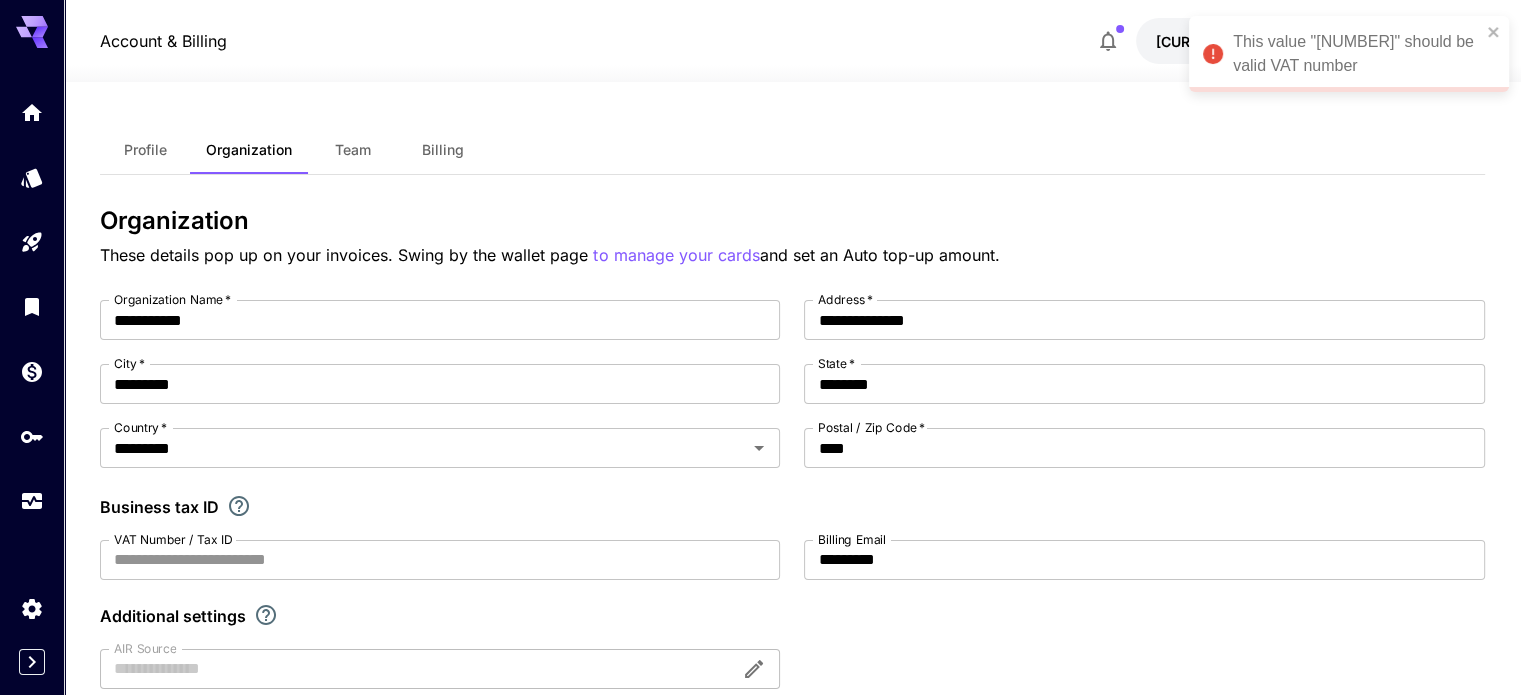 scroll, scrollTop: 166, scrollLeft: 0, axis: vertical 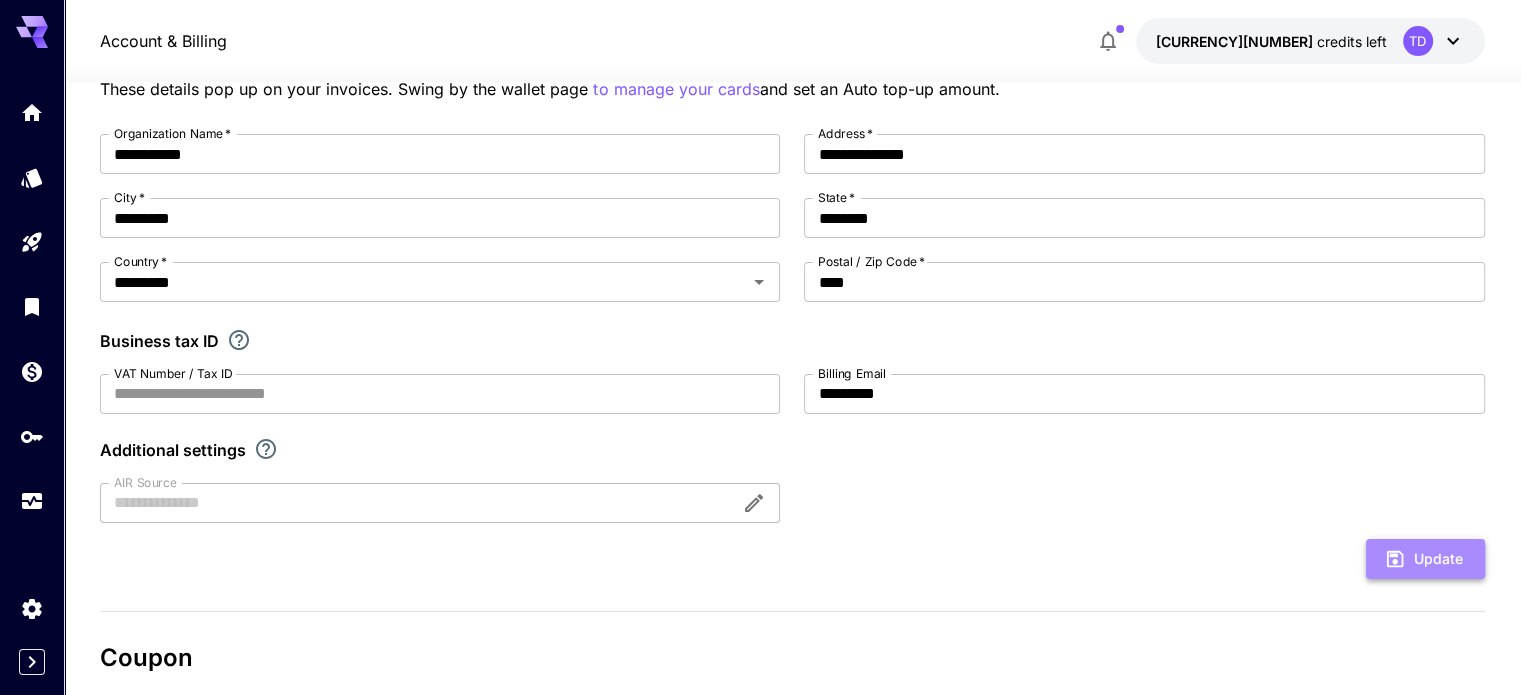 click 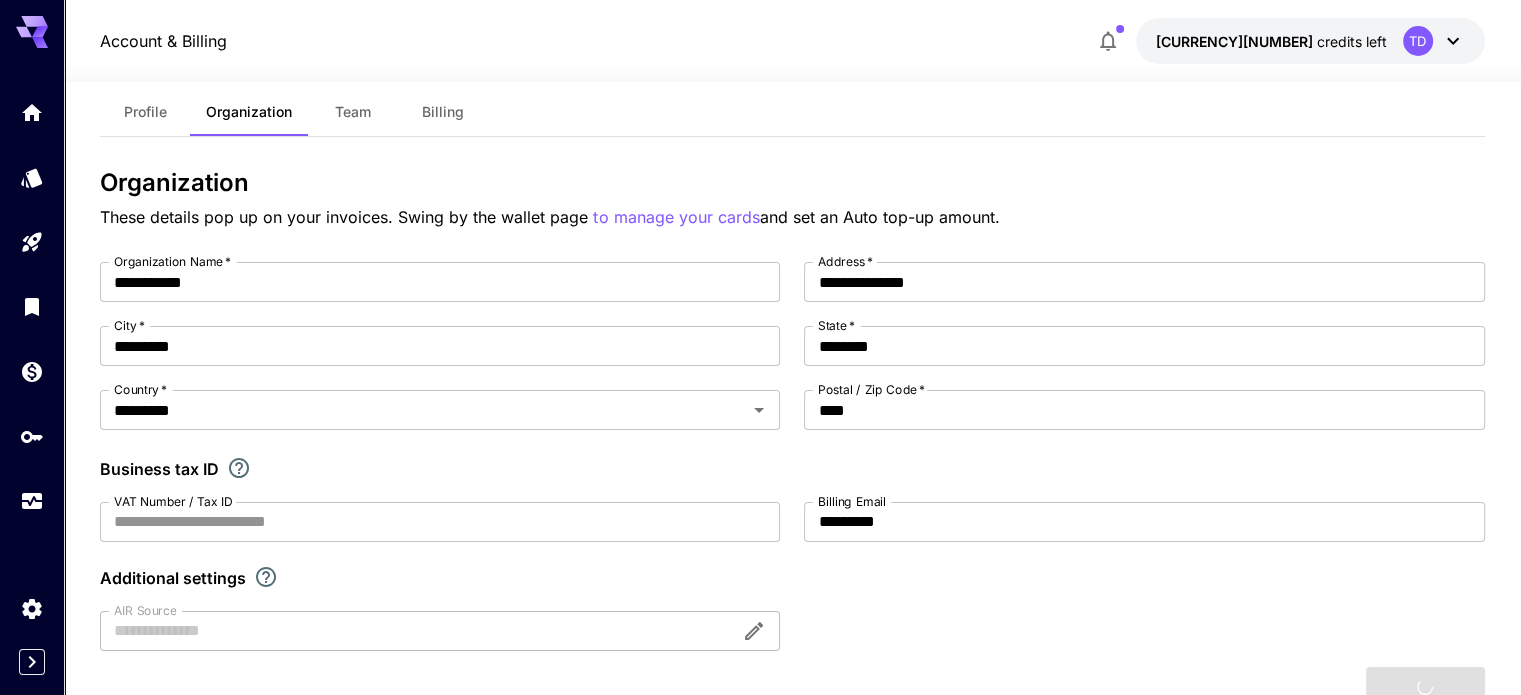 scroll, scrollTop: 0, scrollLeft: 0, axis: both 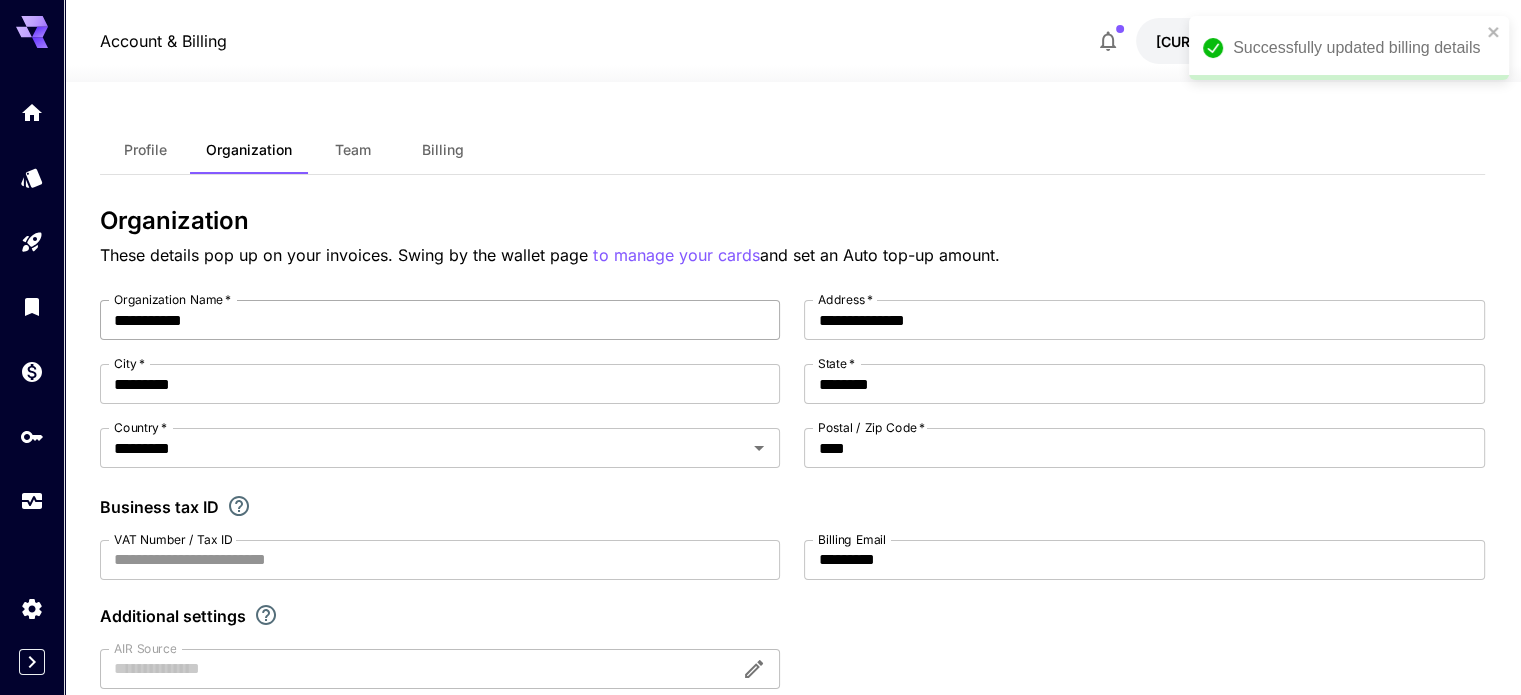 click on "**********" at bounding box center [440, 320] 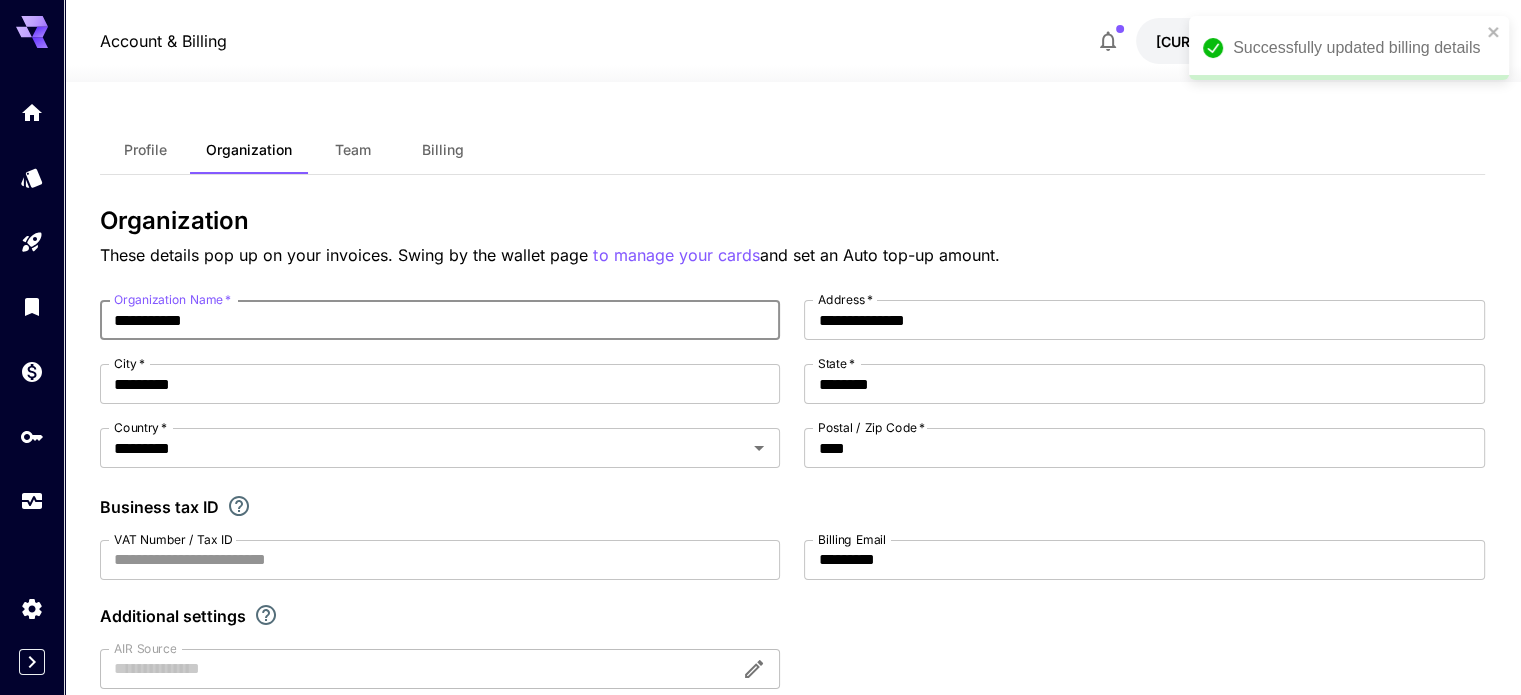 click on "**********" at bounding box center [440, 320] 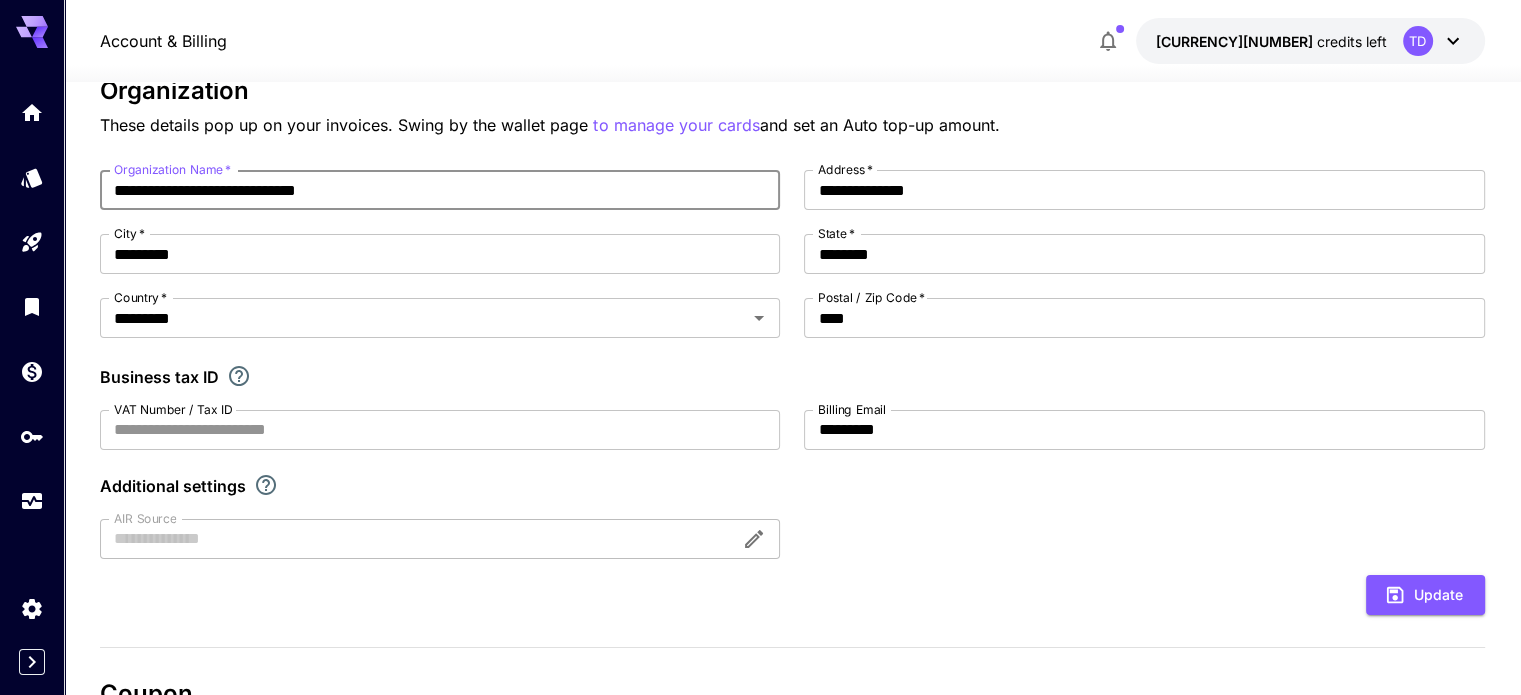 scroll, scrollTop: 166, scrollLeft: 0, axis: vertical 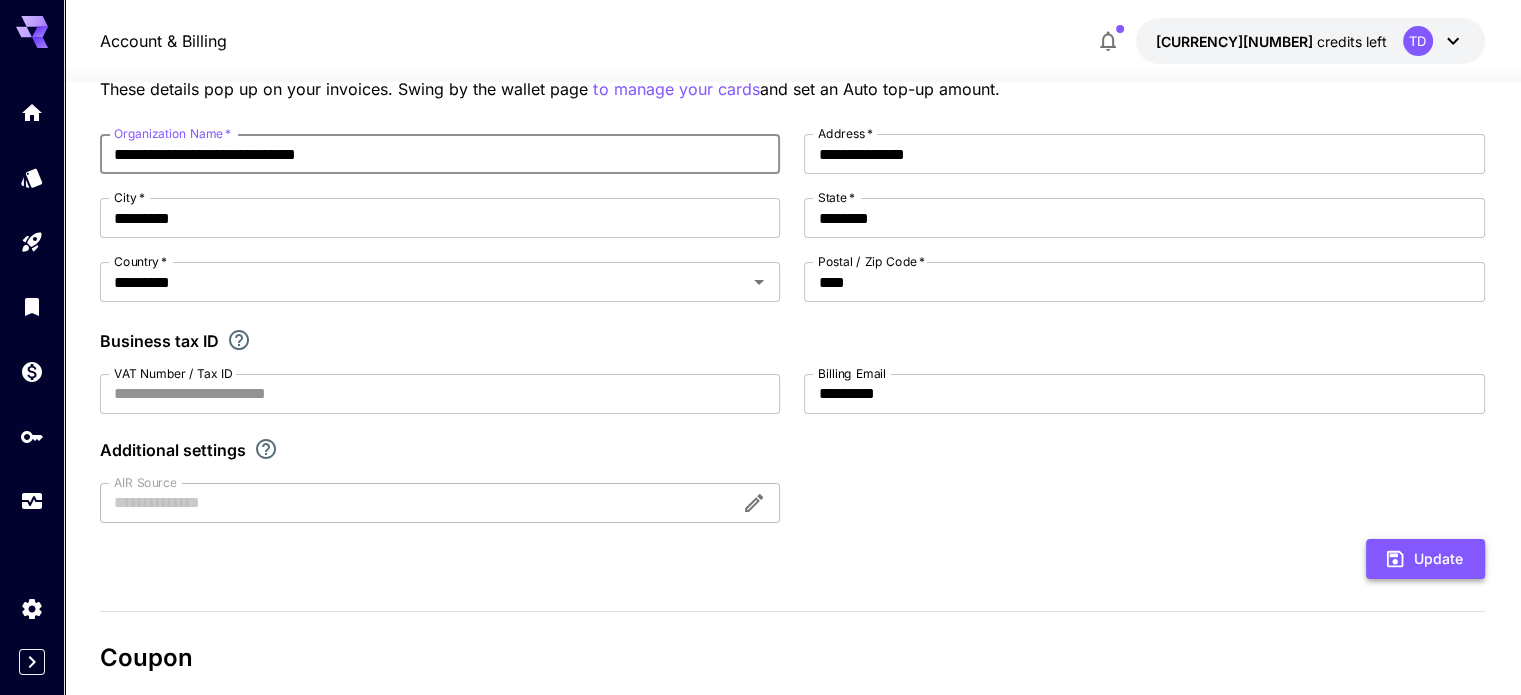type on "**********" 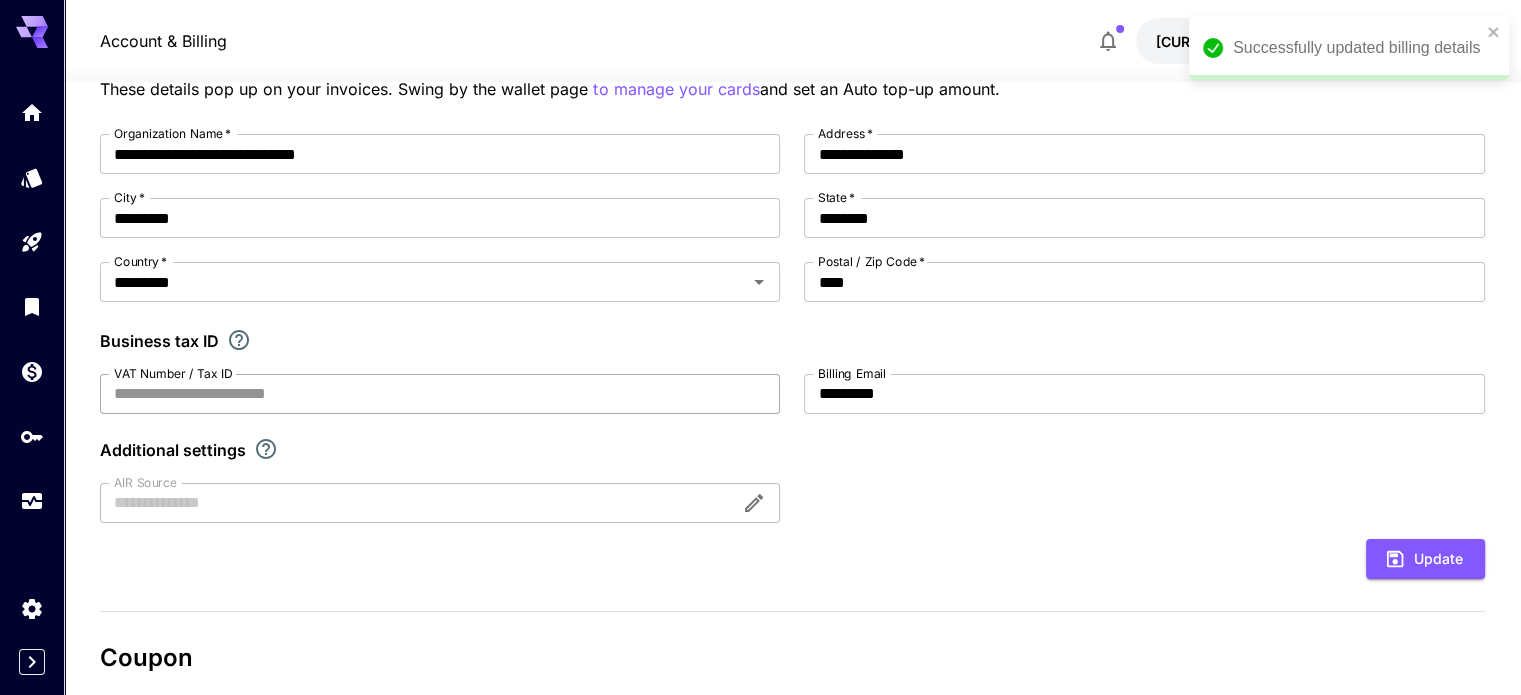 click on "VAT Number / Tax ID" at bounding box center [440, 394] 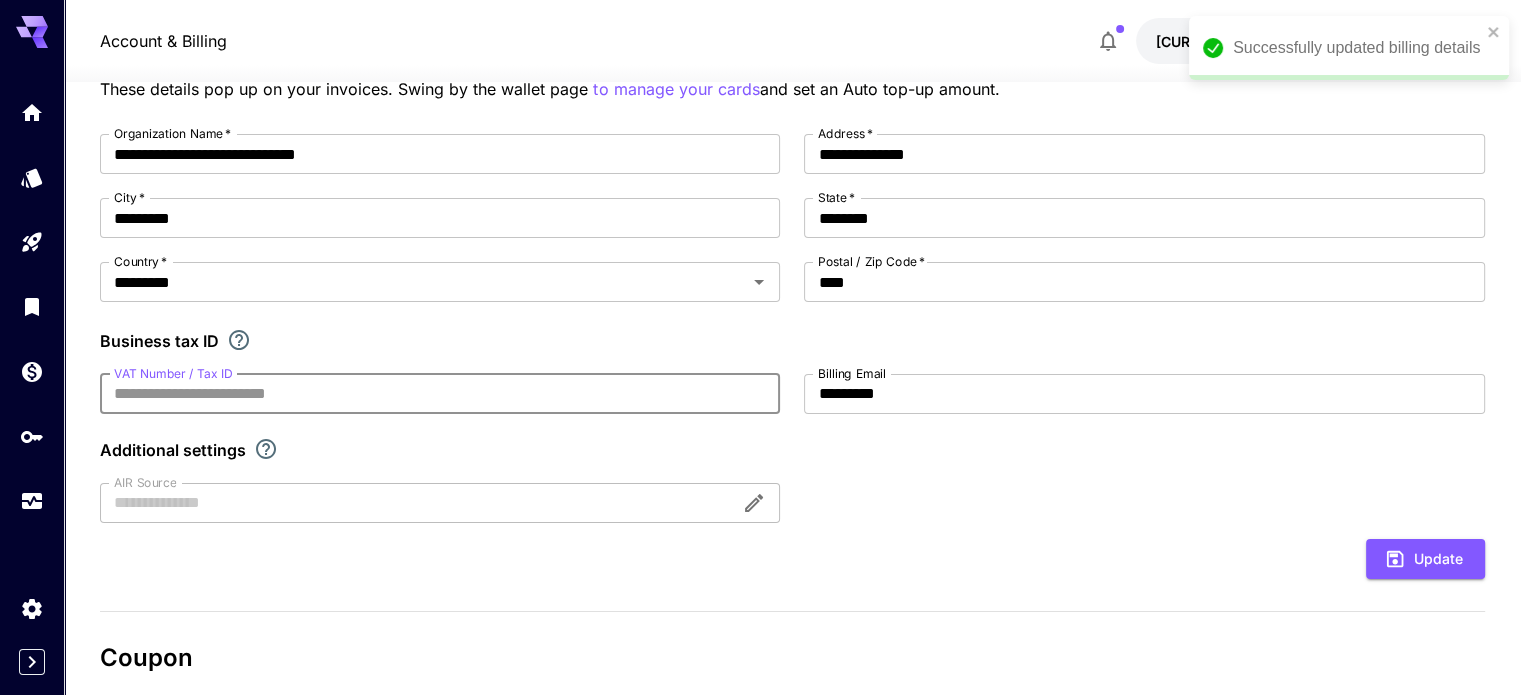 paste on "*********" 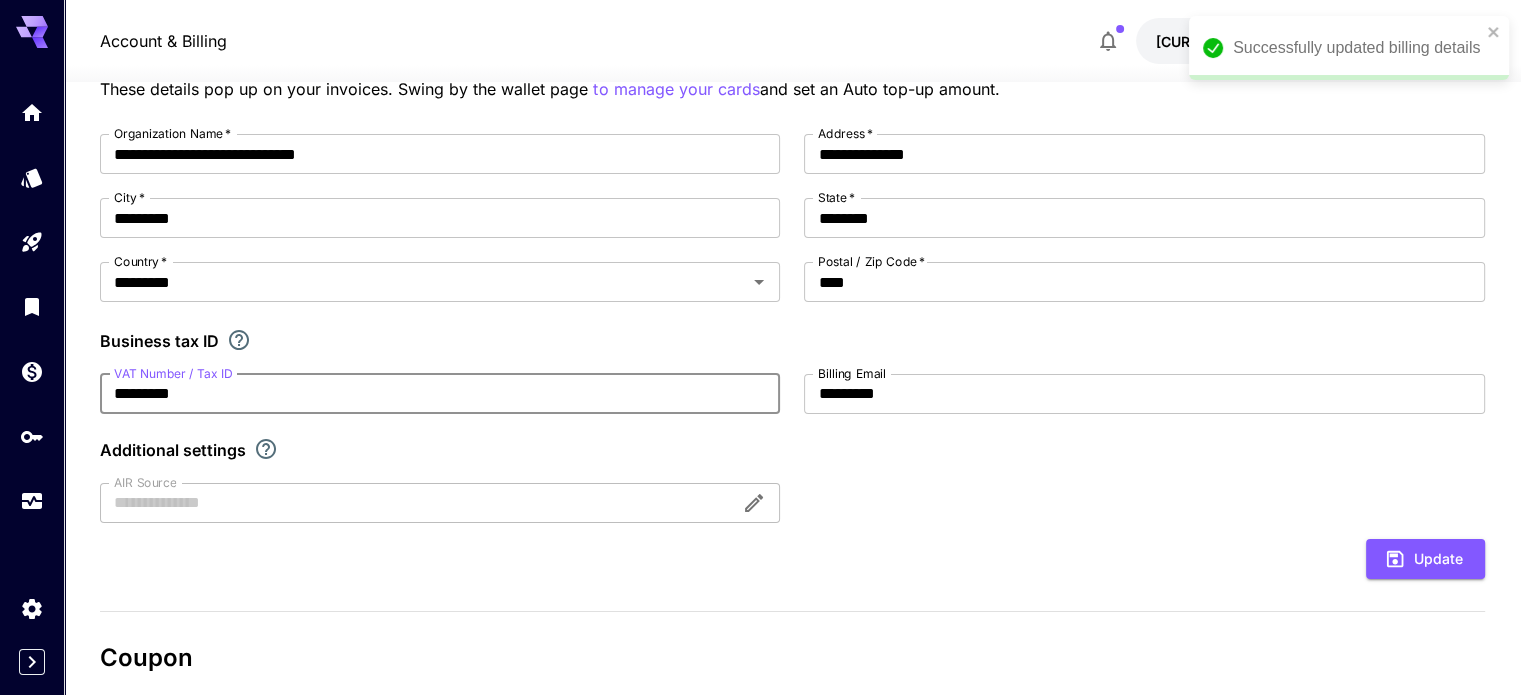 type on "*********" 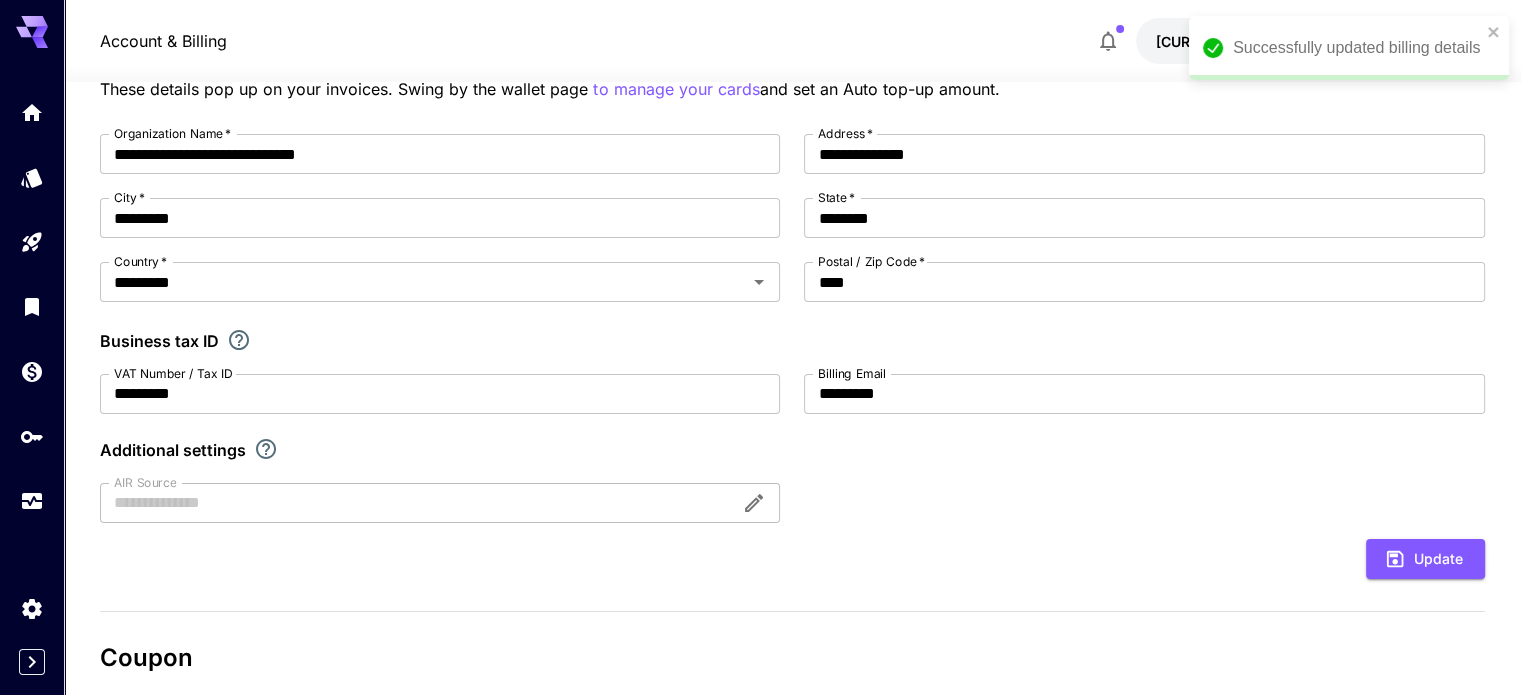 click on "**********" at bounding box center (792, 328) 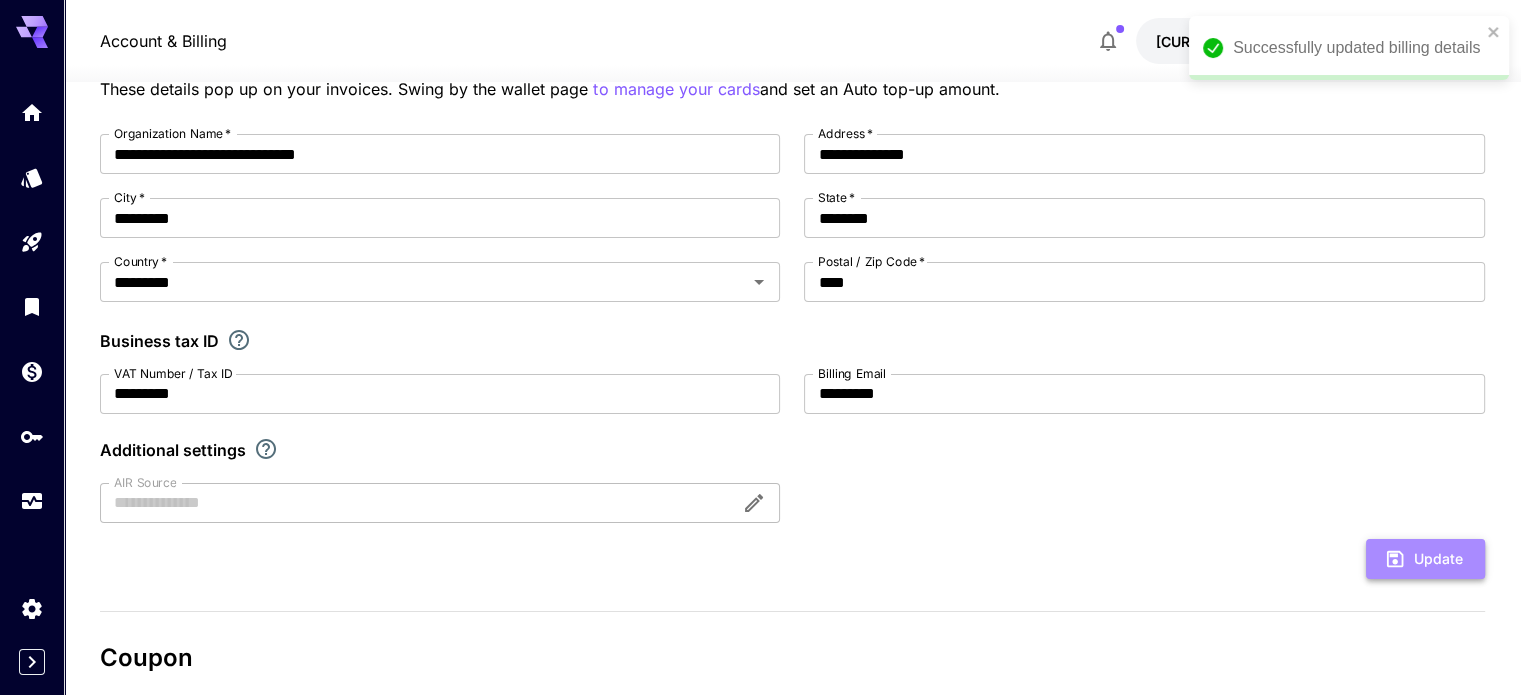 click on "Update" at bounding box center (1425, 559) 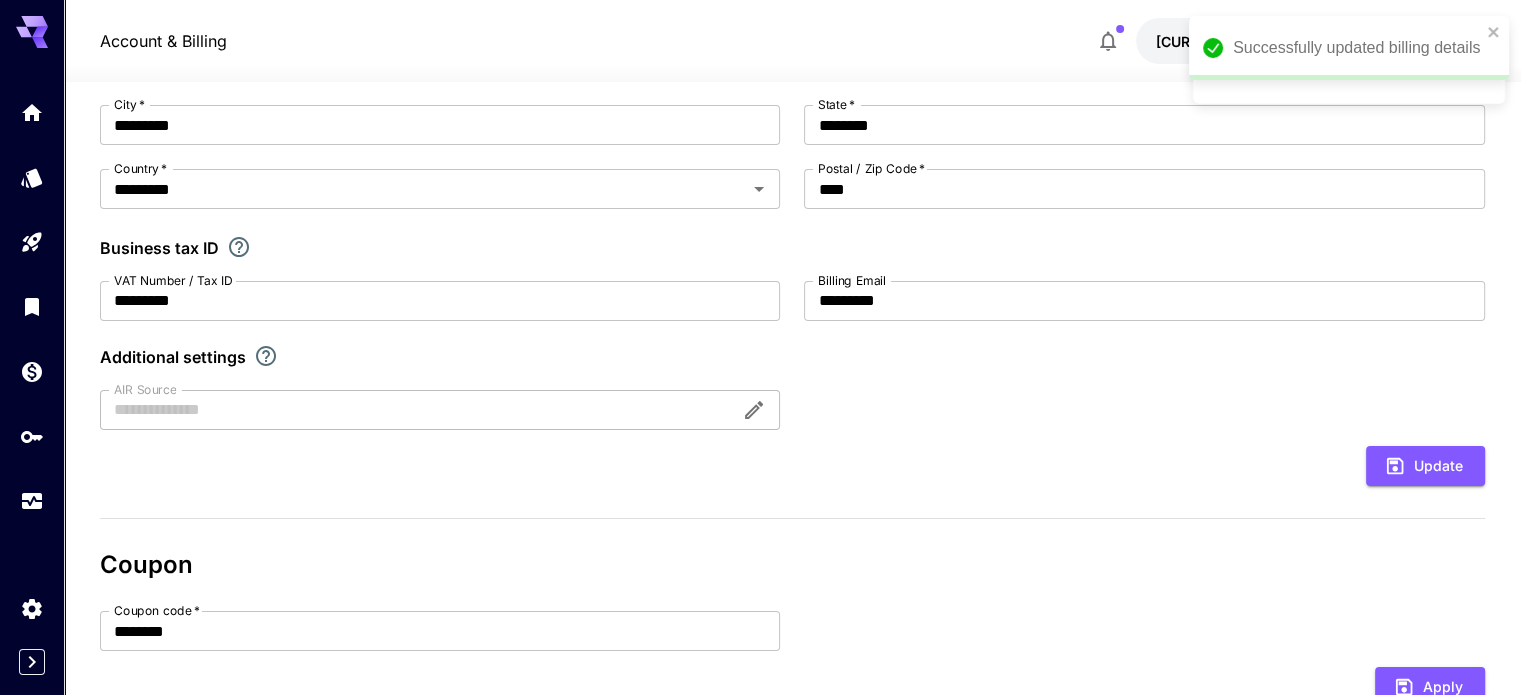 scroll, scrollTop: 0, scrollLeft: 0, axis: both 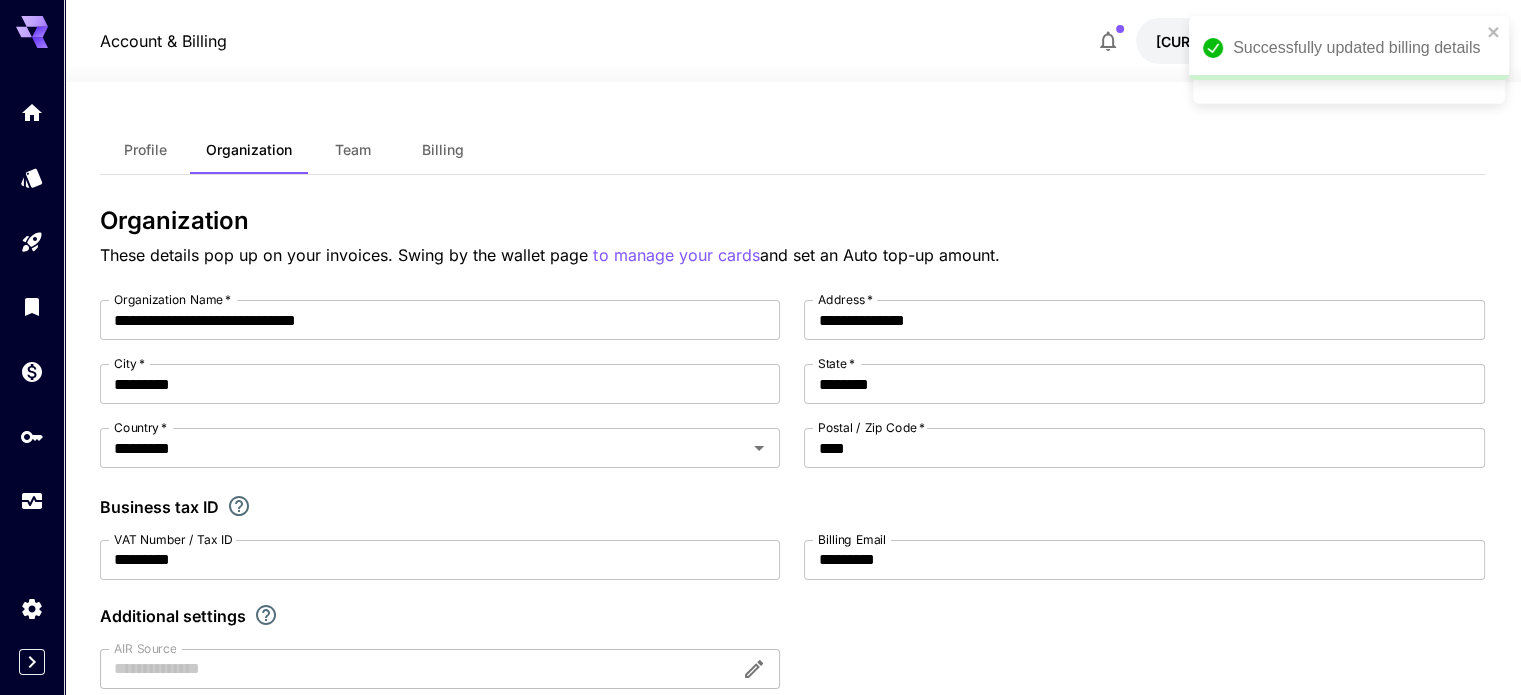 click on "Team" at bounding box center (353, 150) 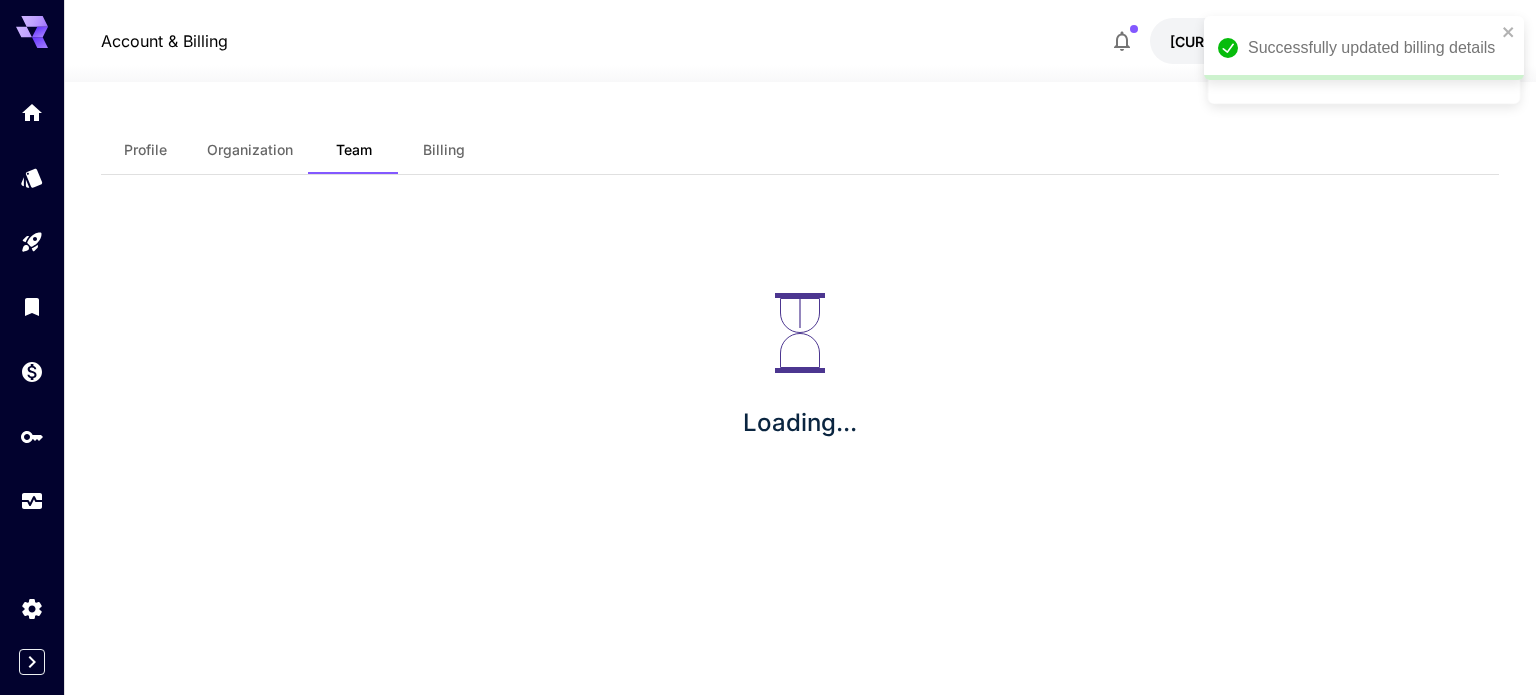 click on "Profile" at bounding box center (146, 150) 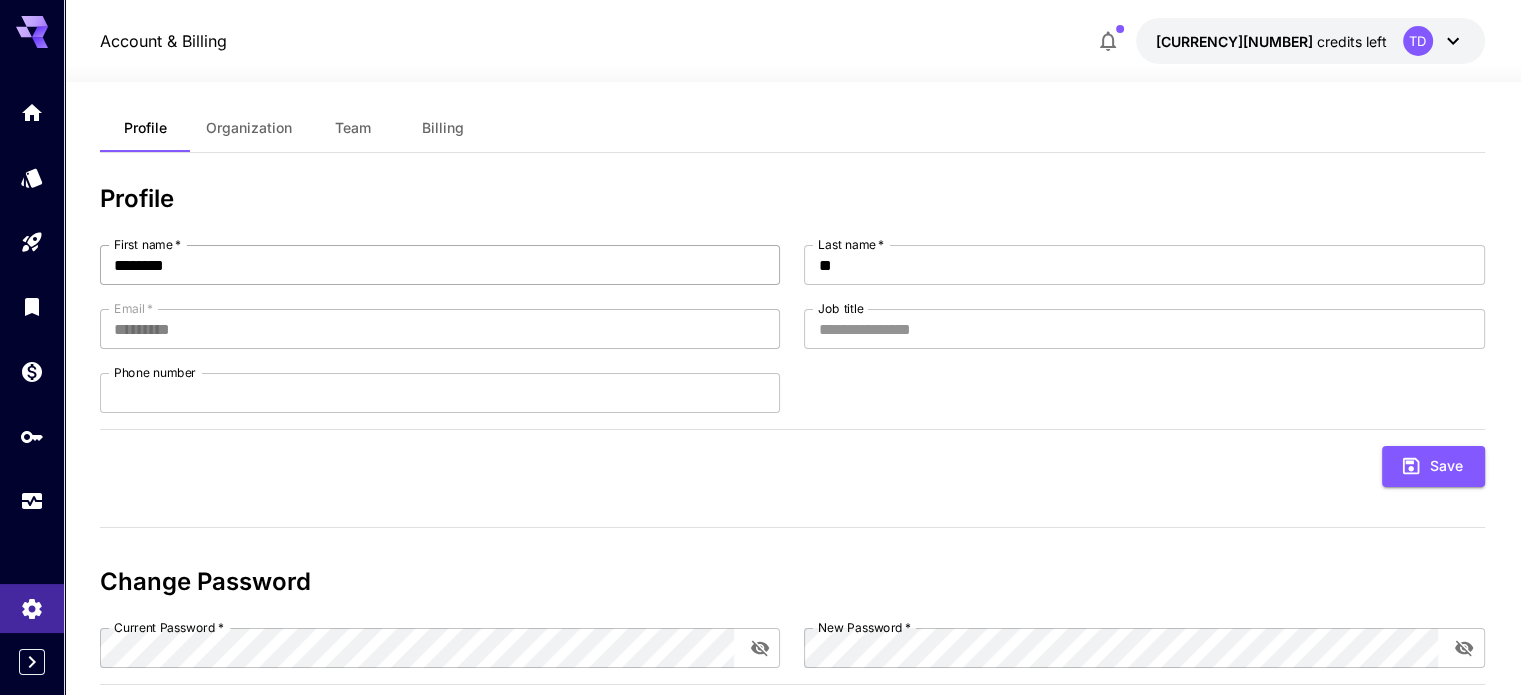 scroll, scrollTop: 0, scrollLeft: 0, axis: both 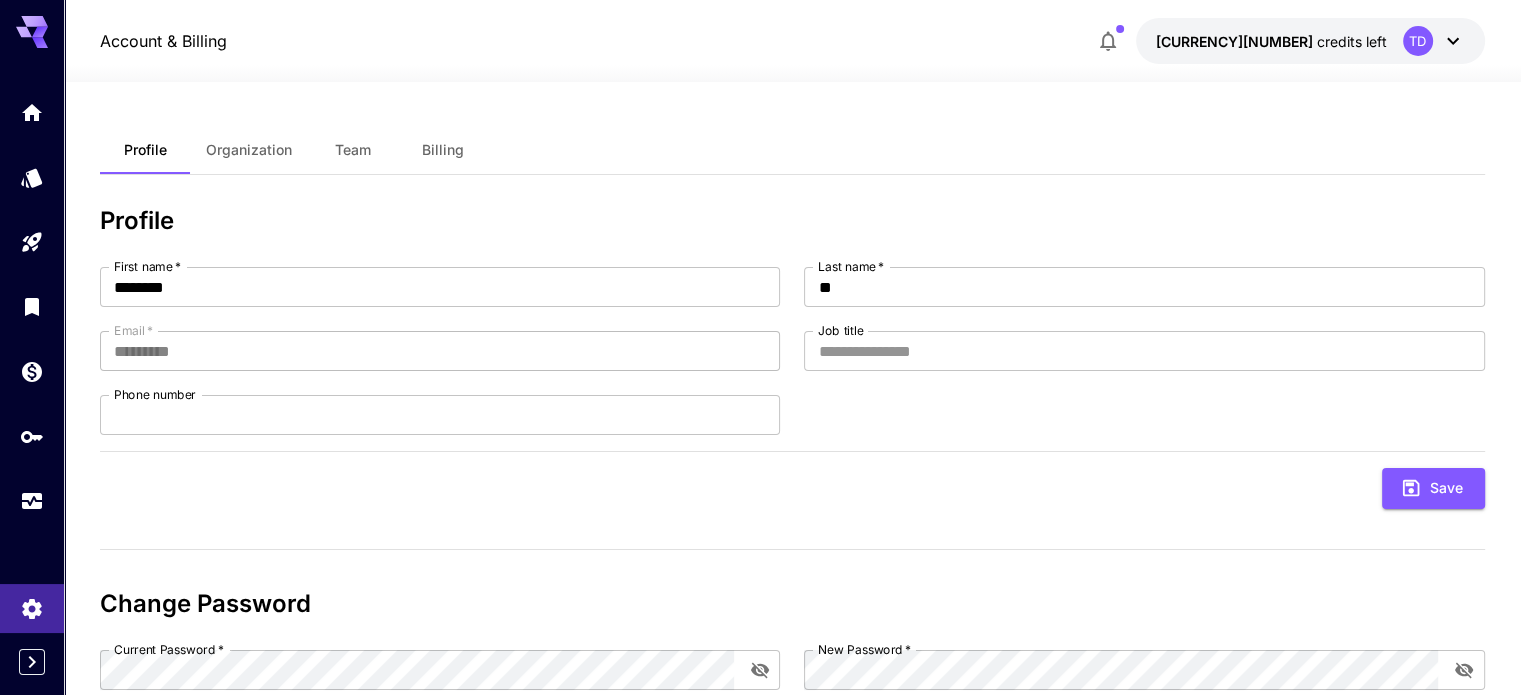 click on "Organization" at bounding box center [249, 150] 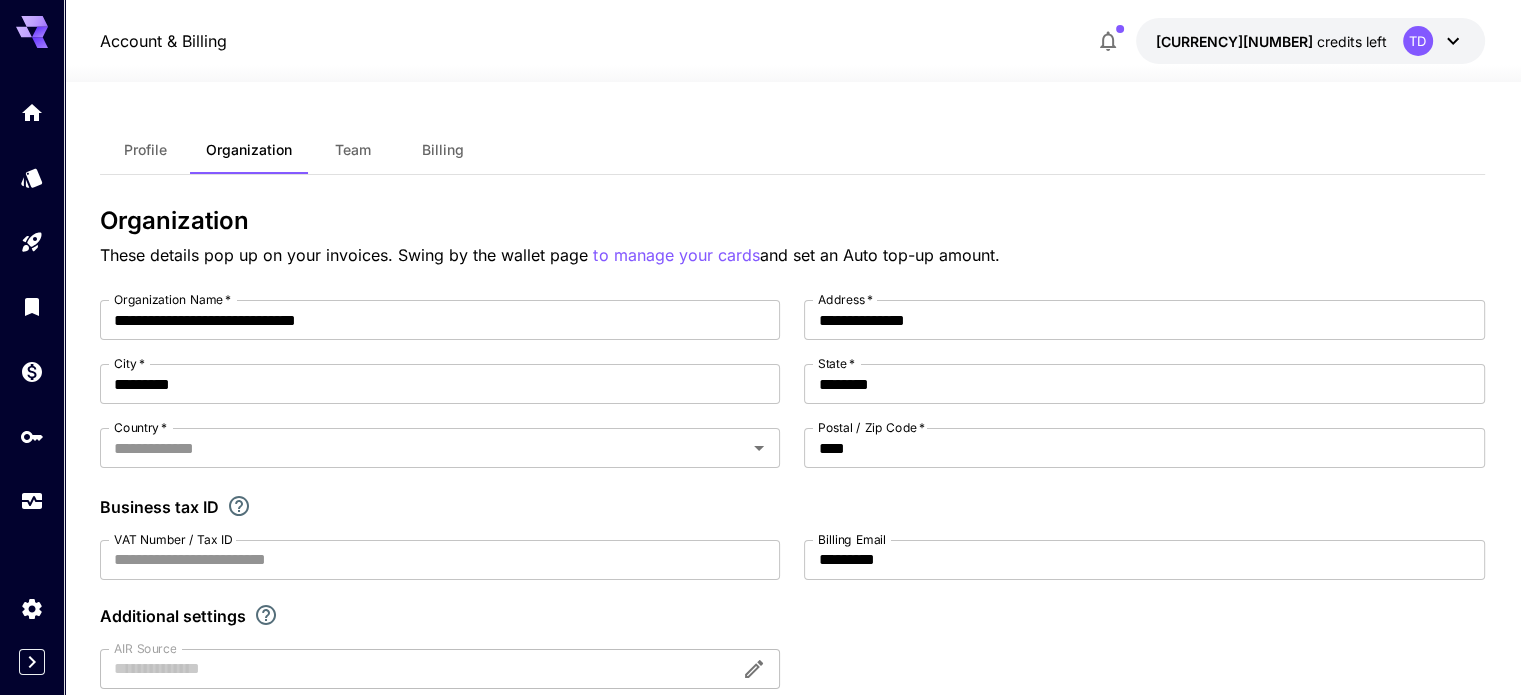 type on "*********" 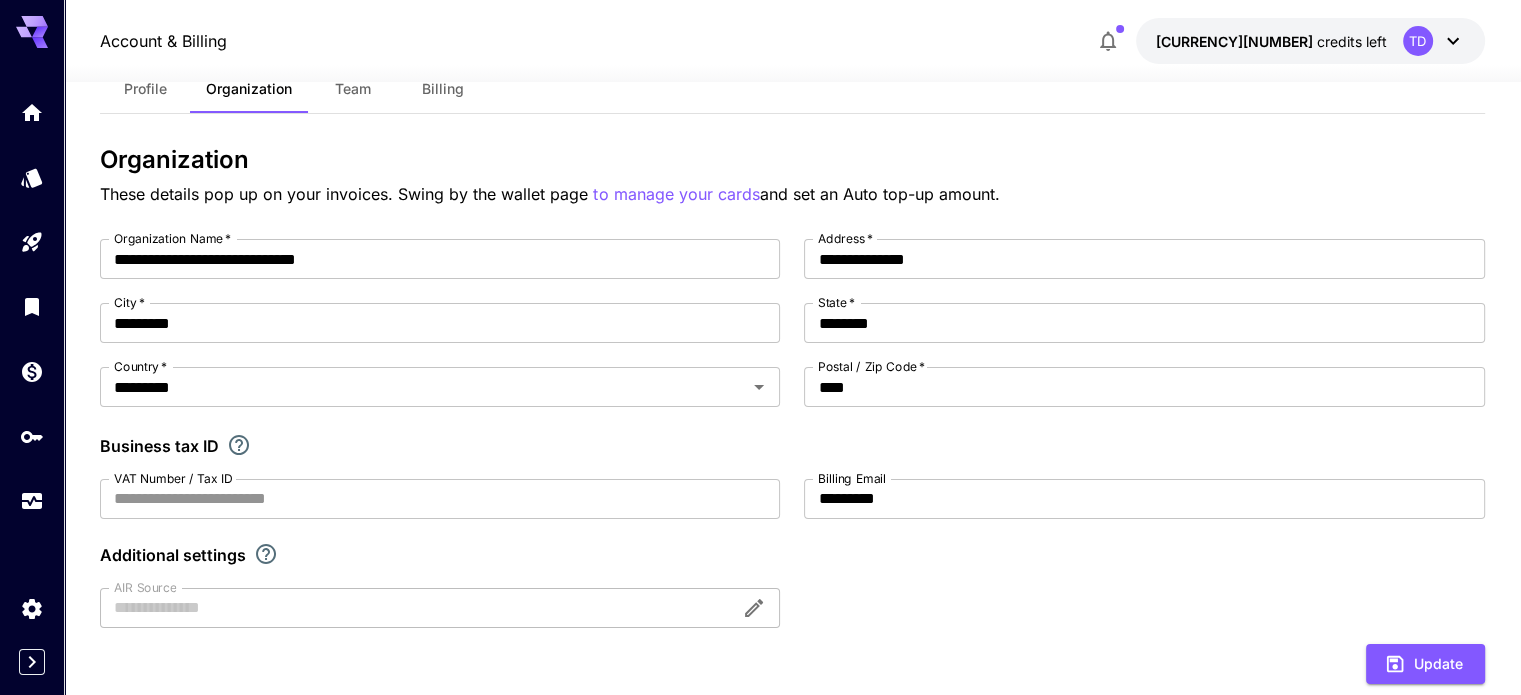 scroll, scrollTop: 0, scrollLeft: 0, axis: both 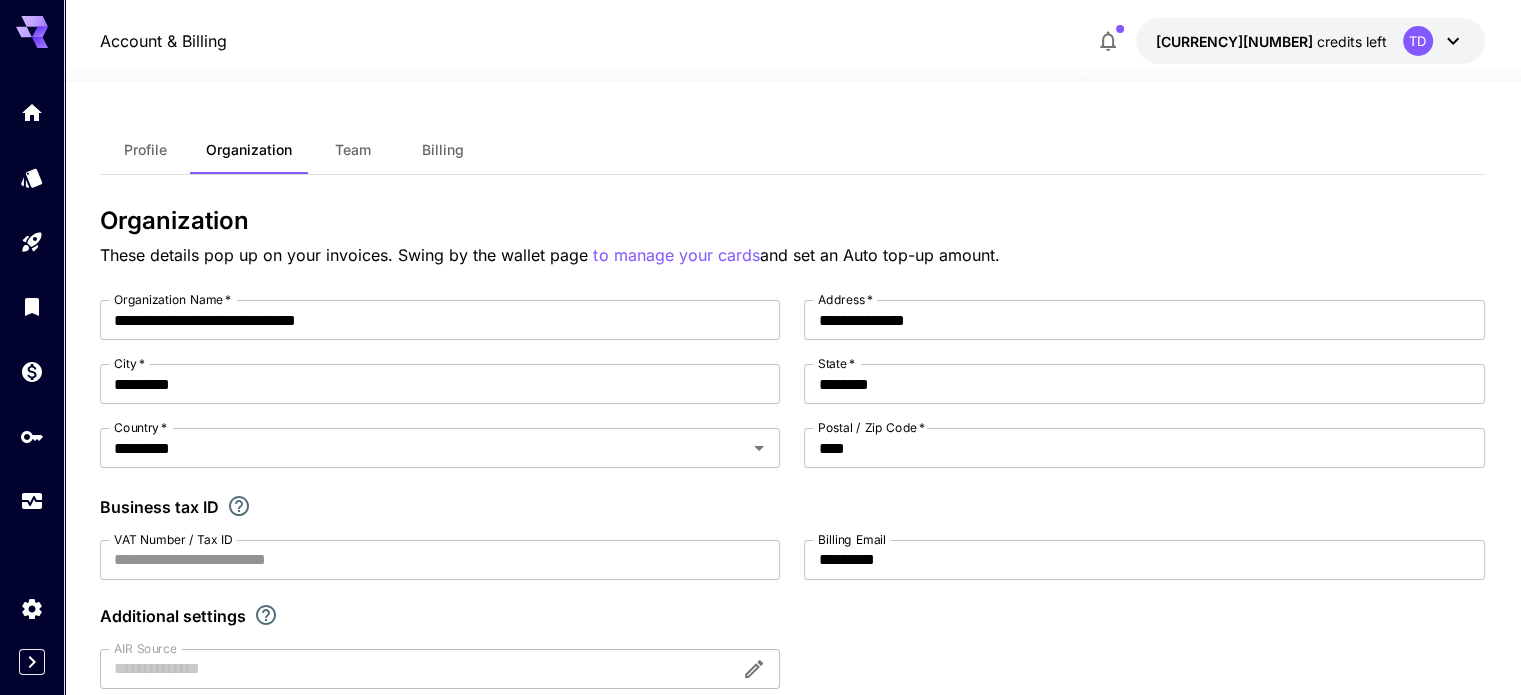 click on "Billing" at bounding box center [443, 150] 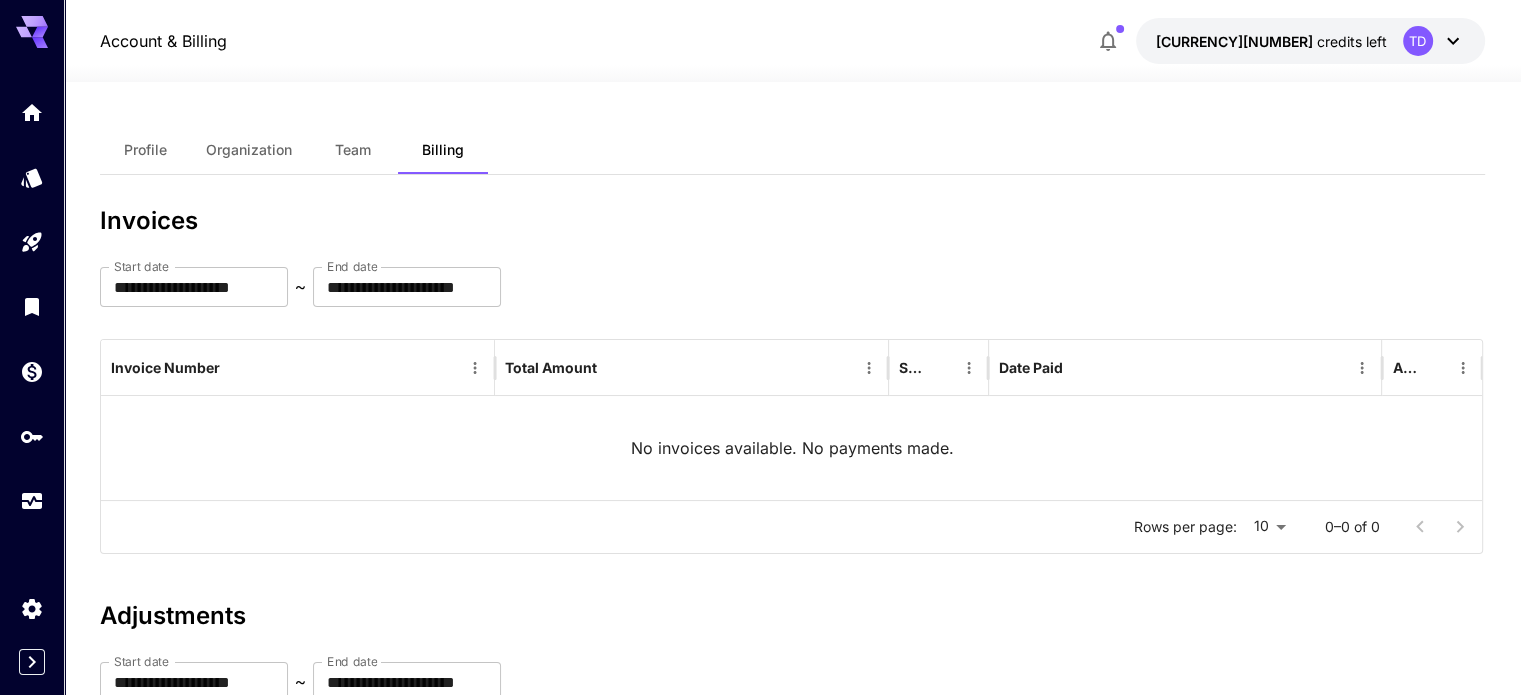 scroll, scrollTop: 260, scrollLeft: 0, axis: vertical 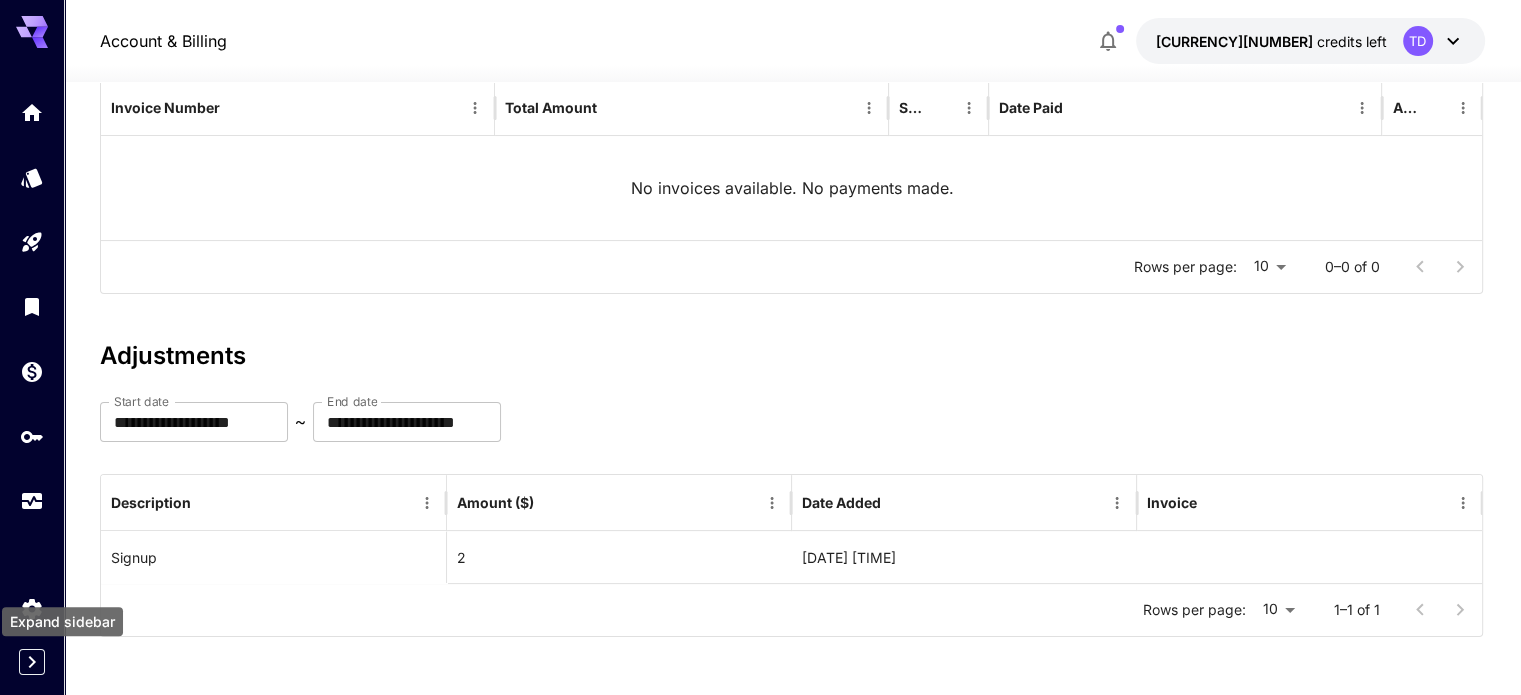 click 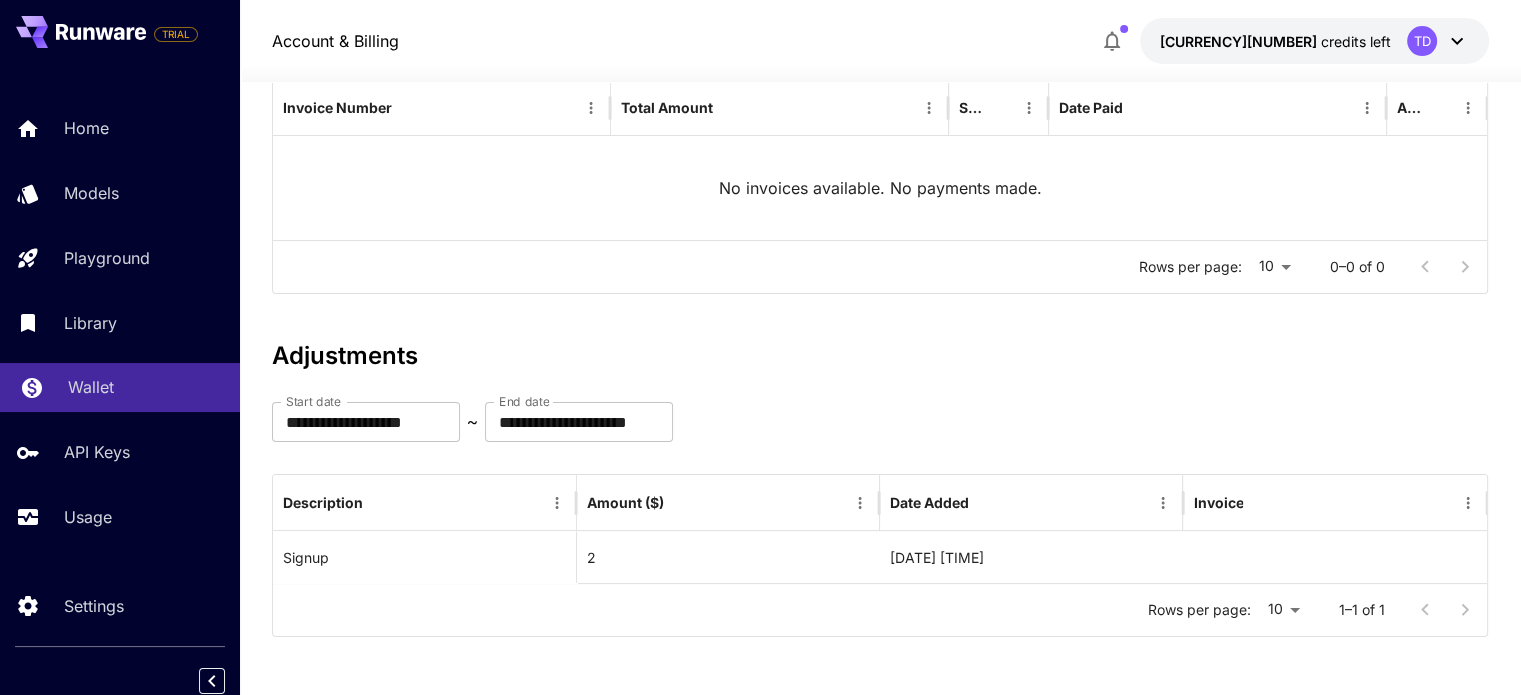 click on "Wallet" at bounding box center (91, 387) 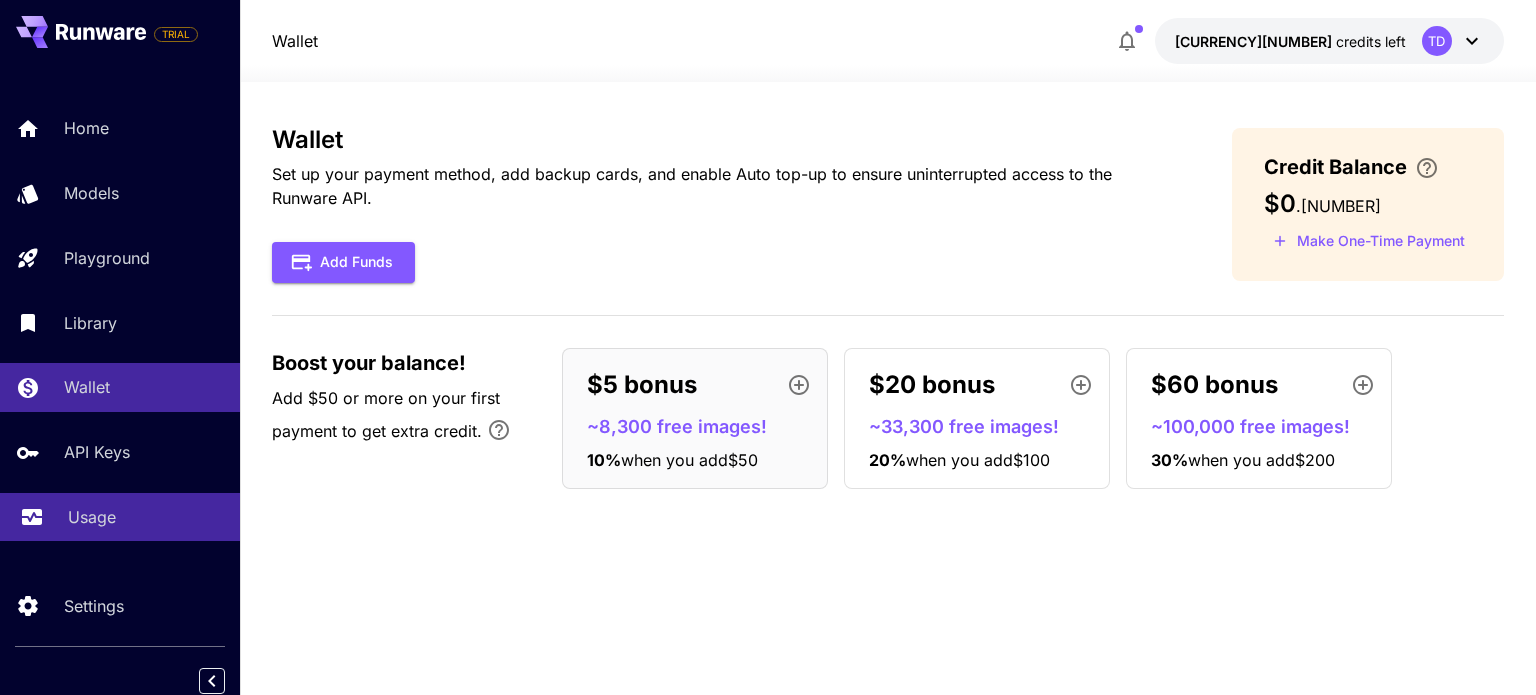 click on "Usage" at bounding box center (92, 517) 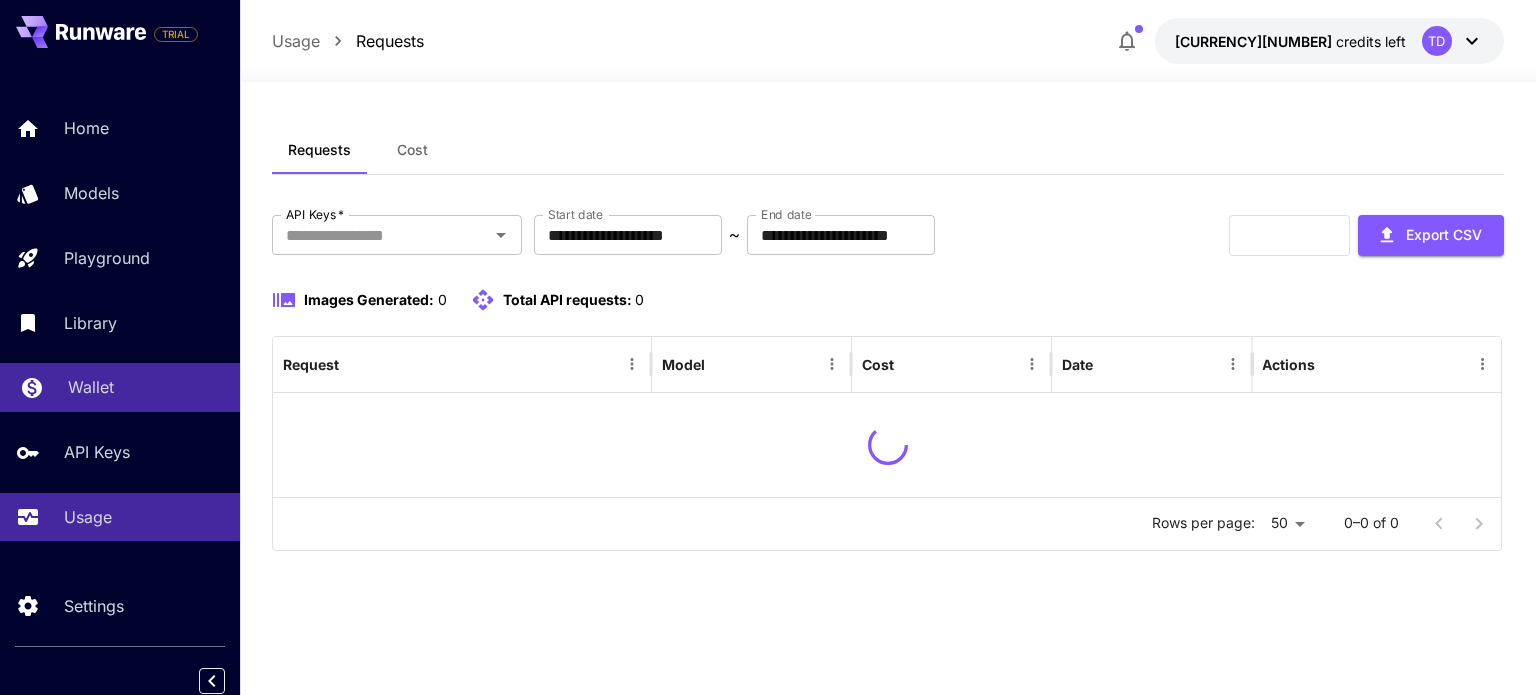 click on "Wallet" at bounding box center [91, 387] 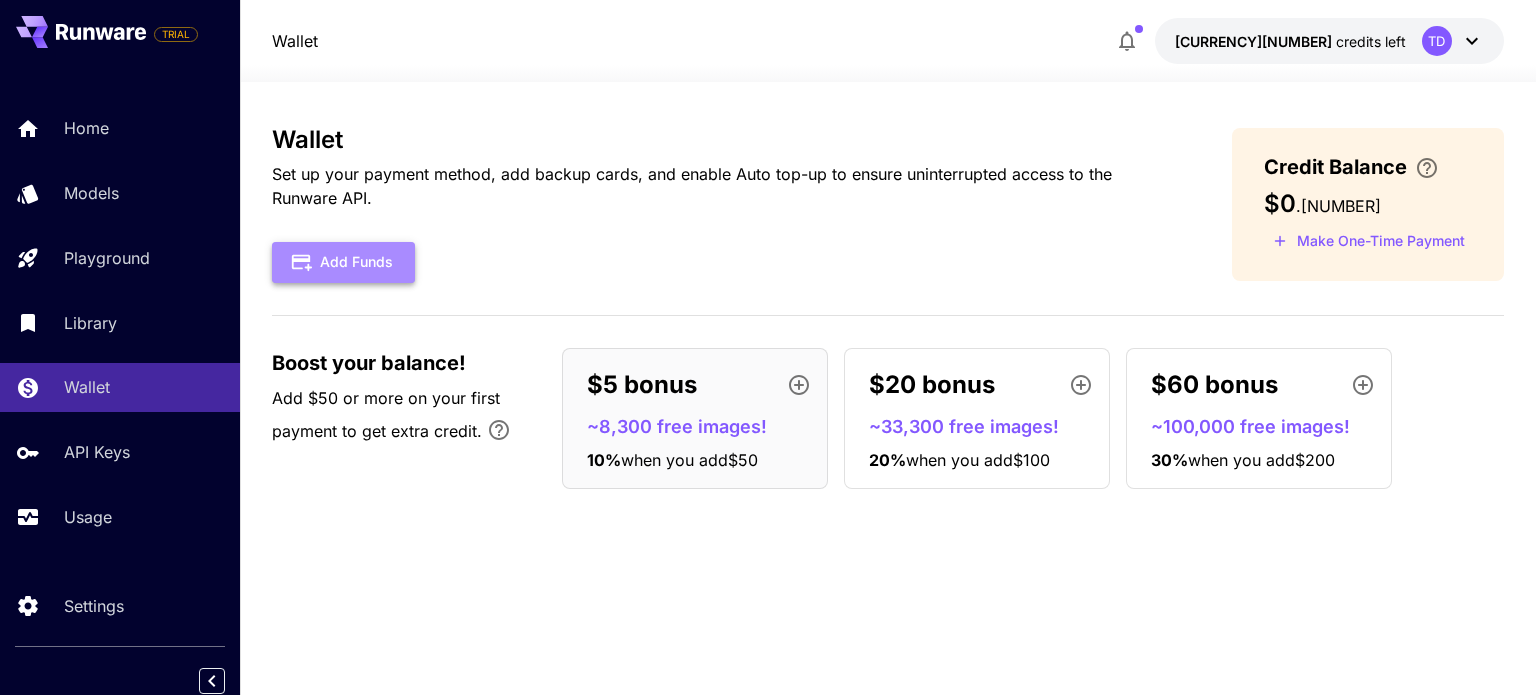 click on "Add Funds" at bounding box center (343, 262) 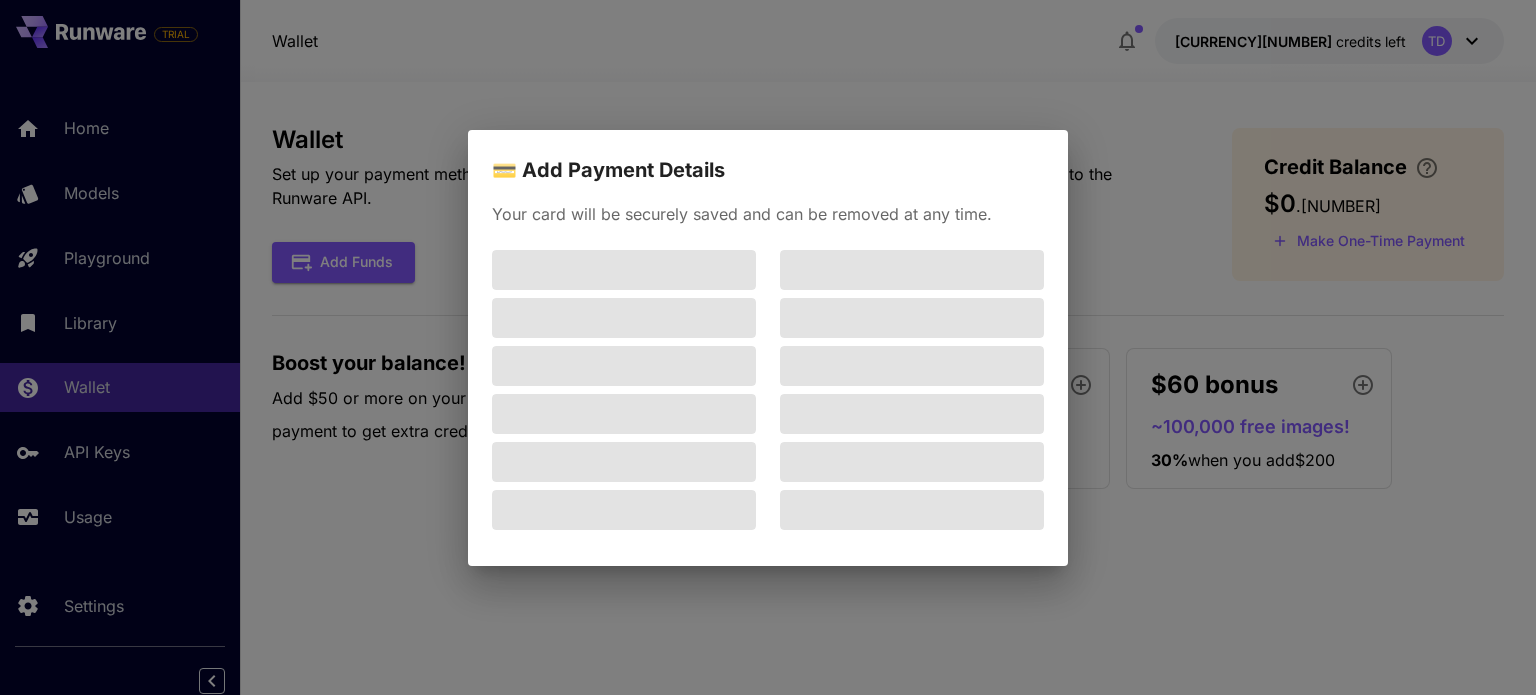 click on "💳 Add Payment Details Your card will be securely saved and can be removed at any time." at bounding box center (768, 347) 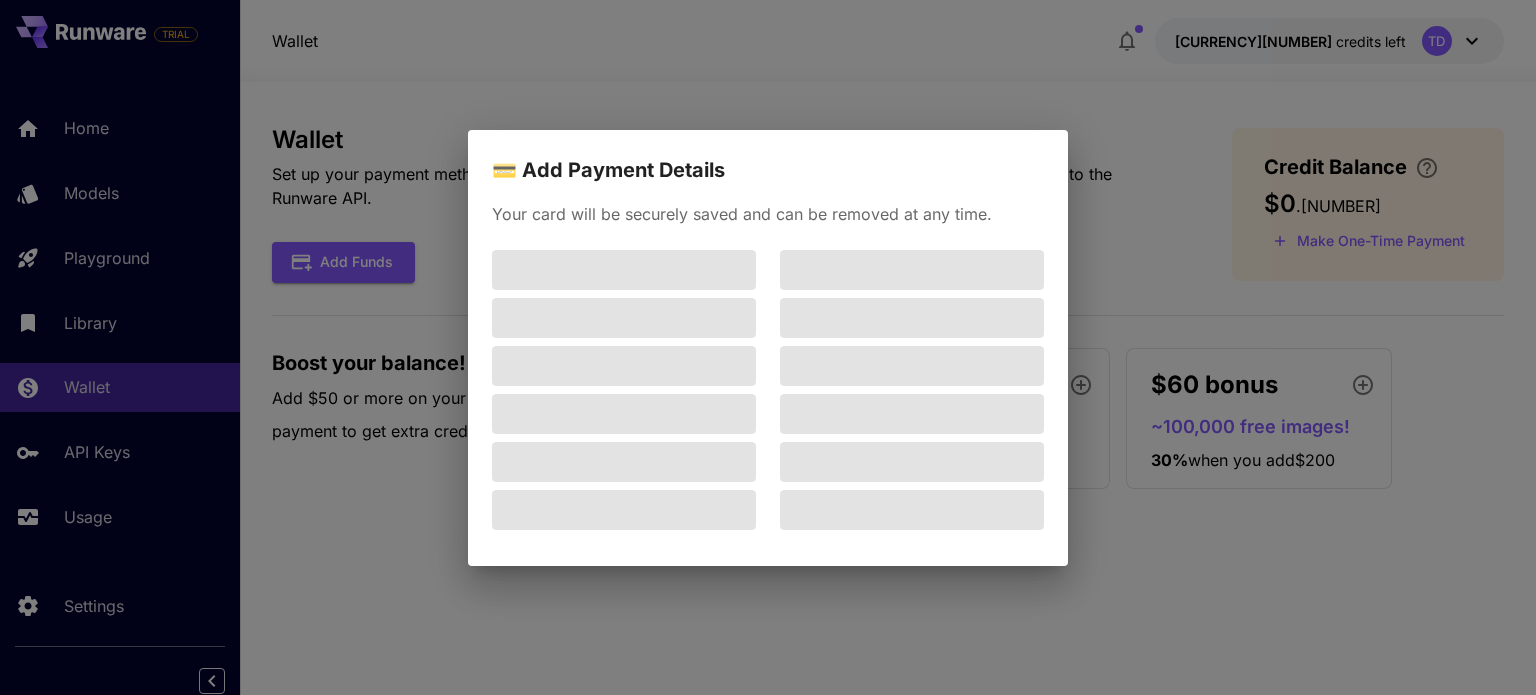 drag, startPoint x: 1101, startPoint y: 163, endPoint x: 1261, endPoint y: 245, distance: 179.78876 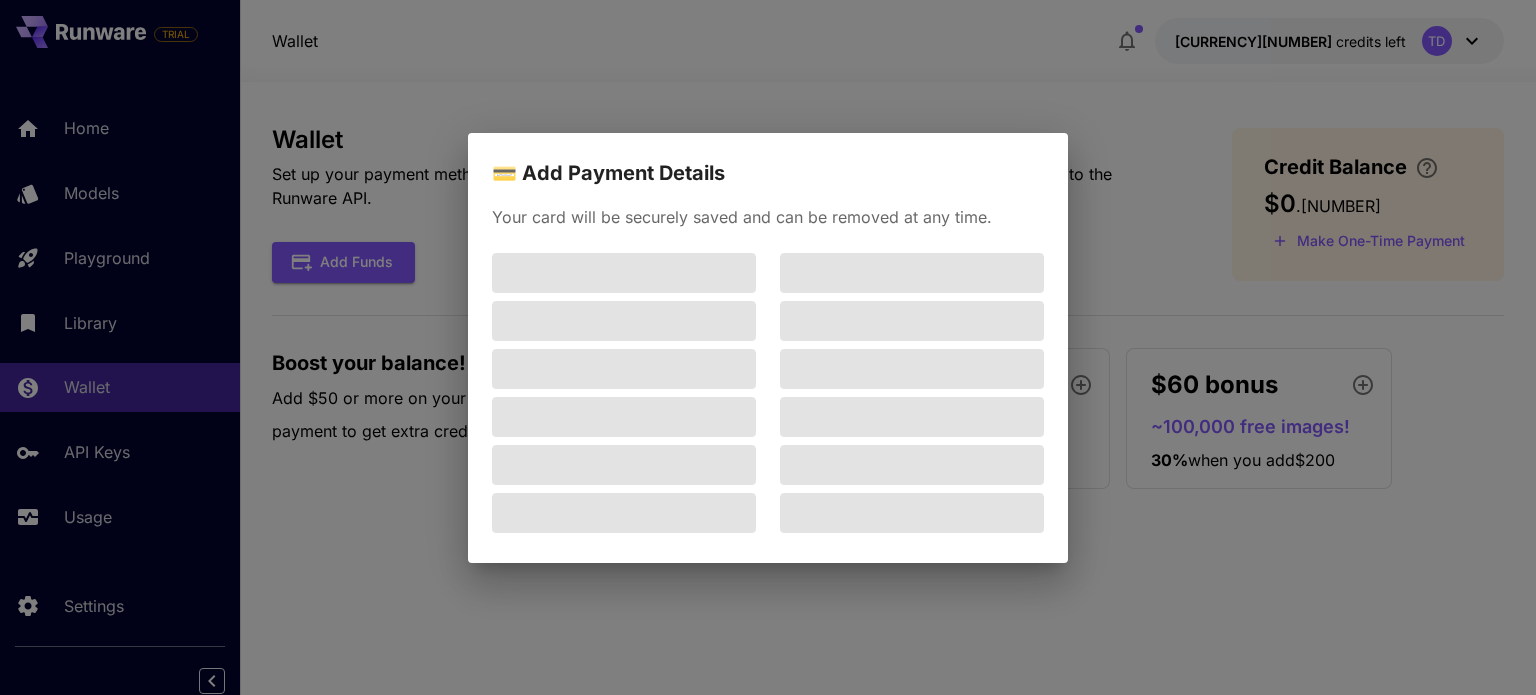 click on "💳 Add Payment Details Your card will be securely saved and can be removed at any time." at bounding box center (768, 347) 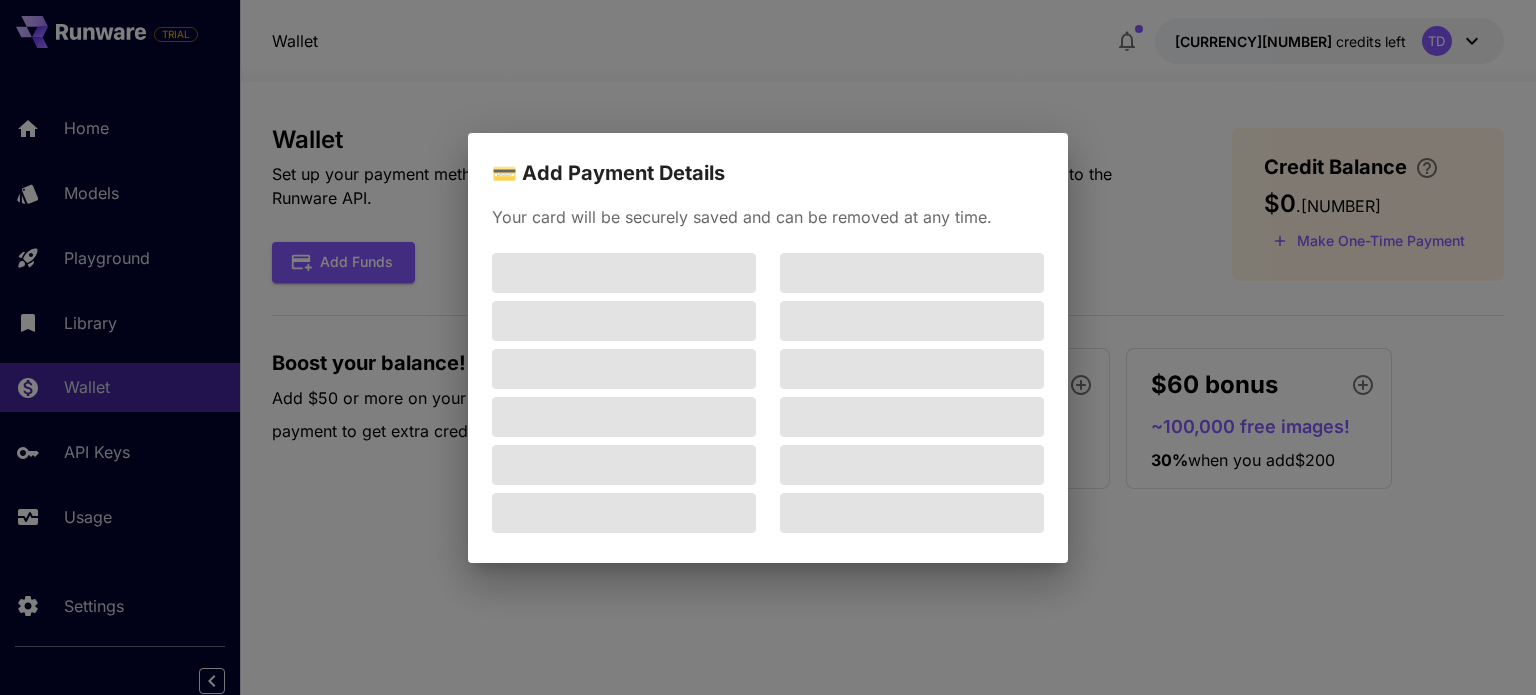 click on "💳 Add Payment Details Your card will be securely saved and can be removed at any time." at bounding box center [768, 347] 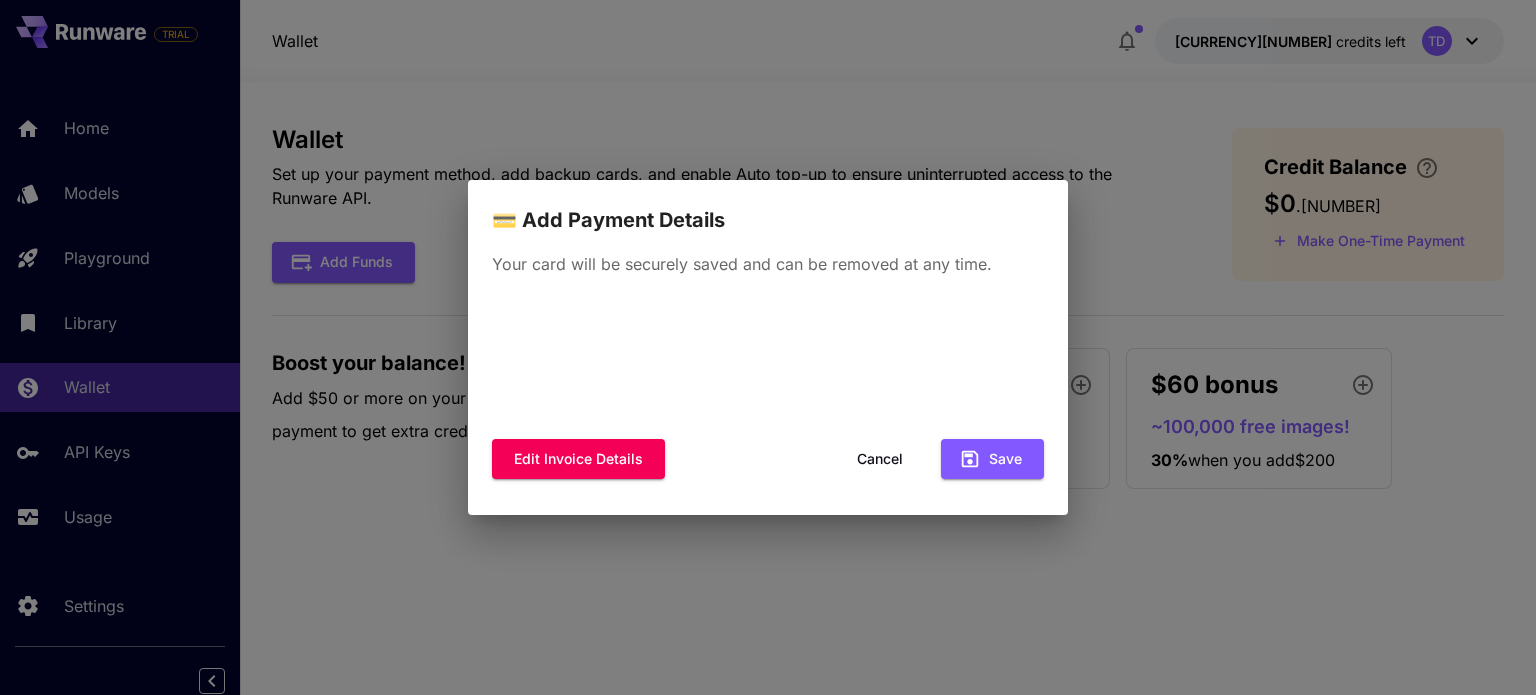 click on "💳 Add Payment Details Your card will be securely saved and can be removed at any time. Edit invoice details Cancel Save" at bounding box center (768, 347) 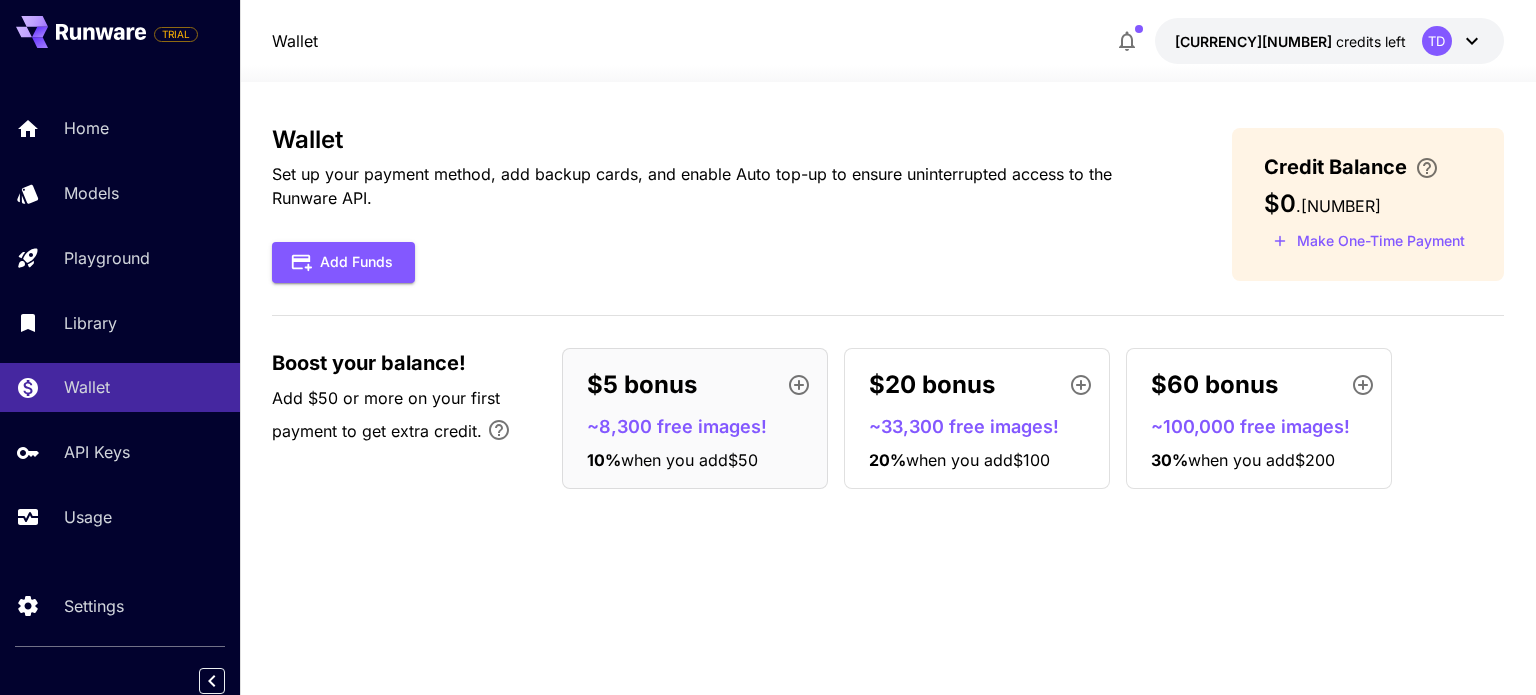 click on "Make One-Time Payment" at bounding box center [1369, 241] 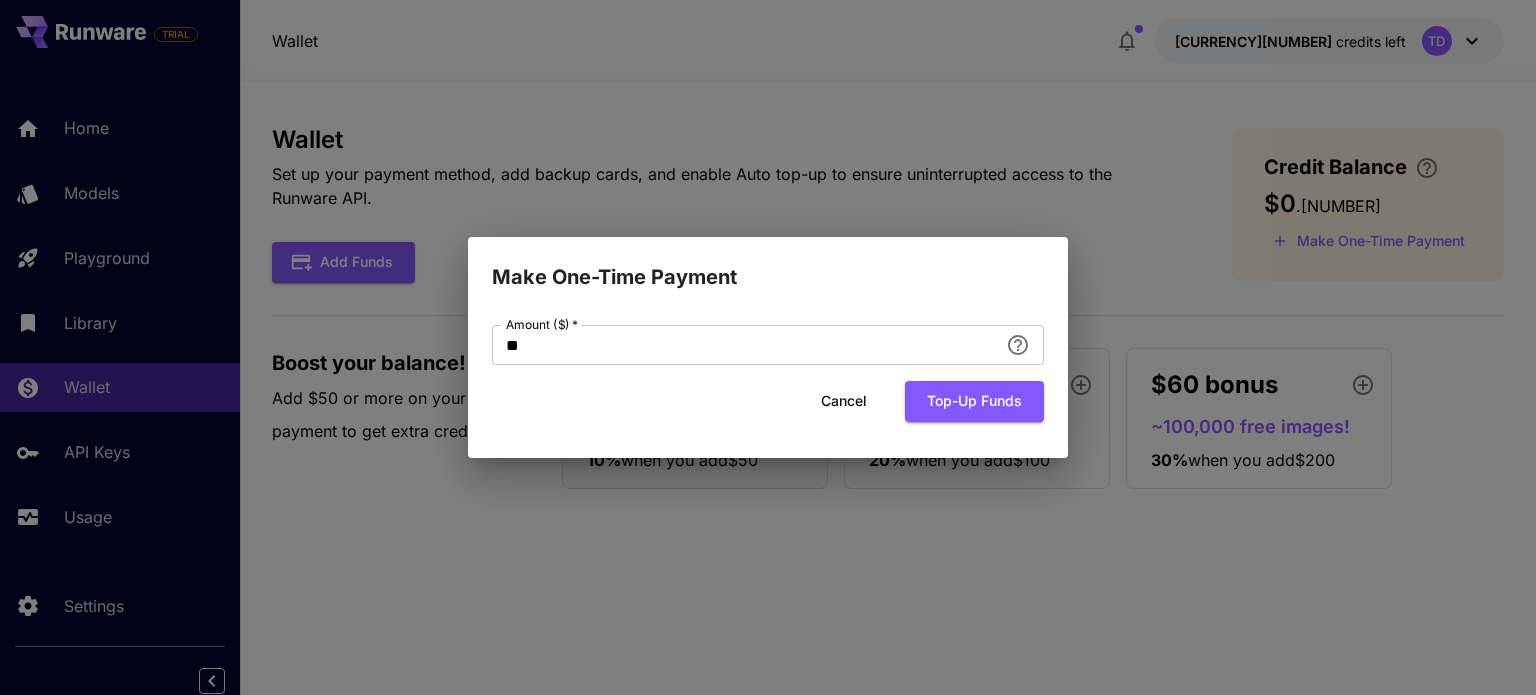 click on "Cancel" at bounding box center (844, 401) 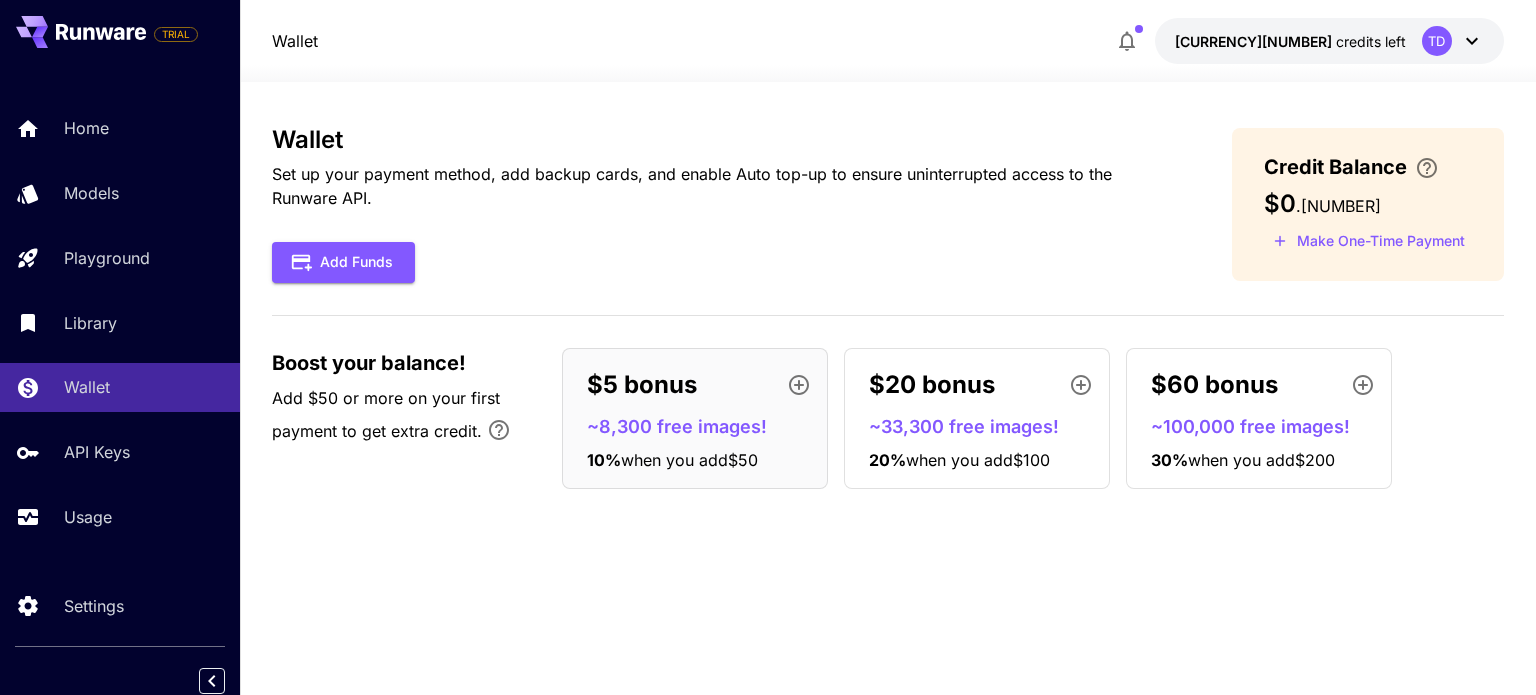 click on "Make One-Time Payment" at bounding box center [1369, 241] 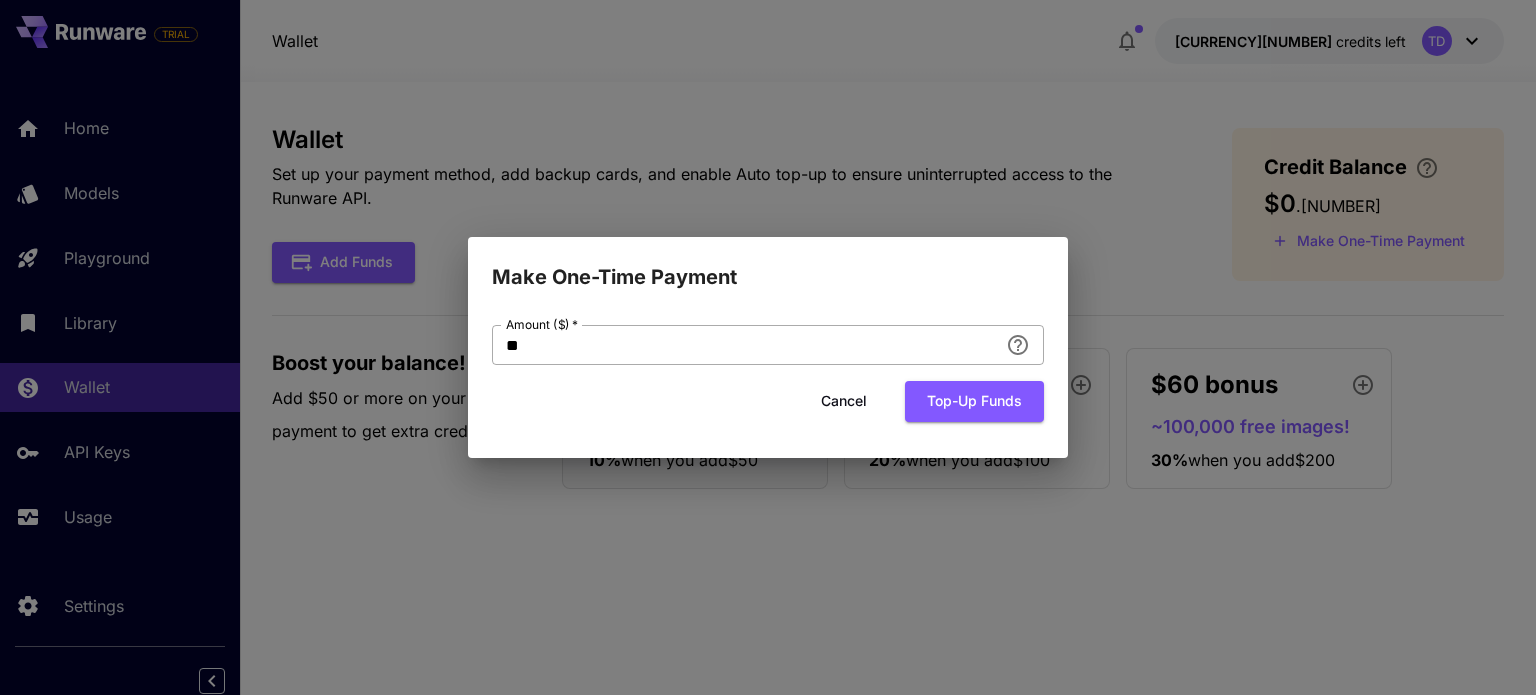 click on "**" at bounding box center (745, 345) 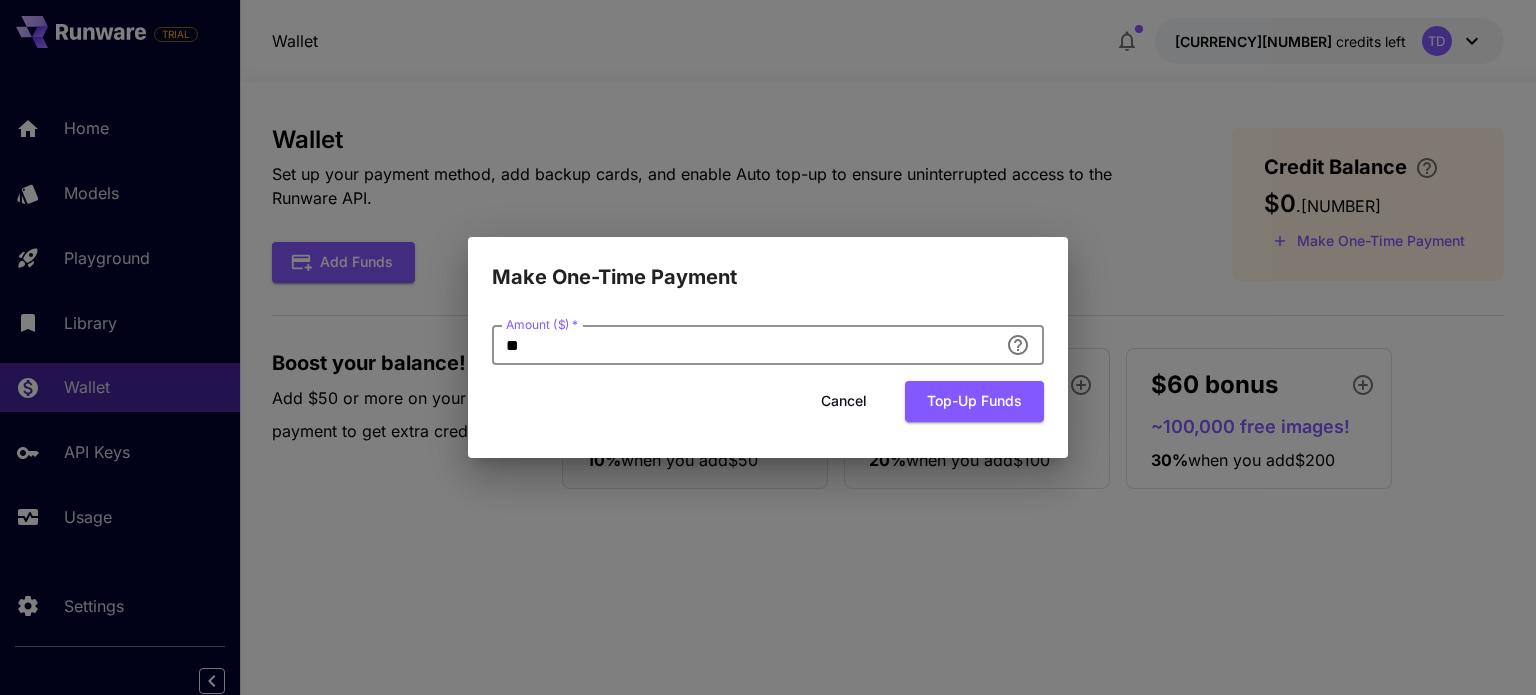 click on "**" at bounding box center [745, 345] 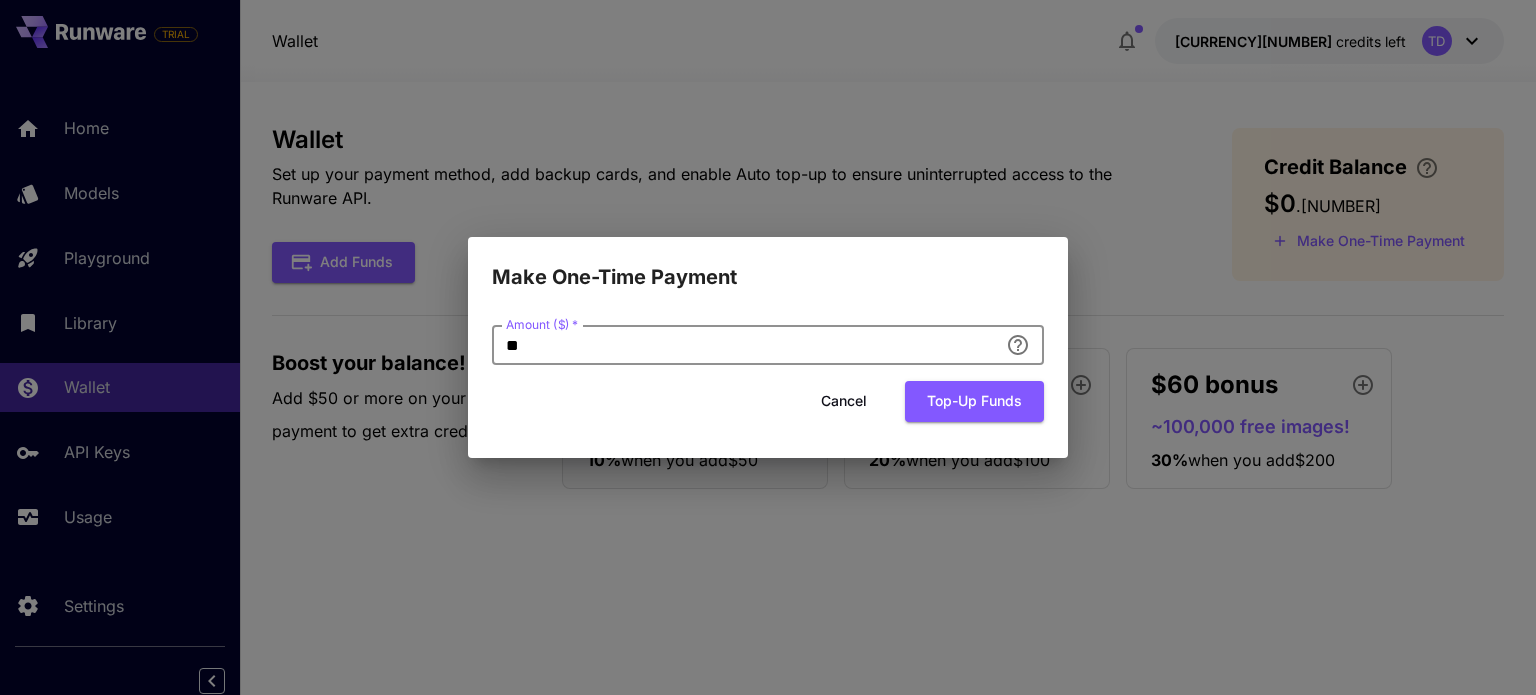 click on "**" at bounding box center (745, 345) 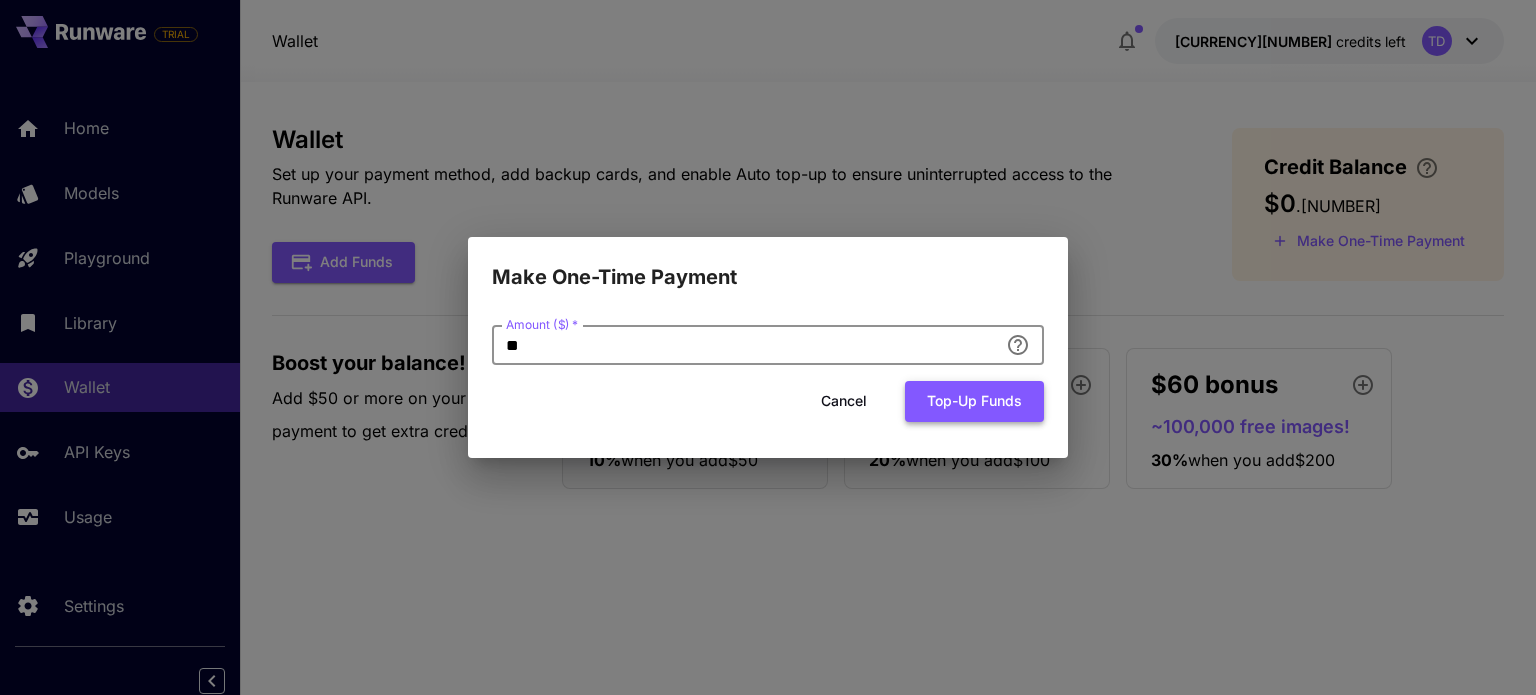 type on "**" 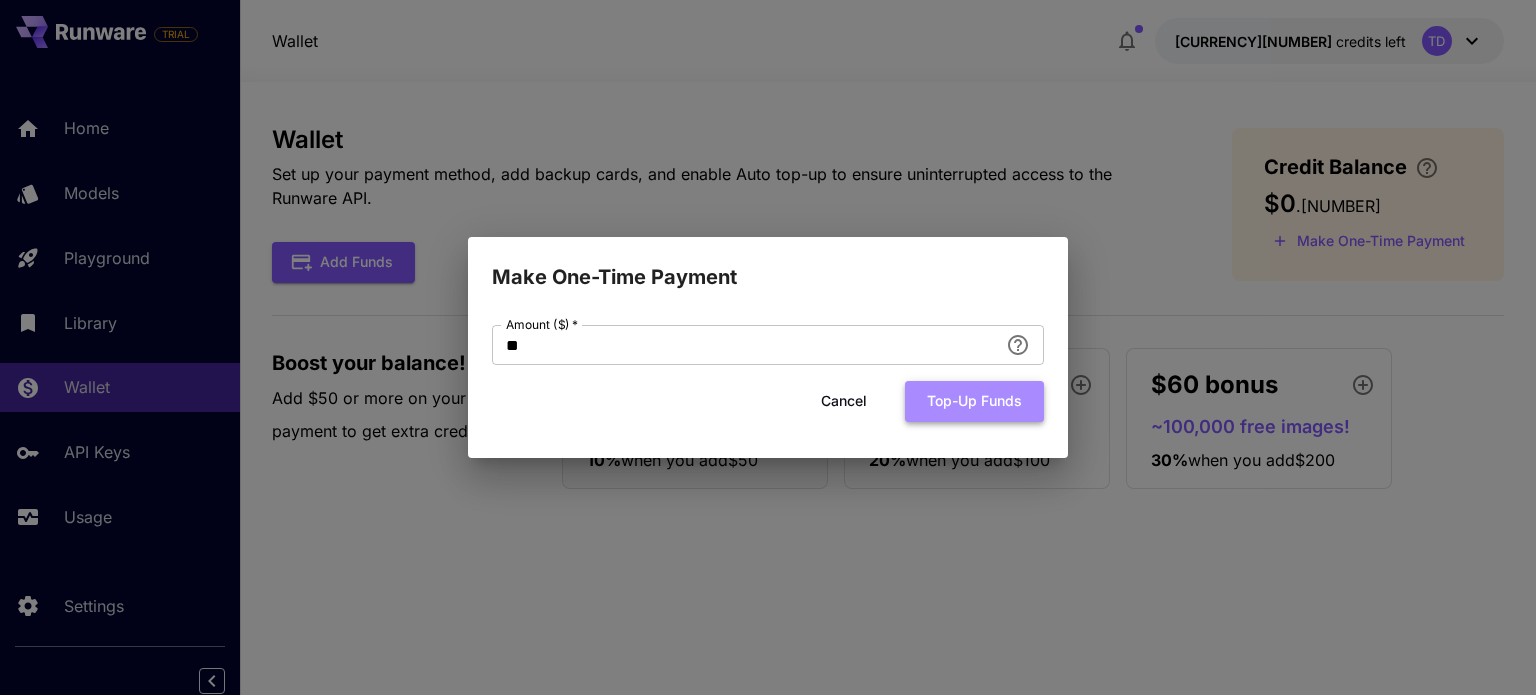 click on "Top-up funds" at bounding box center (974, 401) 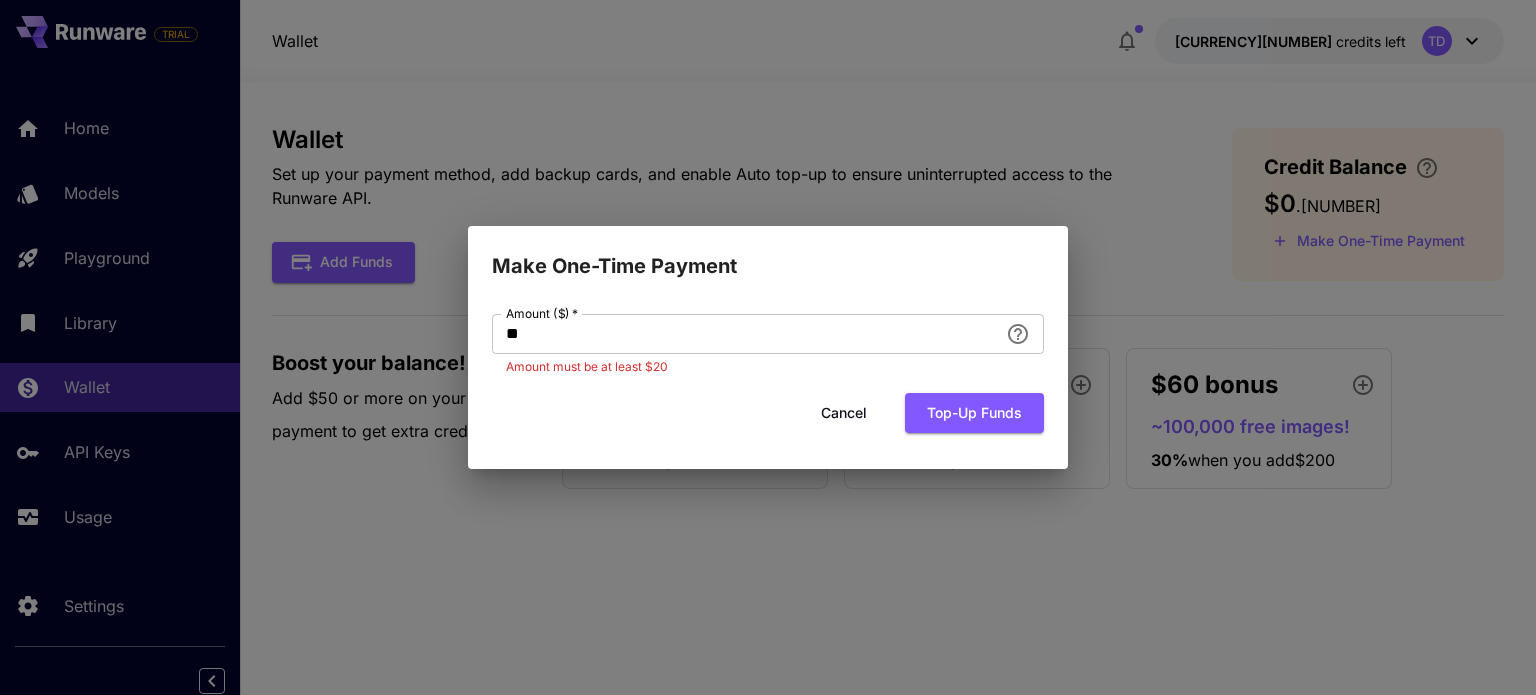 click on "Cancel" at bounding box center (844, 413) 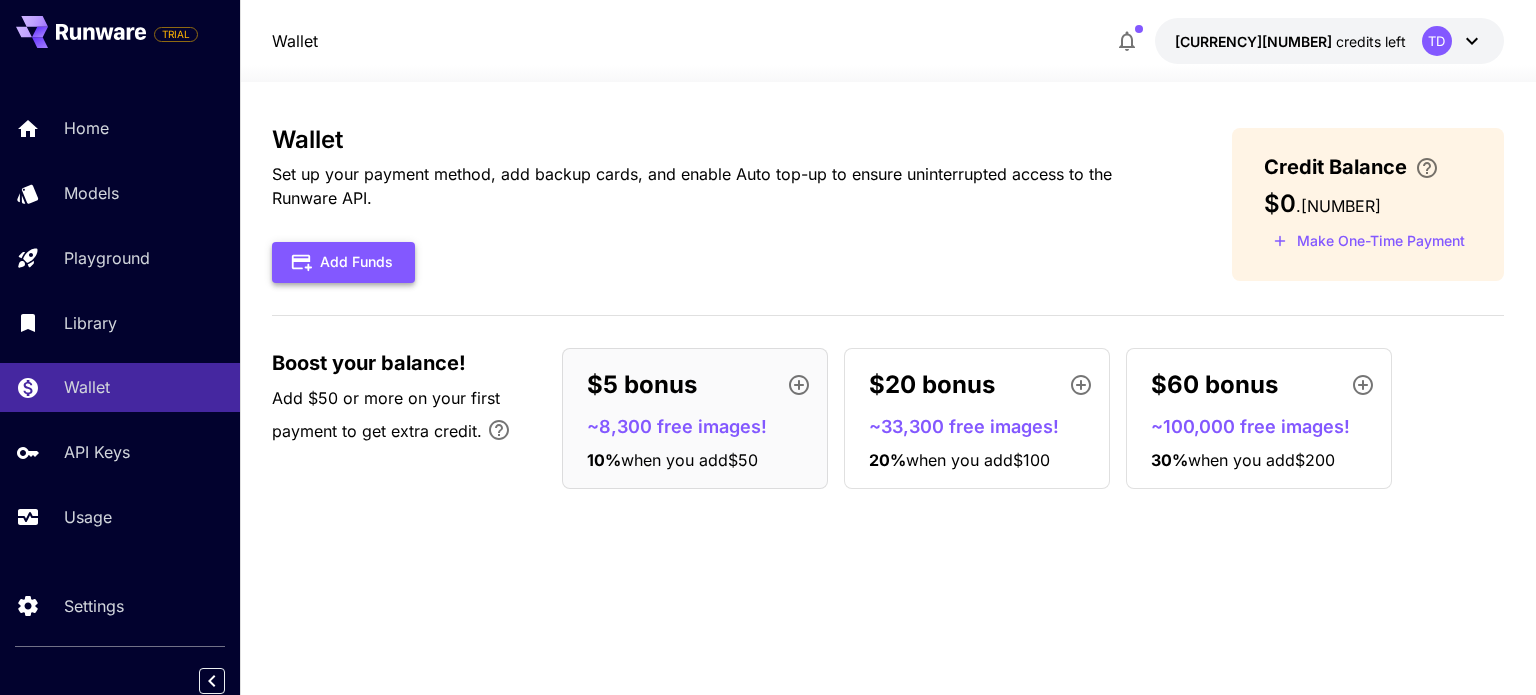 click on "Add Funds" at bounding box center [343, 262] 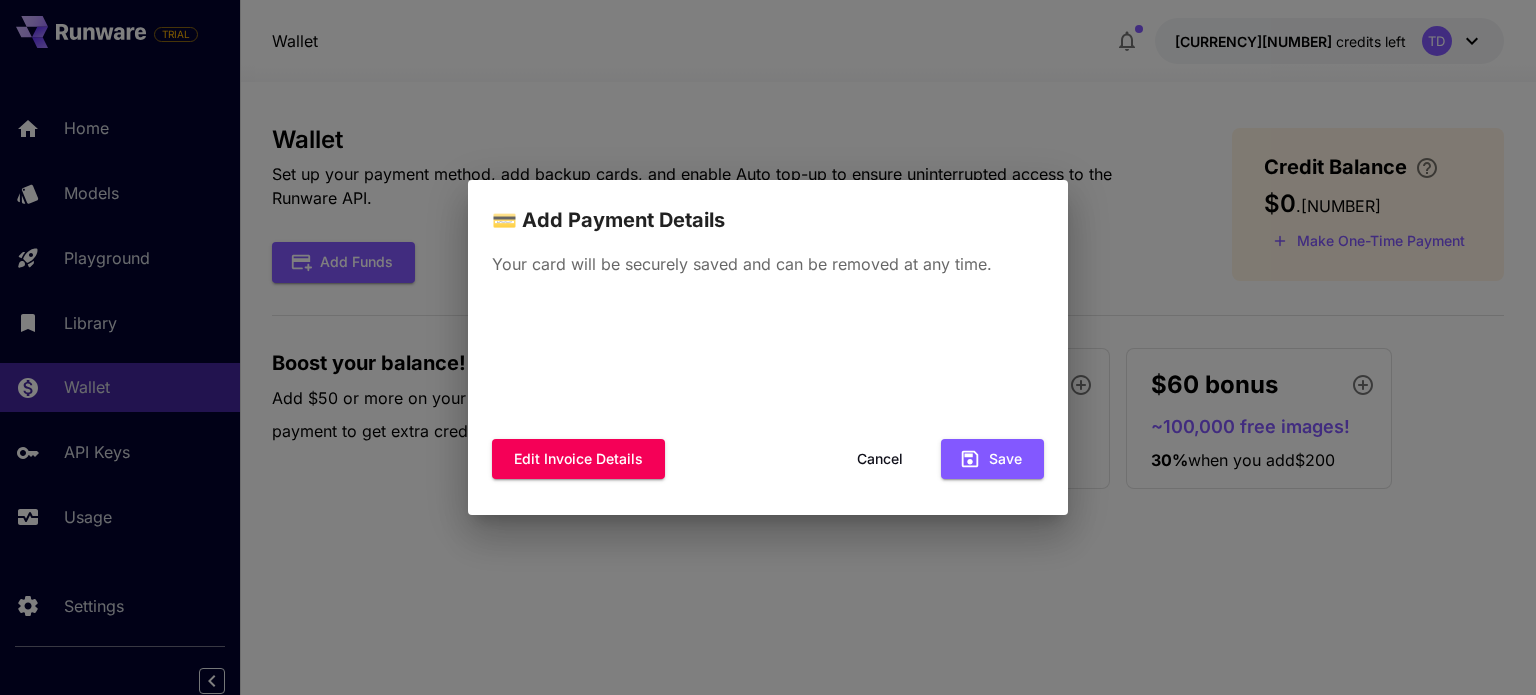 click on "Cancel" at bounding box center [880, 459] 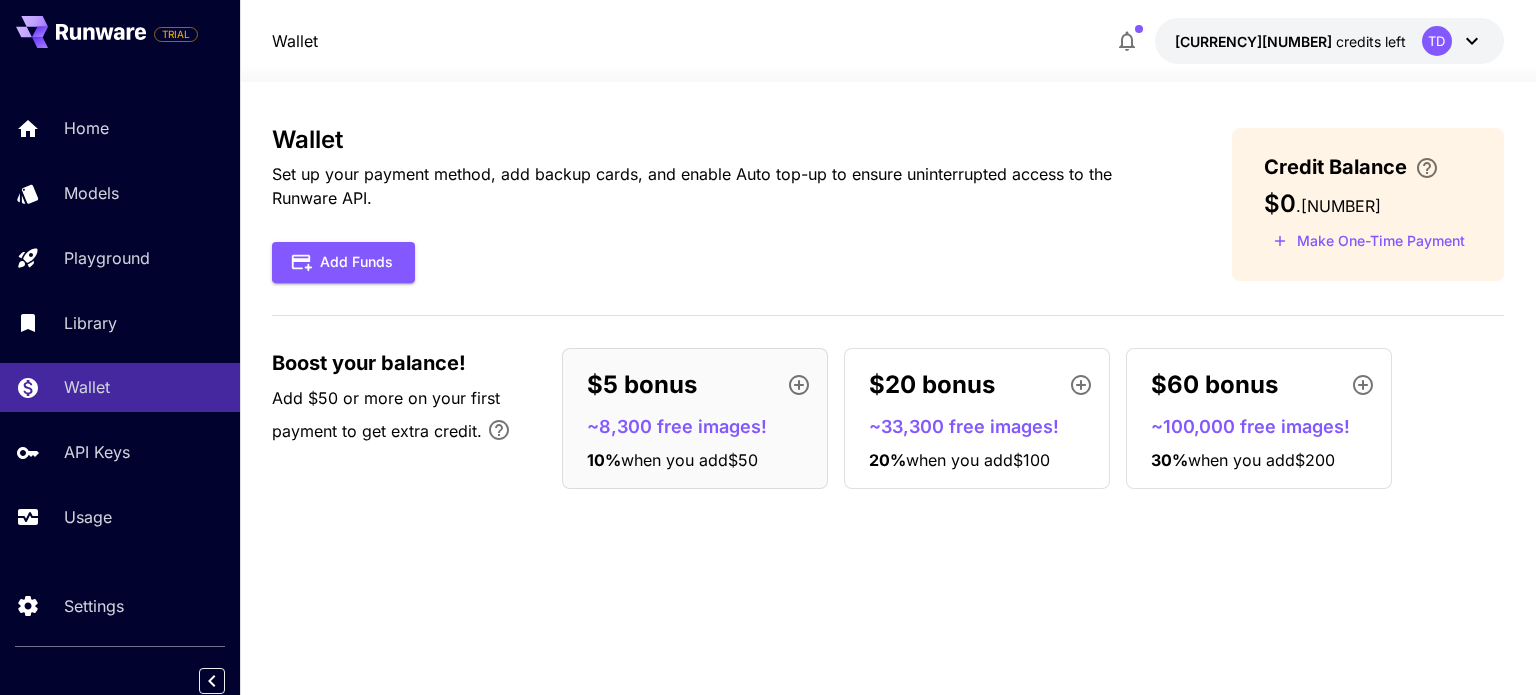 click on "Wallet Set up your payment method, add backup cards, and enable Auto top-up to ensure uninterrupted access to the Runware API. Add Funds" at bounding box center [719, 204] 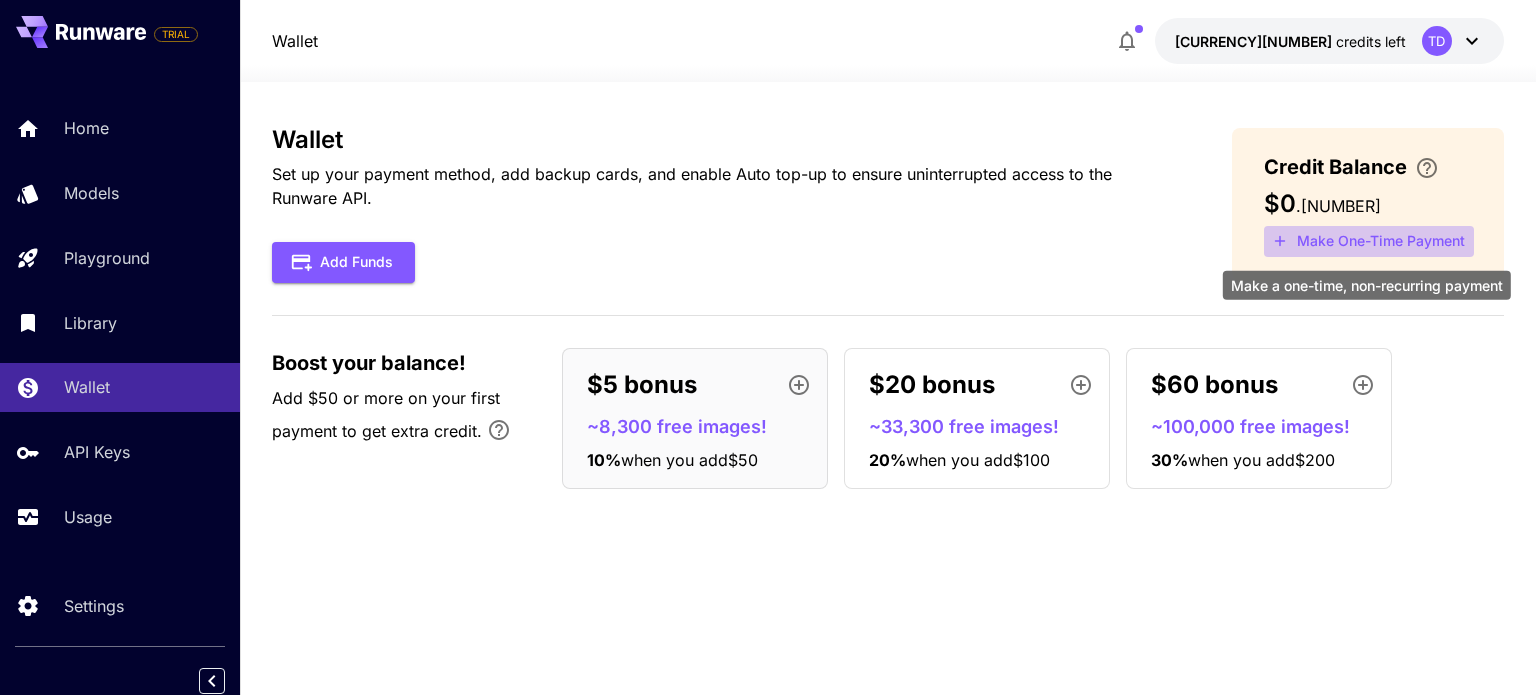 click 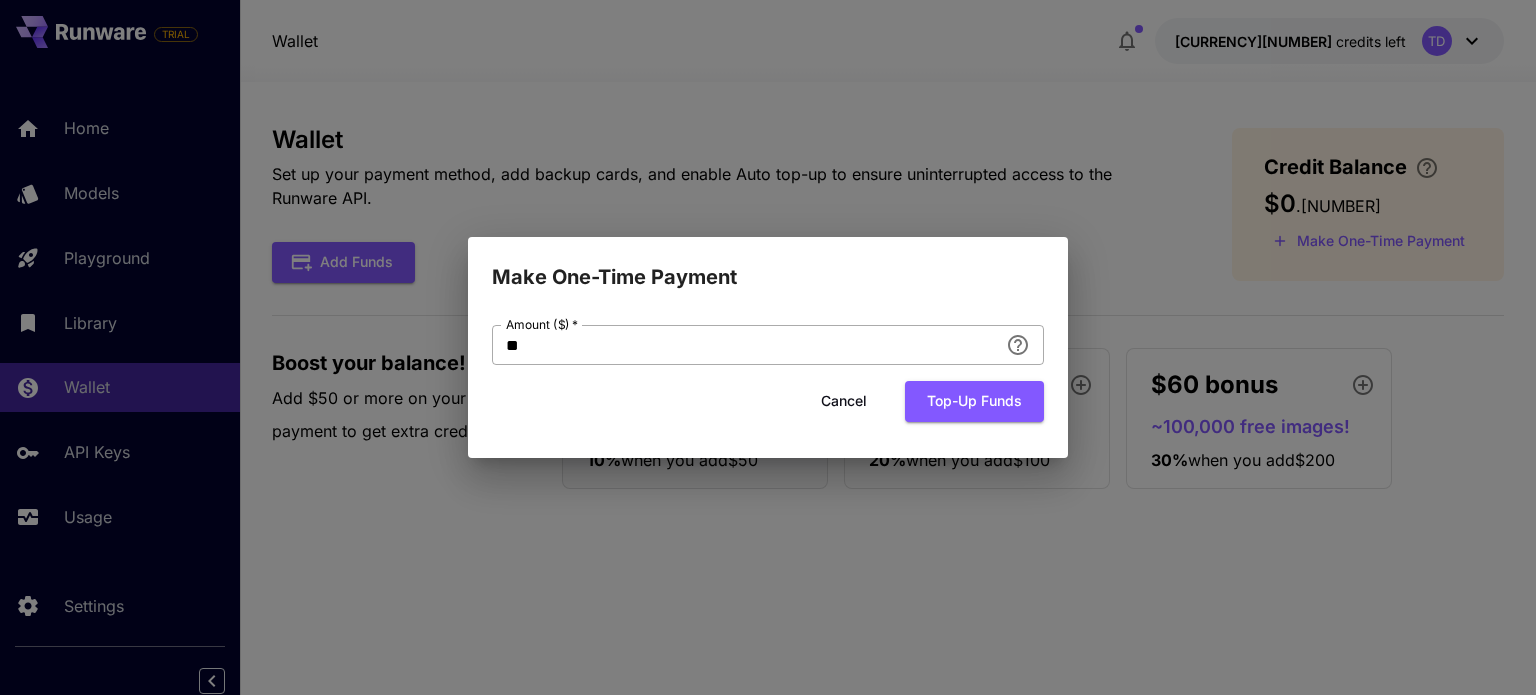 click on "**" at bounding box center (745, 345) 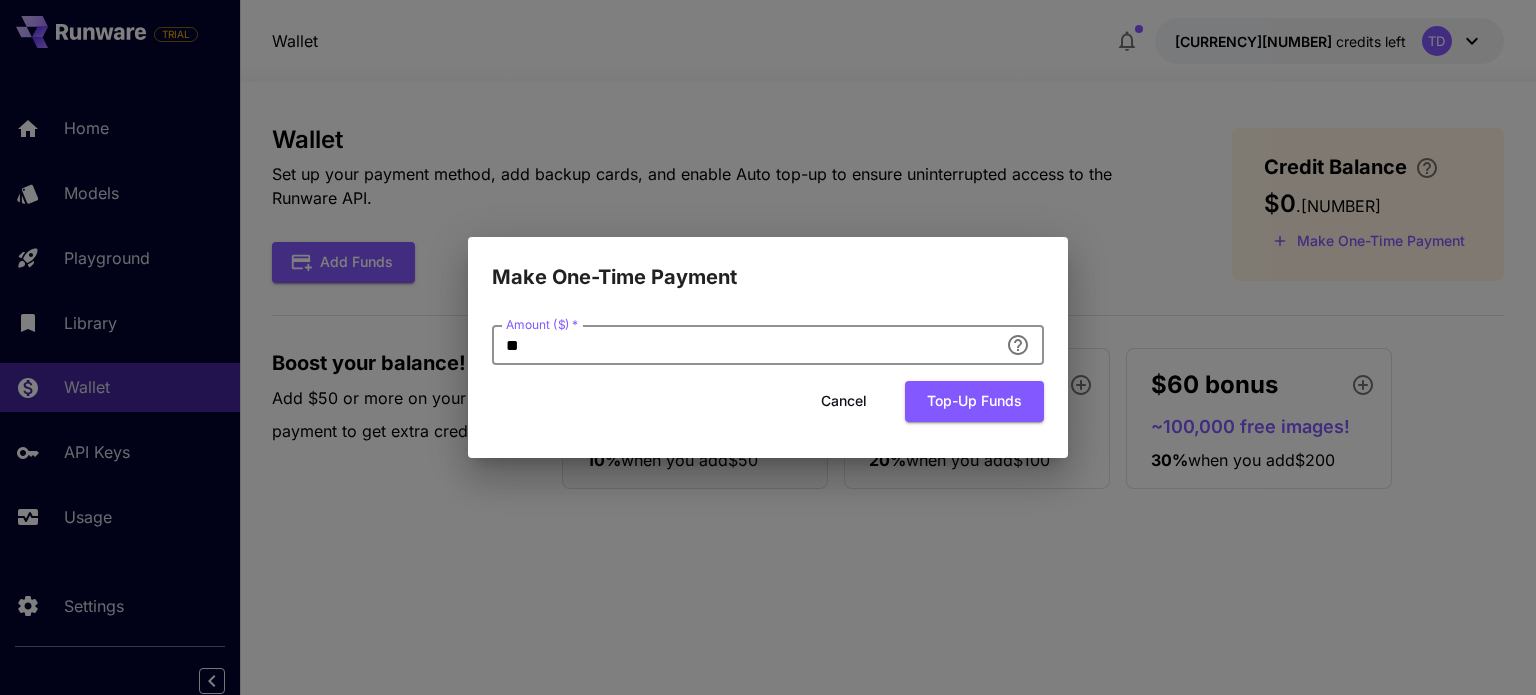click on "**" at bounding box center (745, 345) 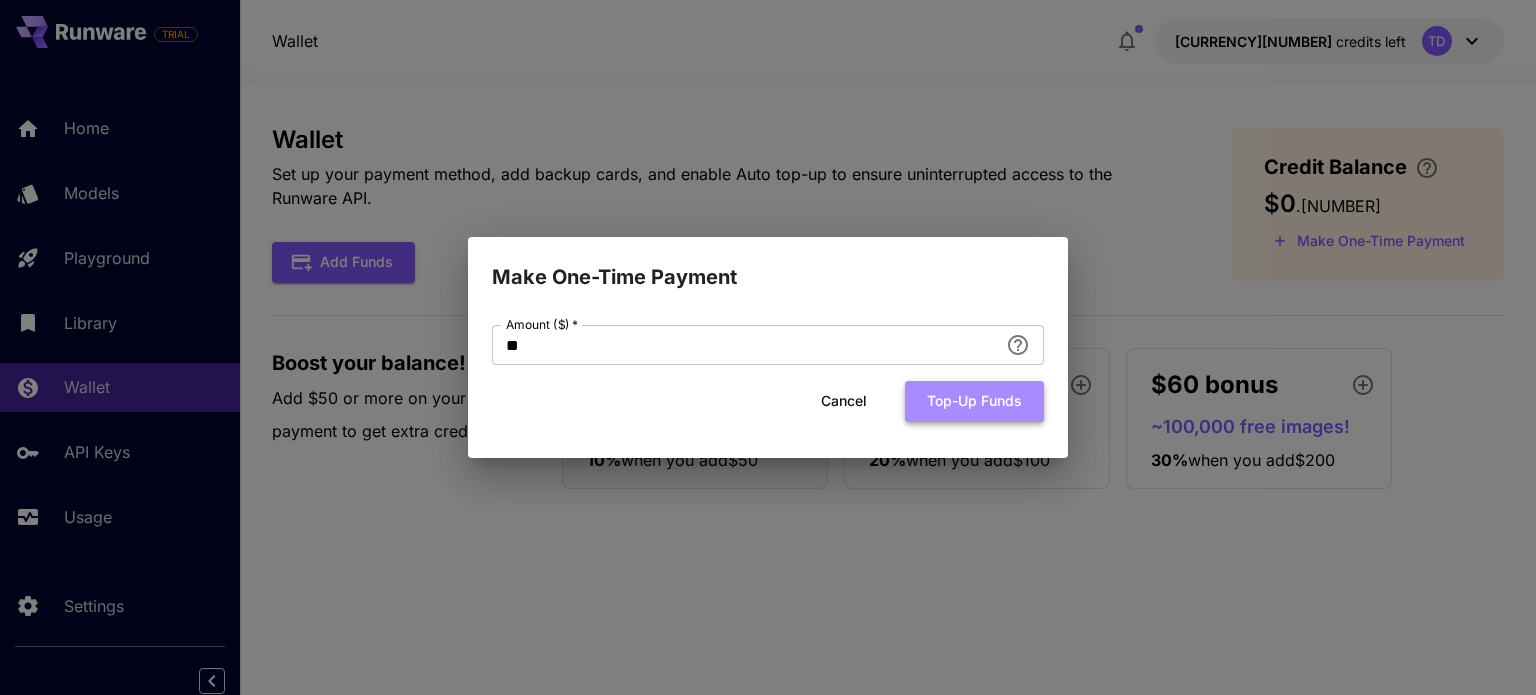 click on "Top-up funds" at bounding box center [974, 401] 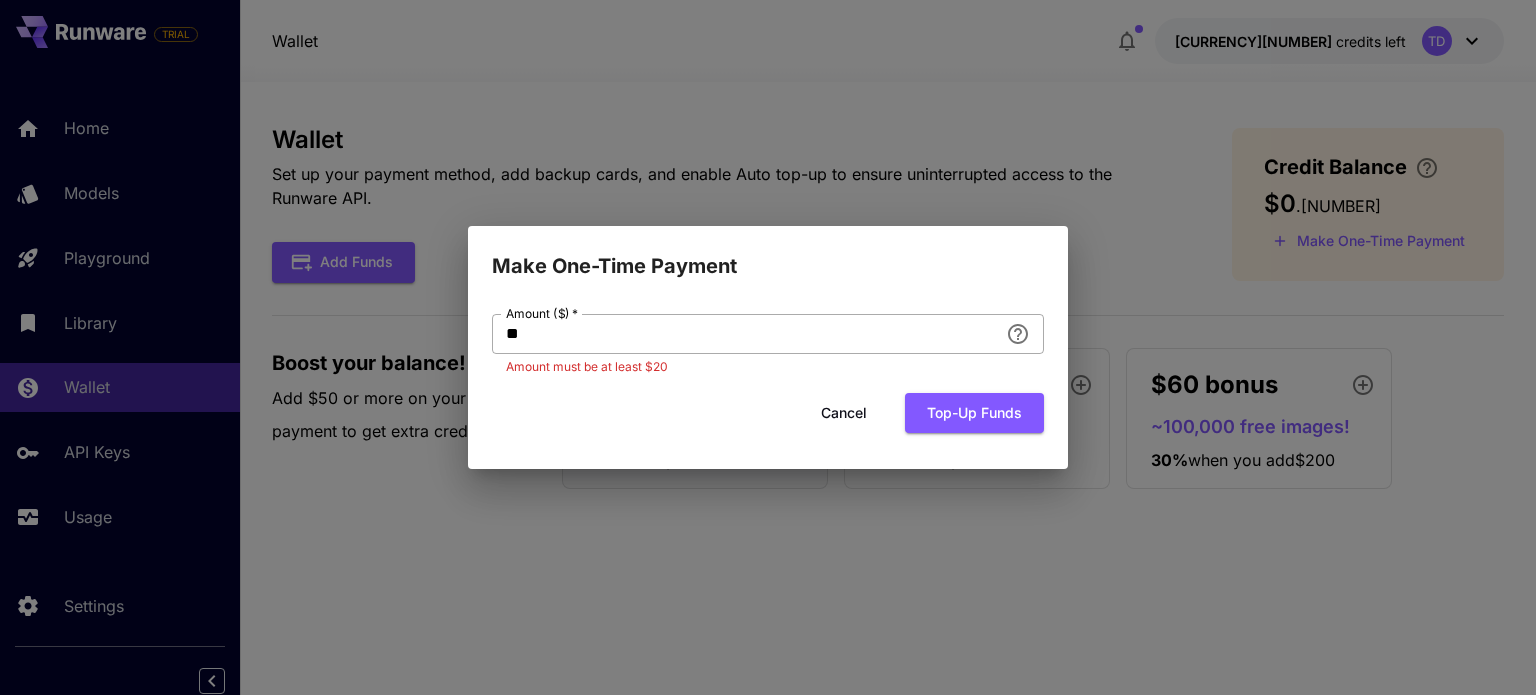 click on "**" at bounding box center [745, 334] 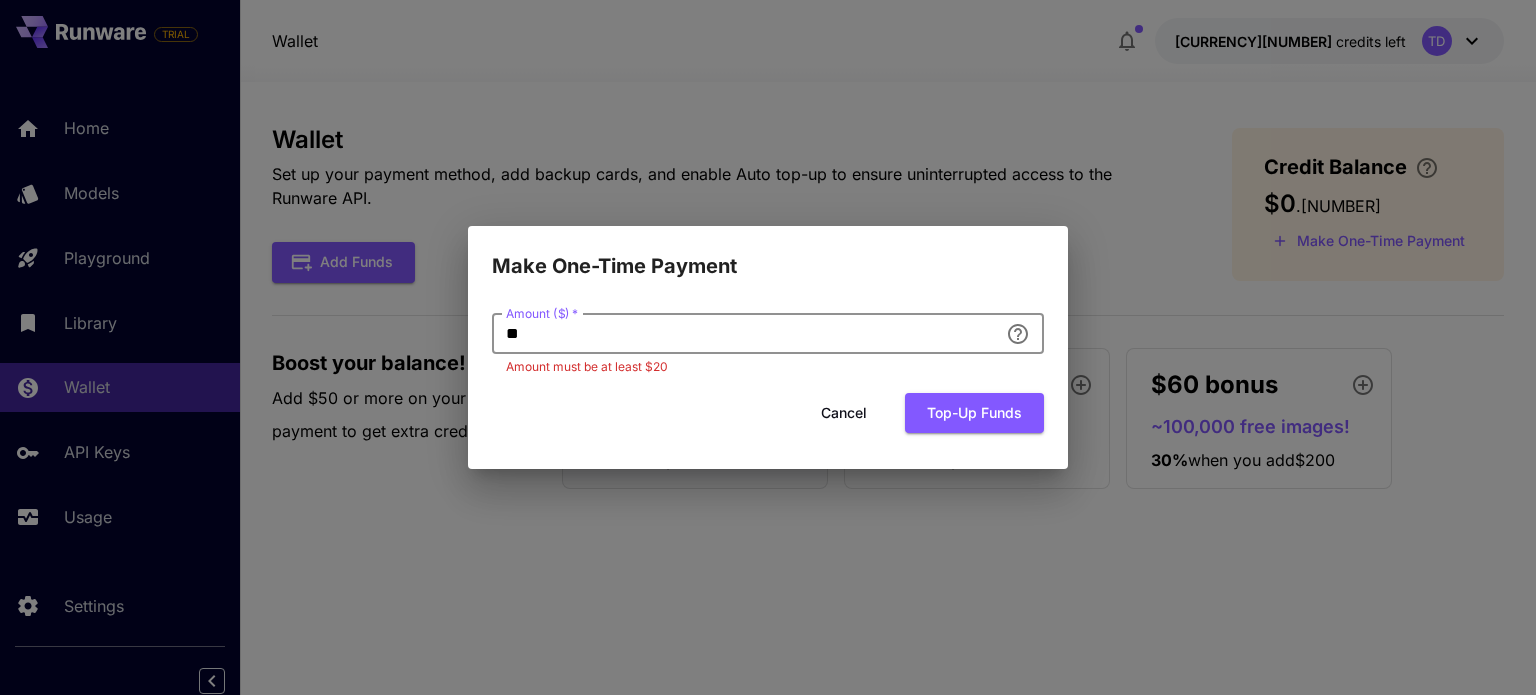 click on "**" at bounding box center (745, 334) 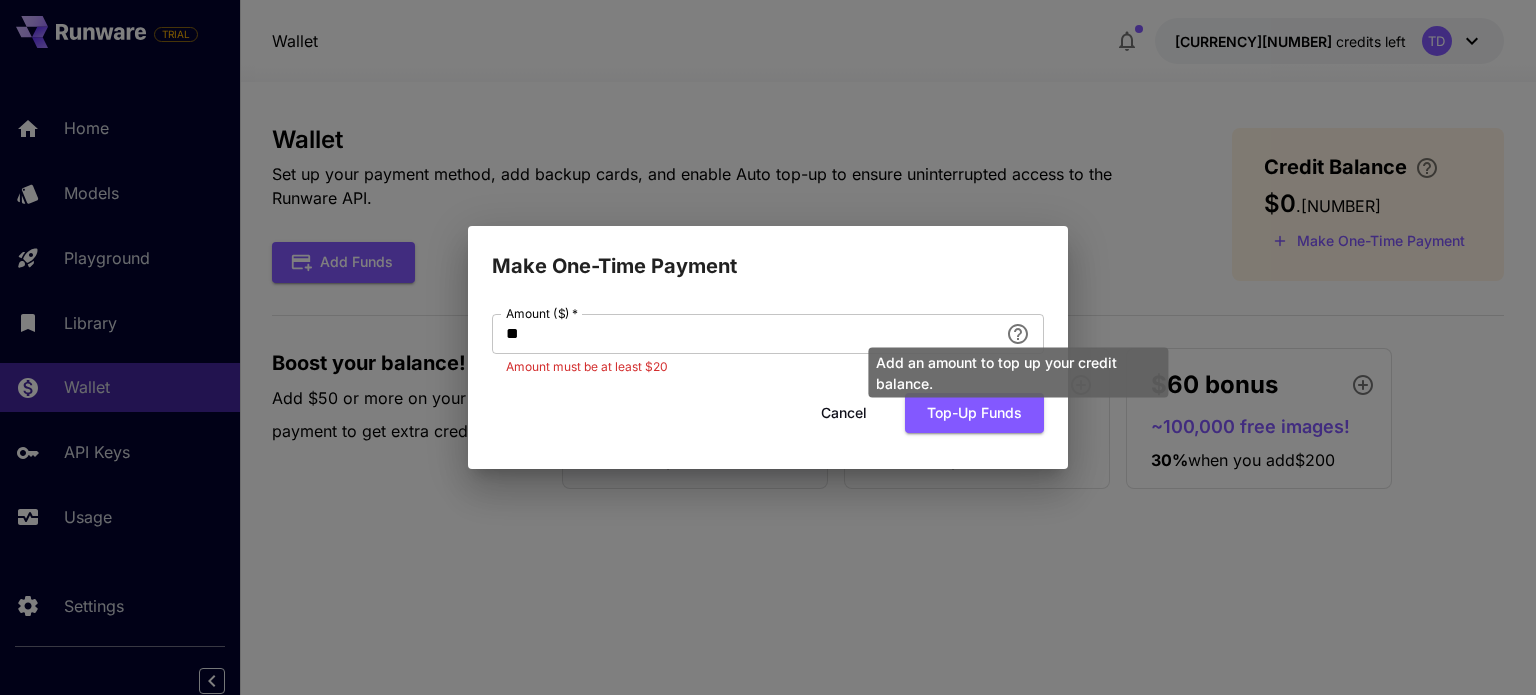 click on "Add an amount to top up your credit balance." at bounding box center (1018, 367) 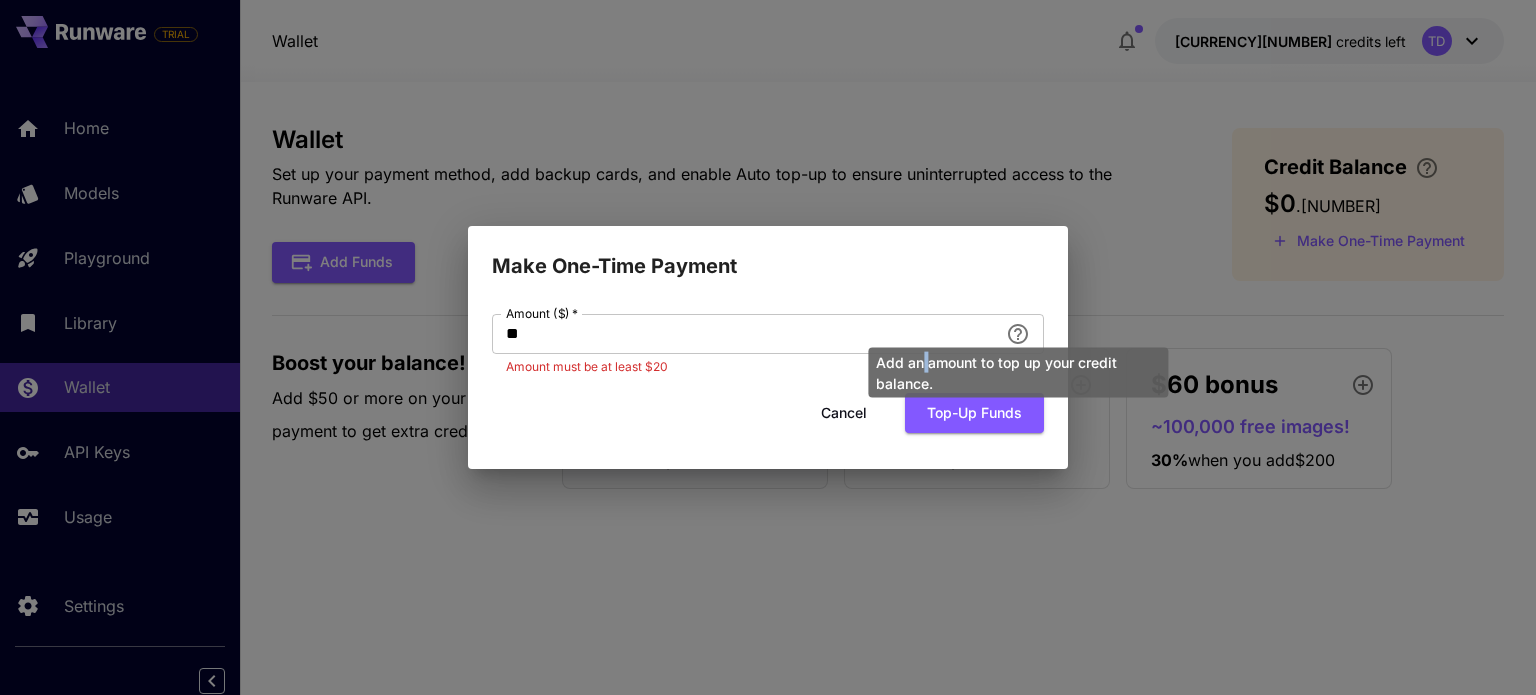 click on "Add an amount to top up your credit balance." at bounding box center [1018, 367] 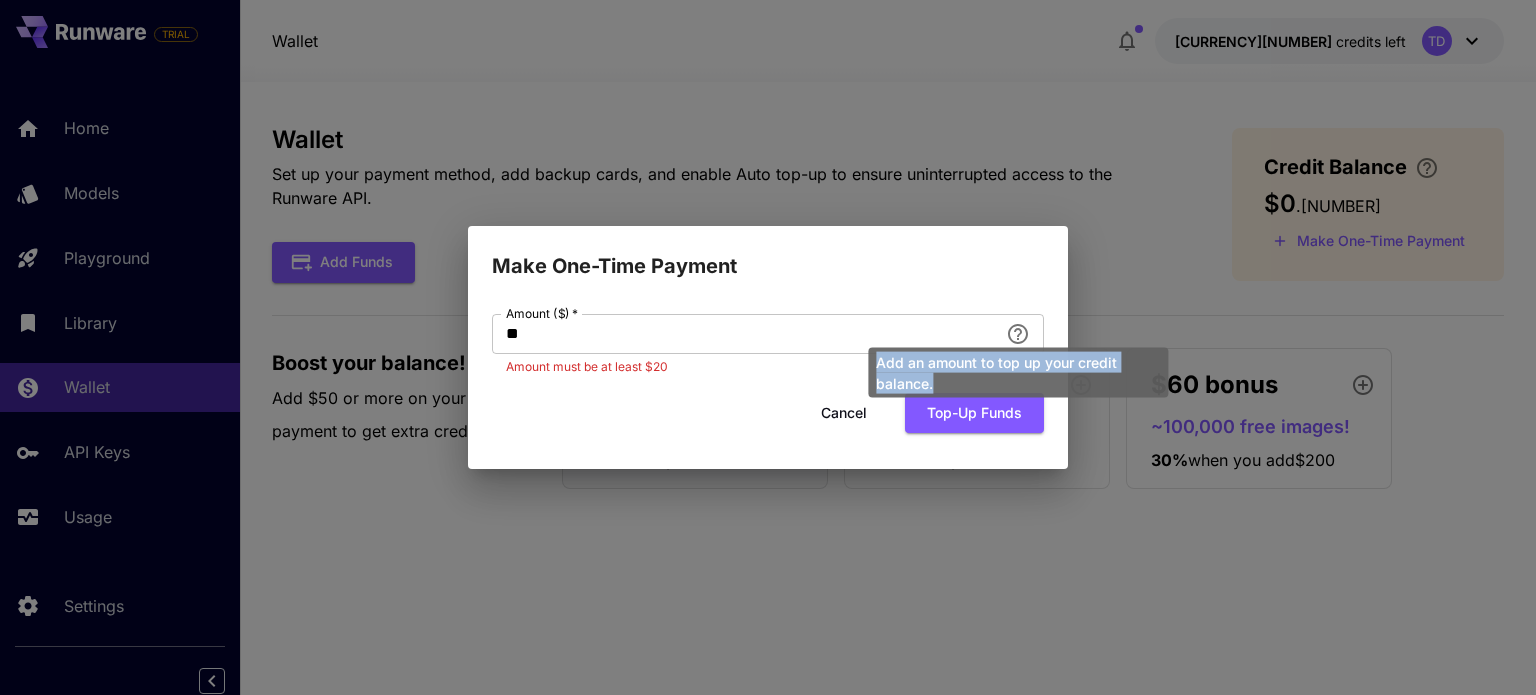 click on "Add an amount to top up your credit balance." at bounding box center [1018, 367] 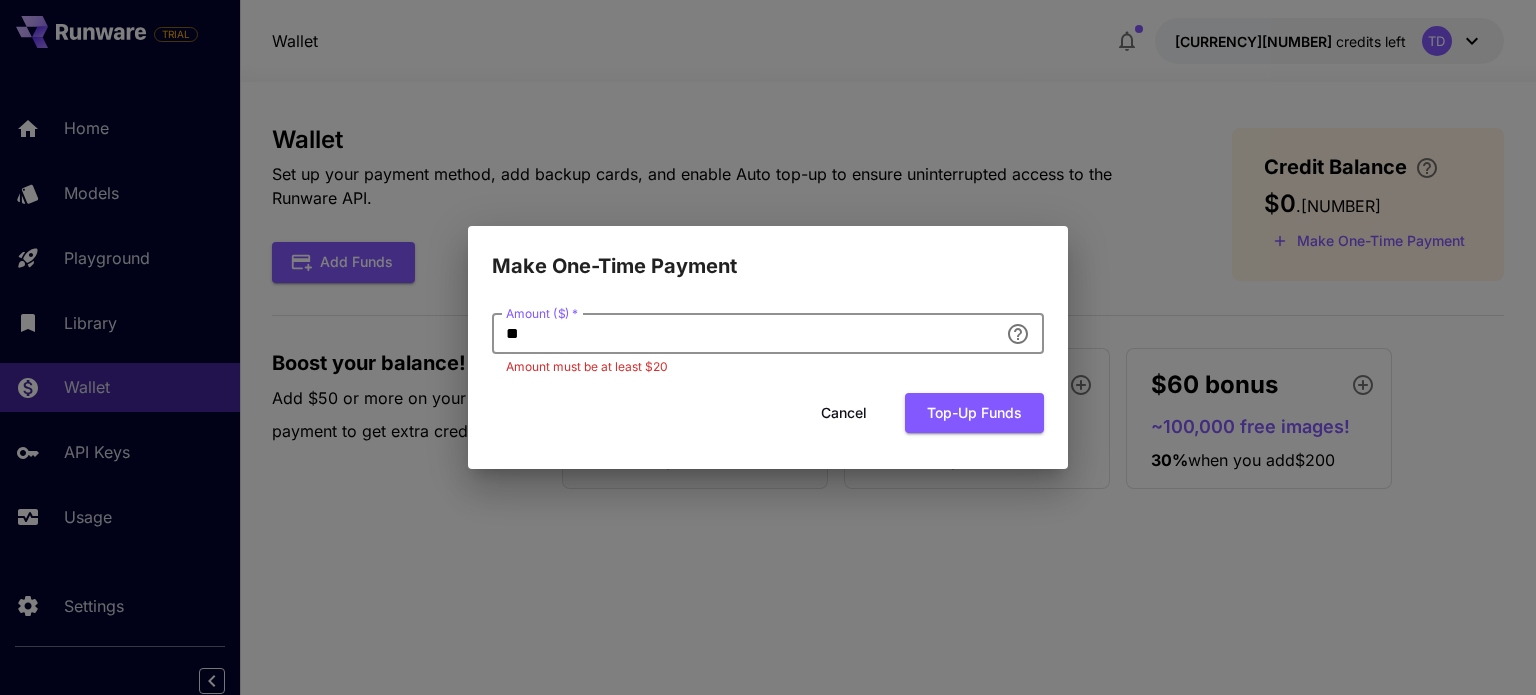 click on "**" at bounding box center [745, 334] 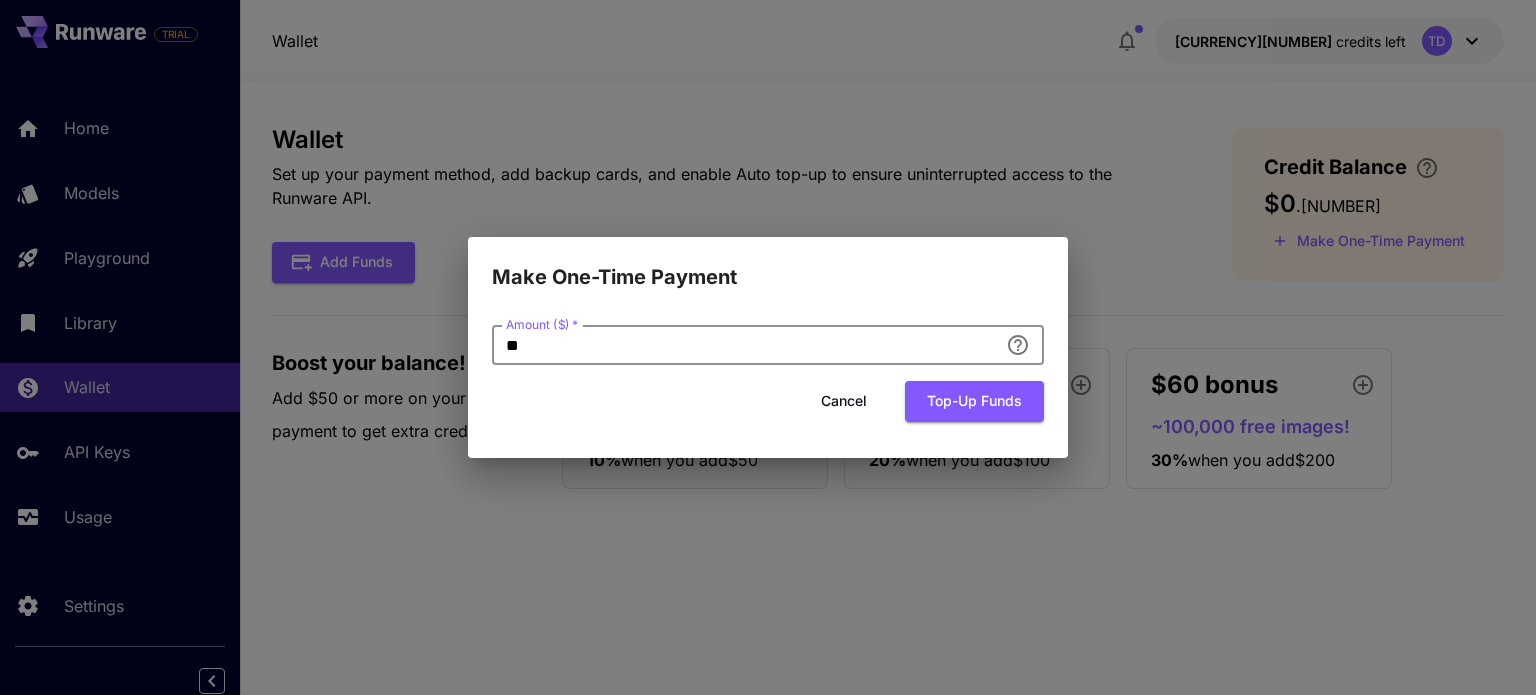 type on "**" 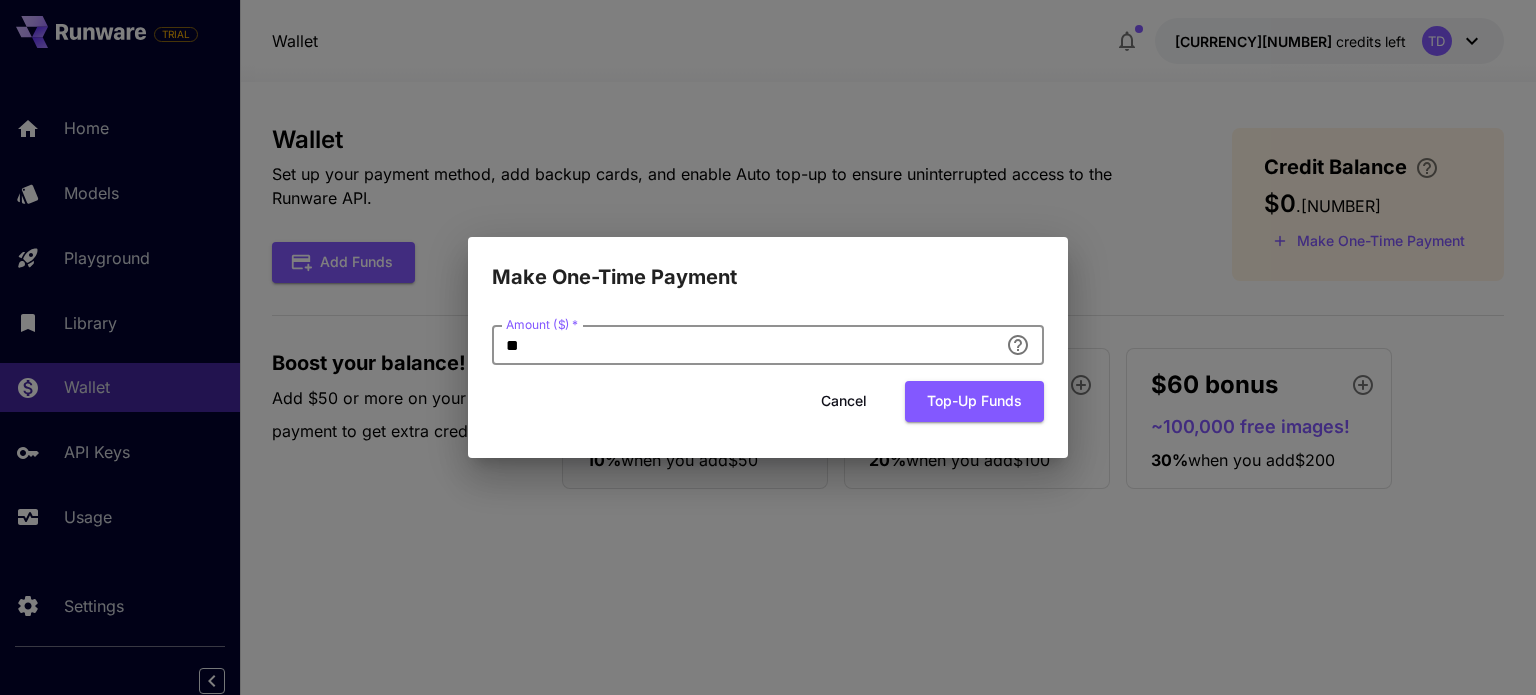 click on "Make One-Time Payment" at bounding box center (768, 265) 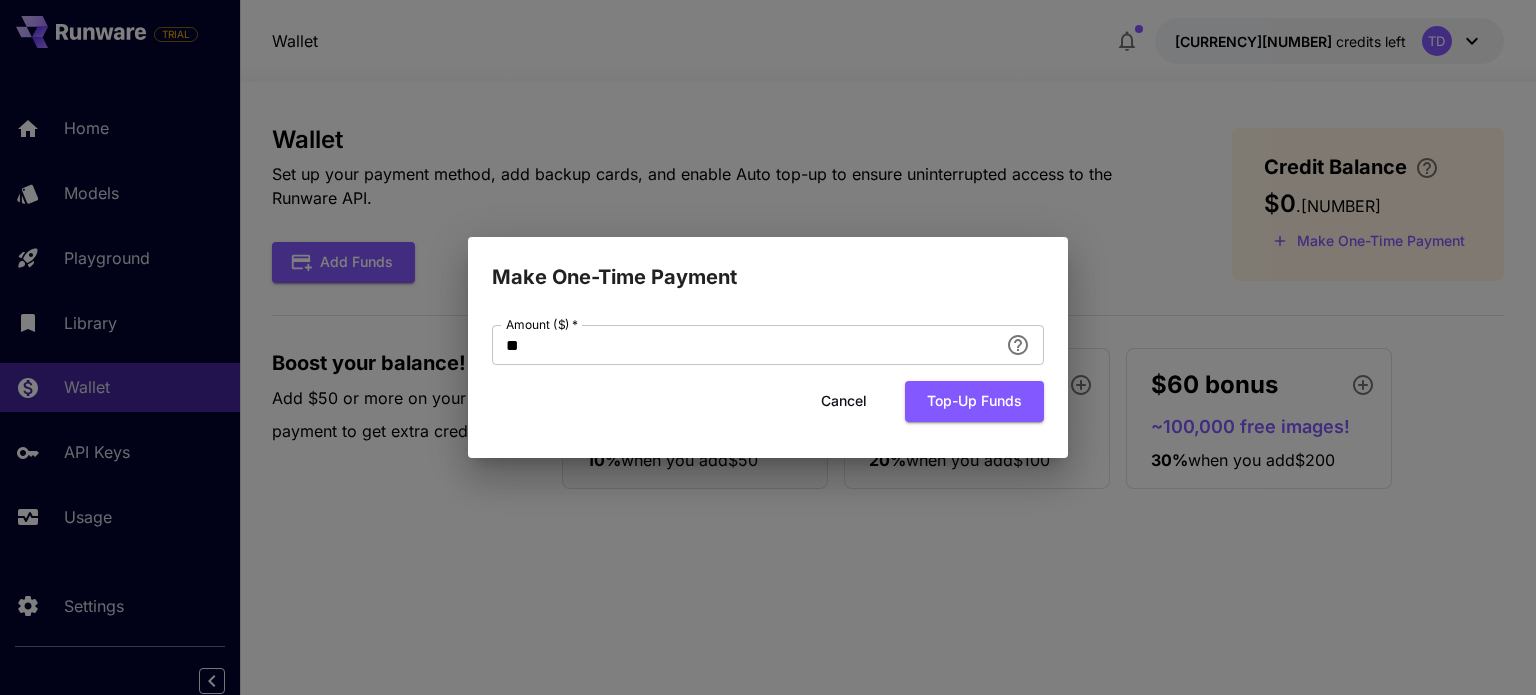 click on "Cancel" at bounding box center [844, 401] 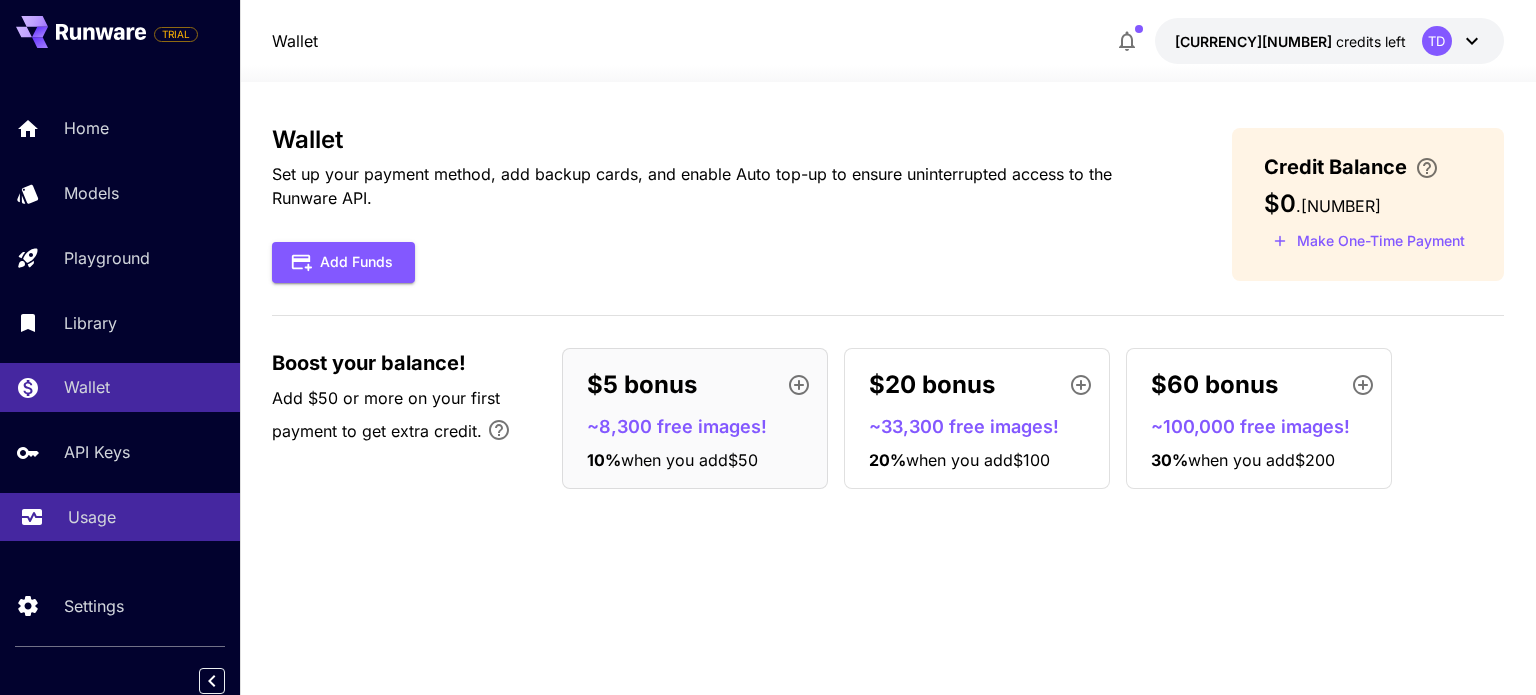 click on "Usage" at bounding box center (120, 517) 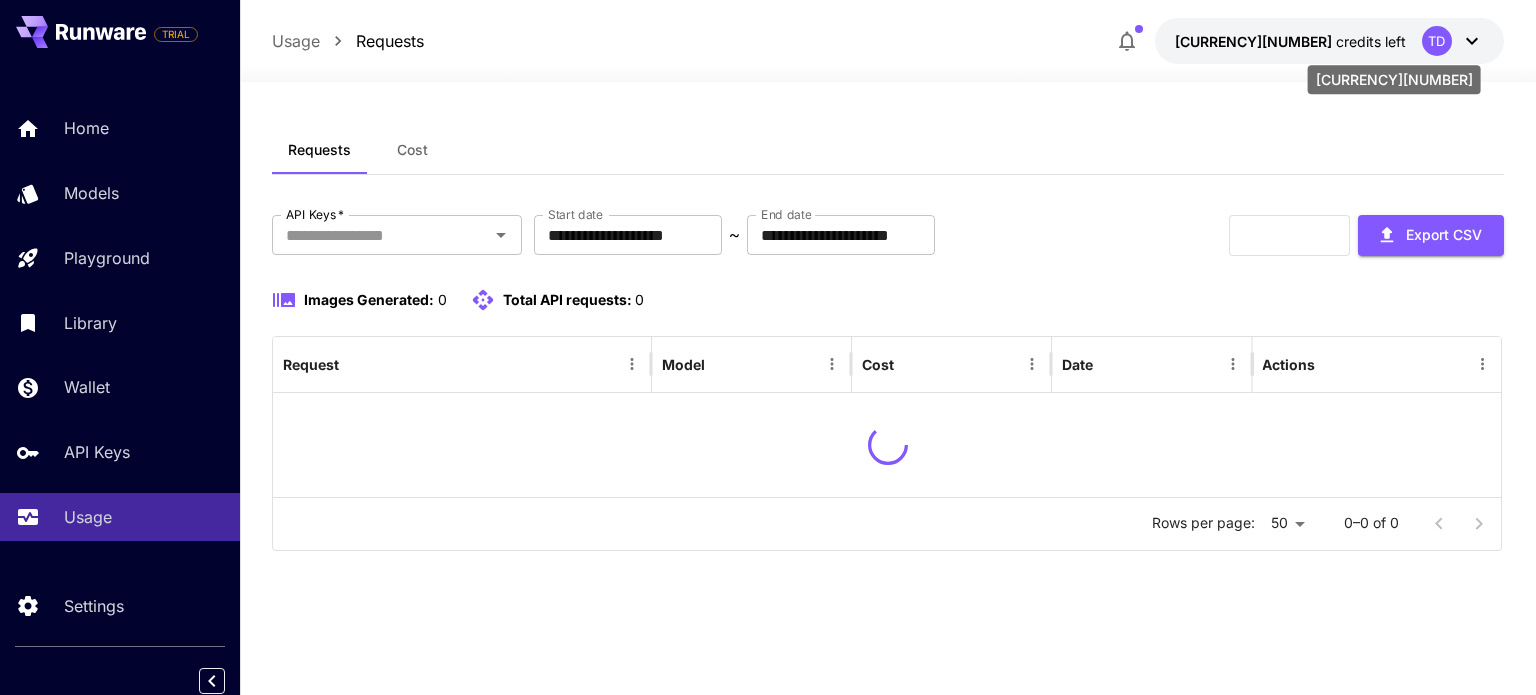 click on "$0.42" at bounding box center (1255, 41) 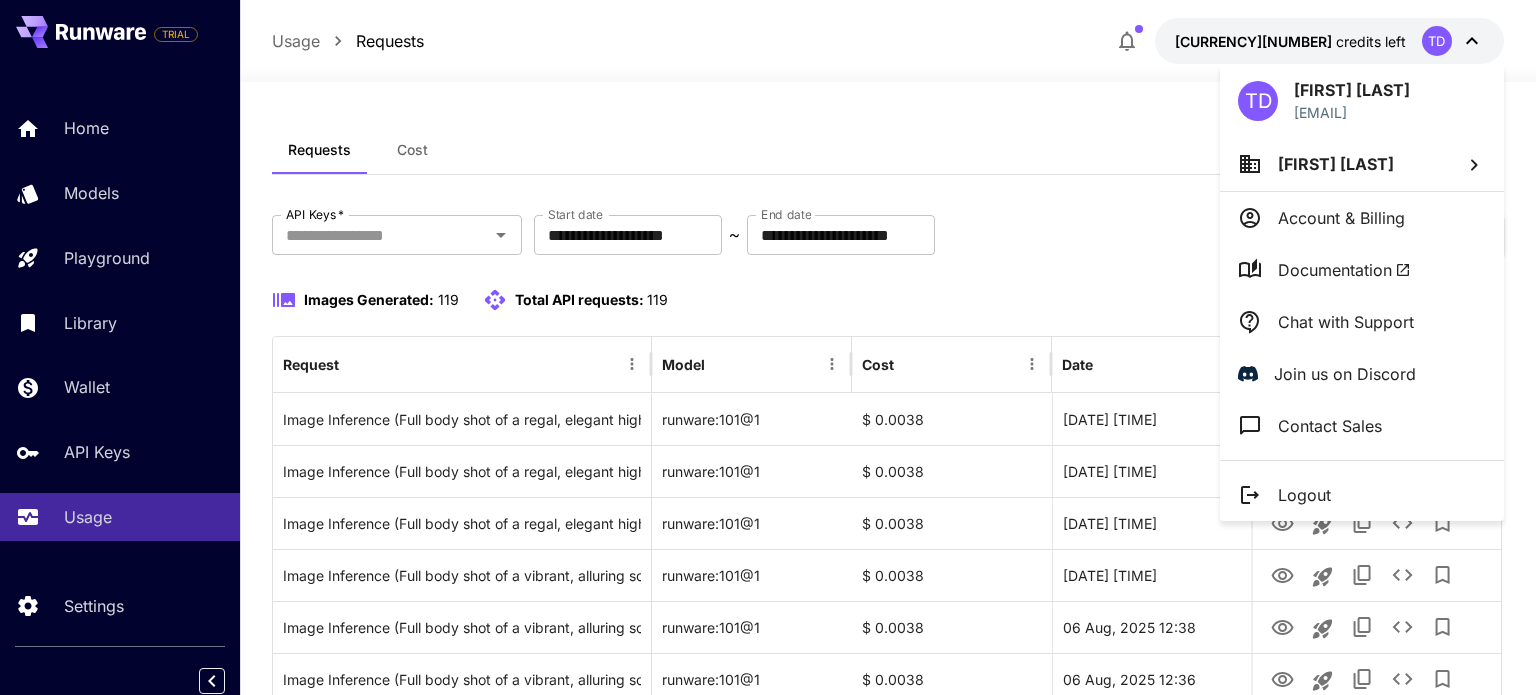 click at bounding box center [768, 347] 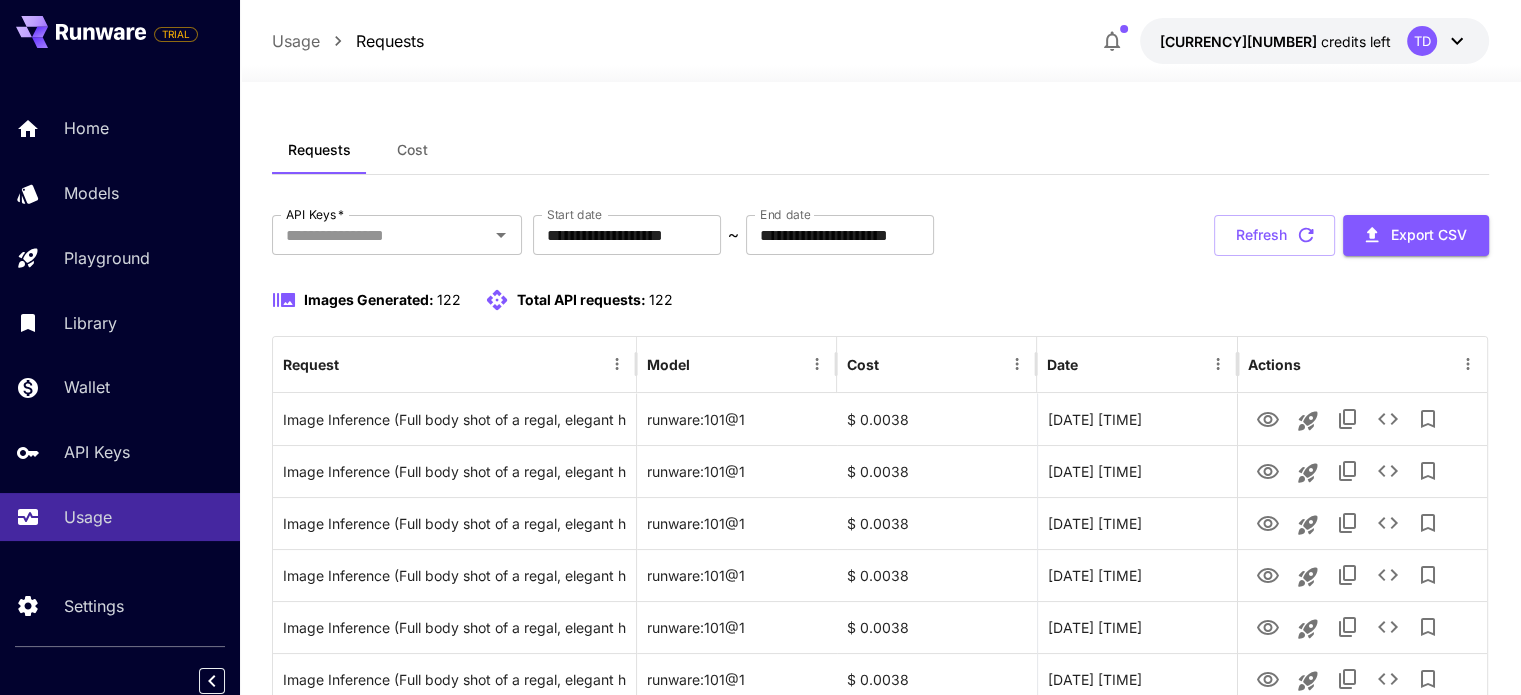 click at bounding box center (880, 70) 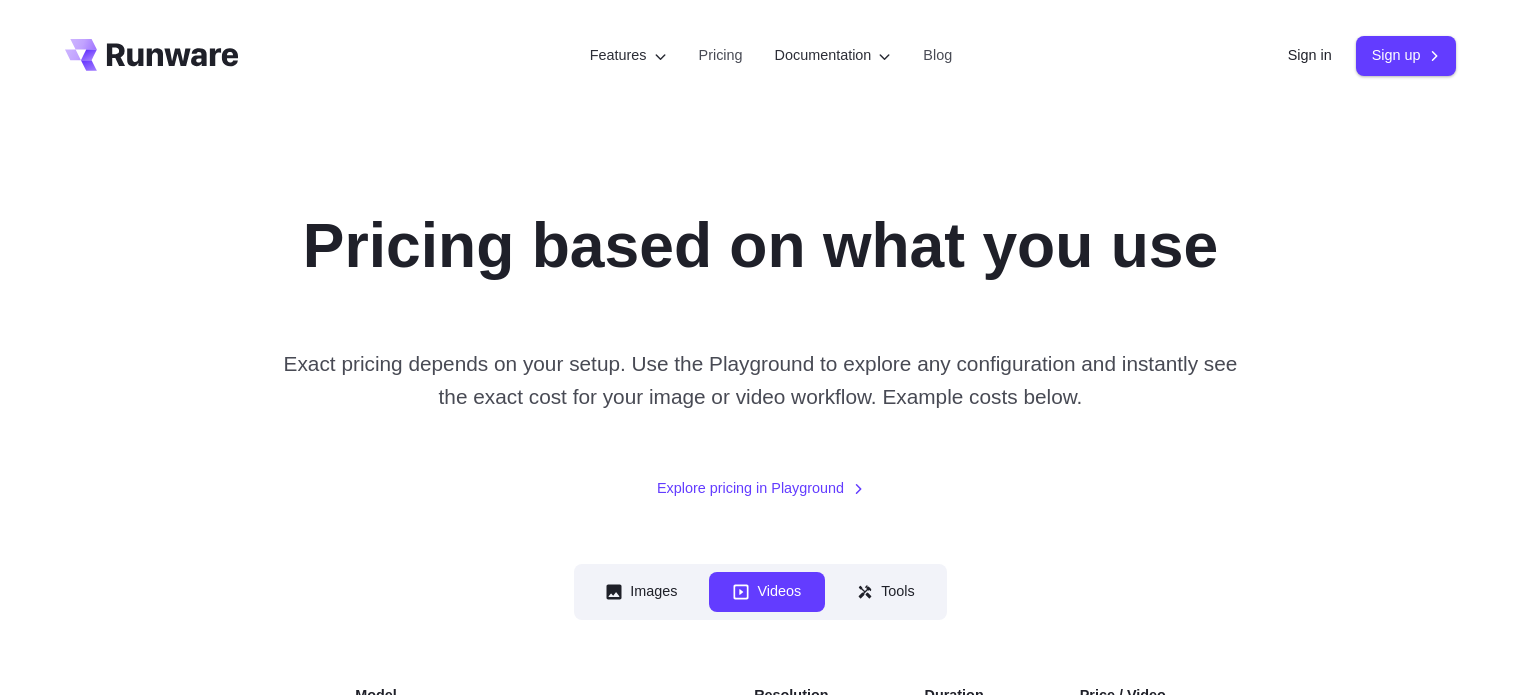 scroll, scrollTop: 0, scrollLeft: 0, axis: both 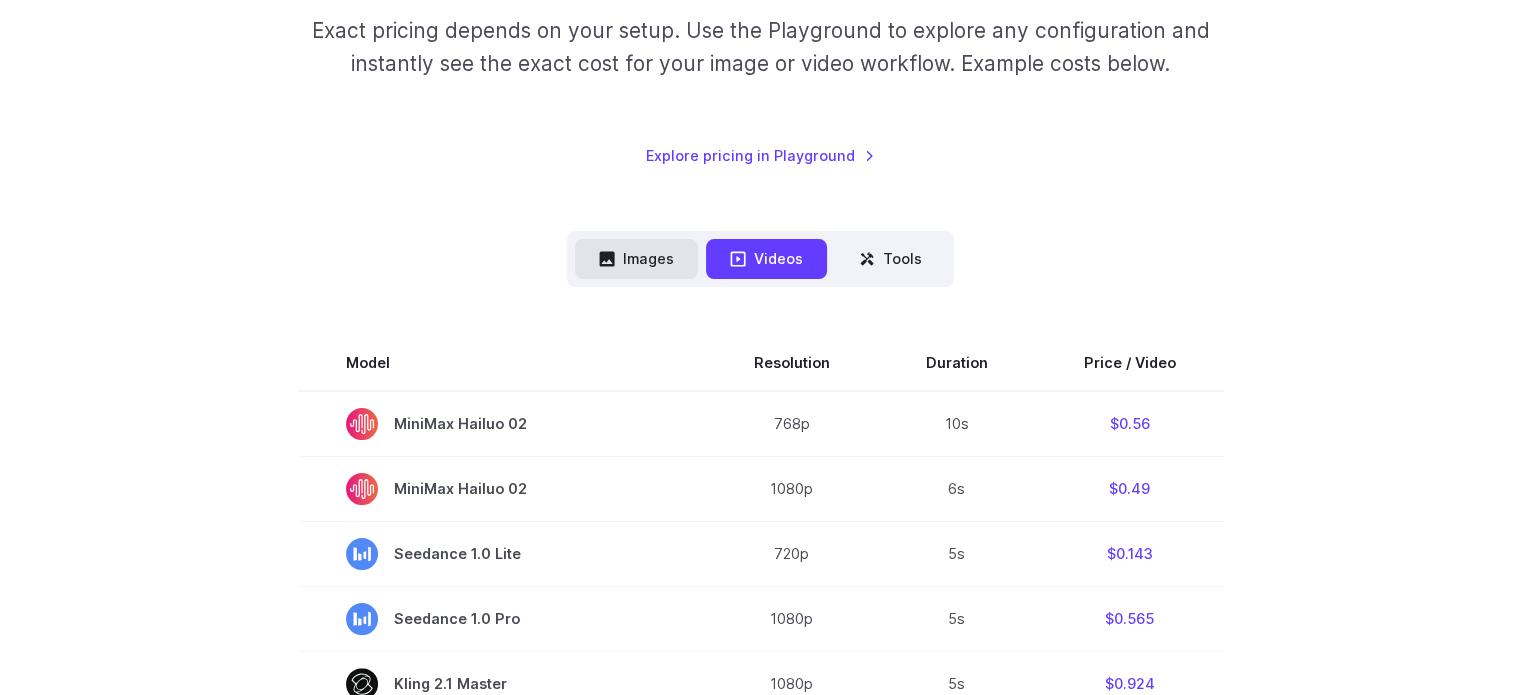 click on "Images" at bounding box center (636, 258) 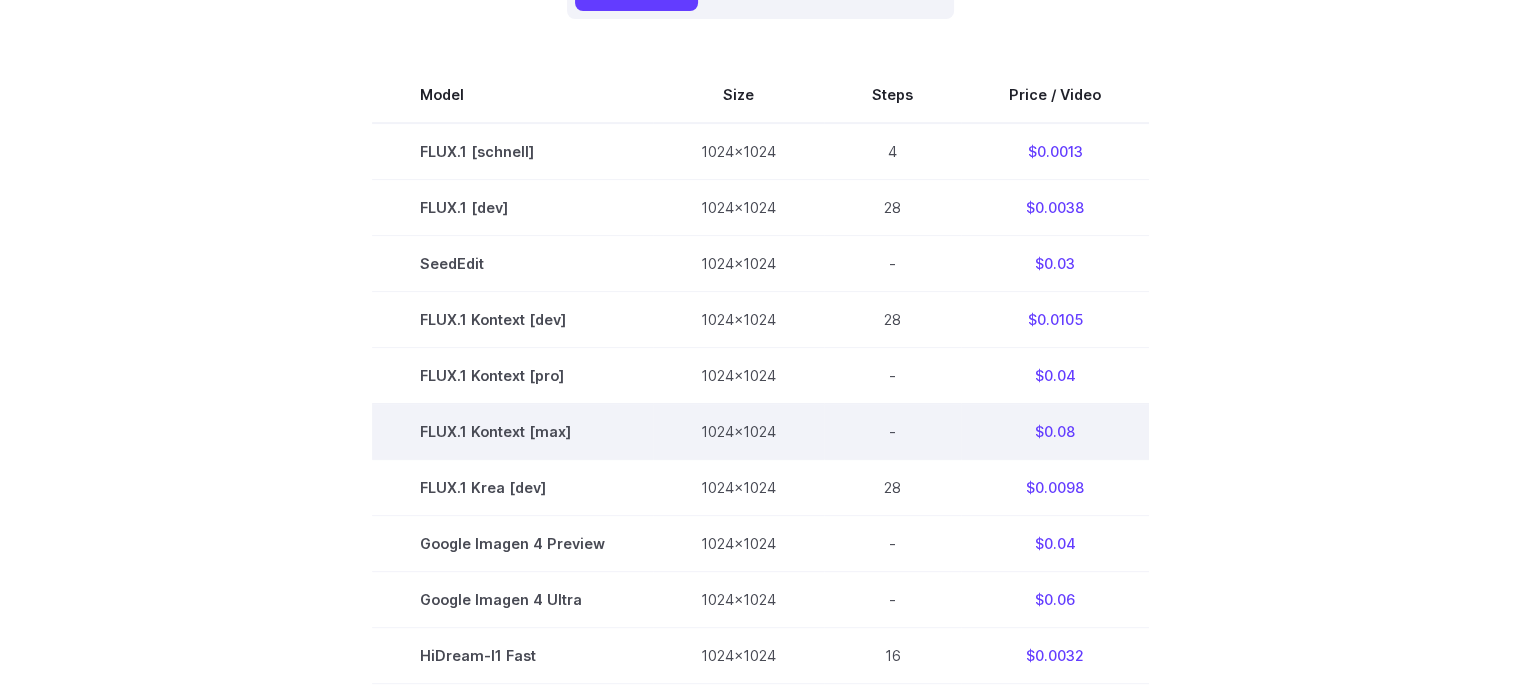 scroll, scrollTop: 333, scrollLeft: 0, axis: vertical 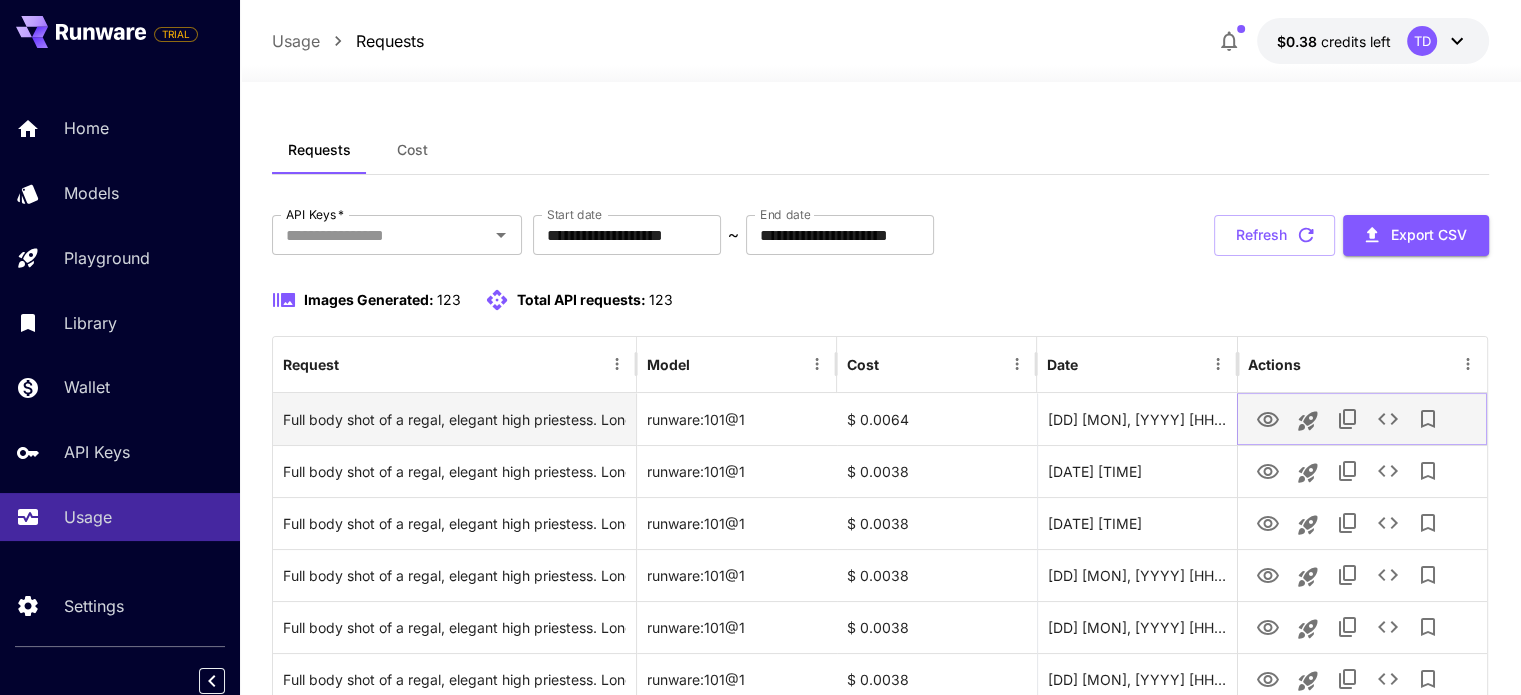 click 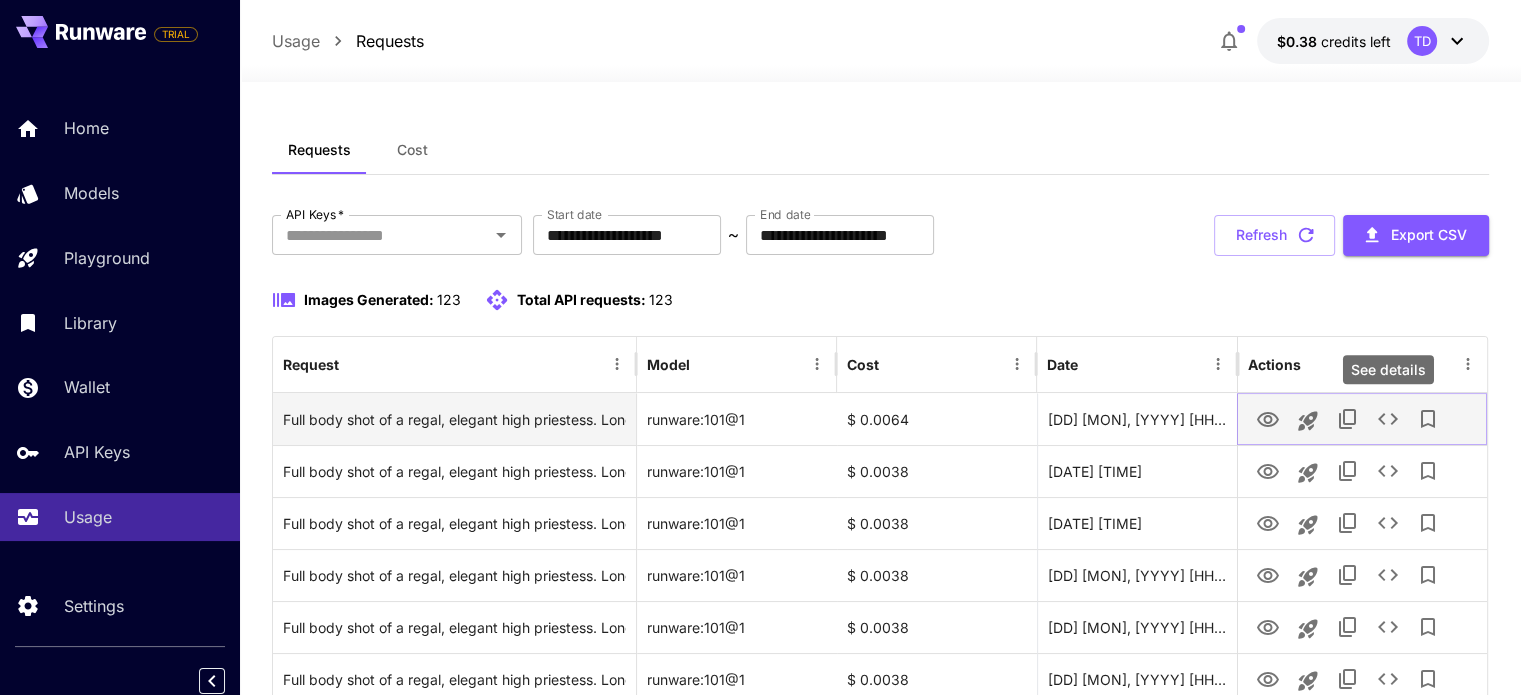 click 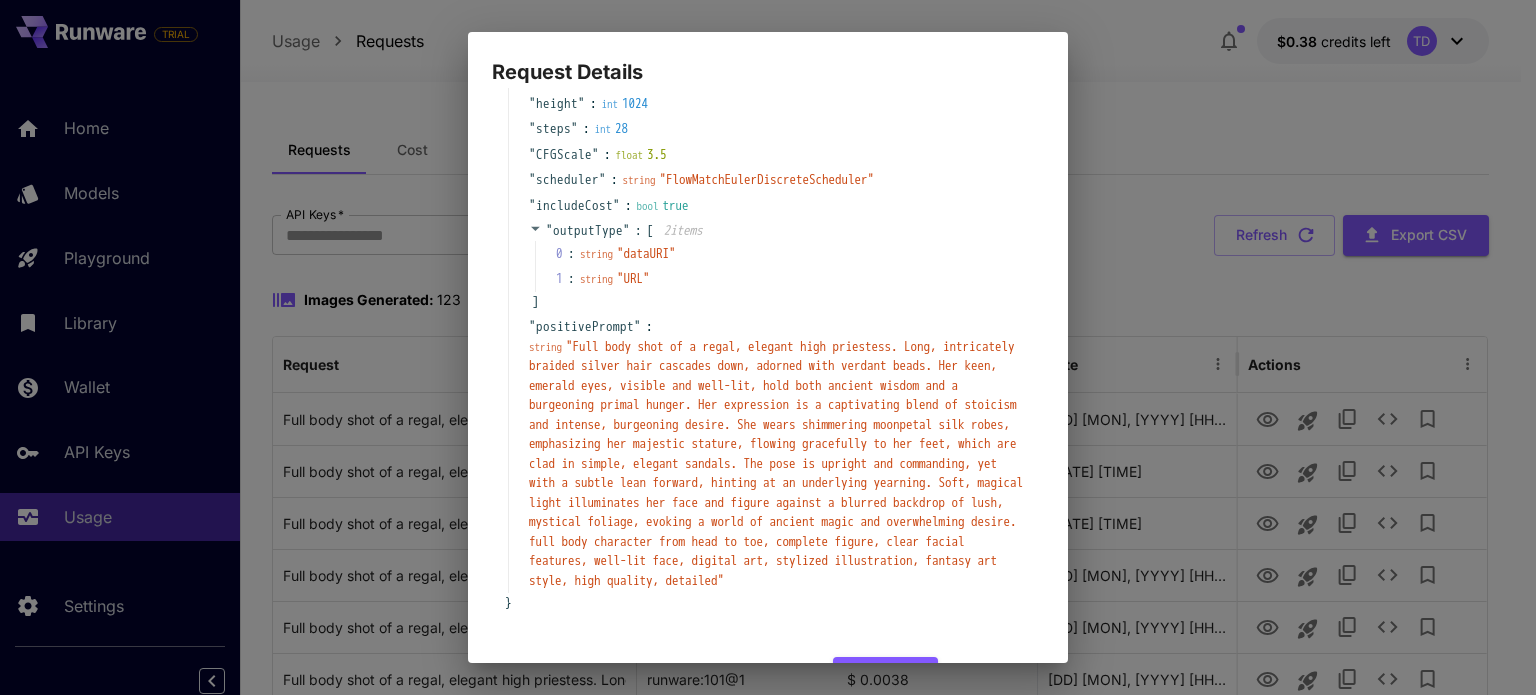 scroll, scrollTop: 148, scrollLeft: 0, axis: vertical 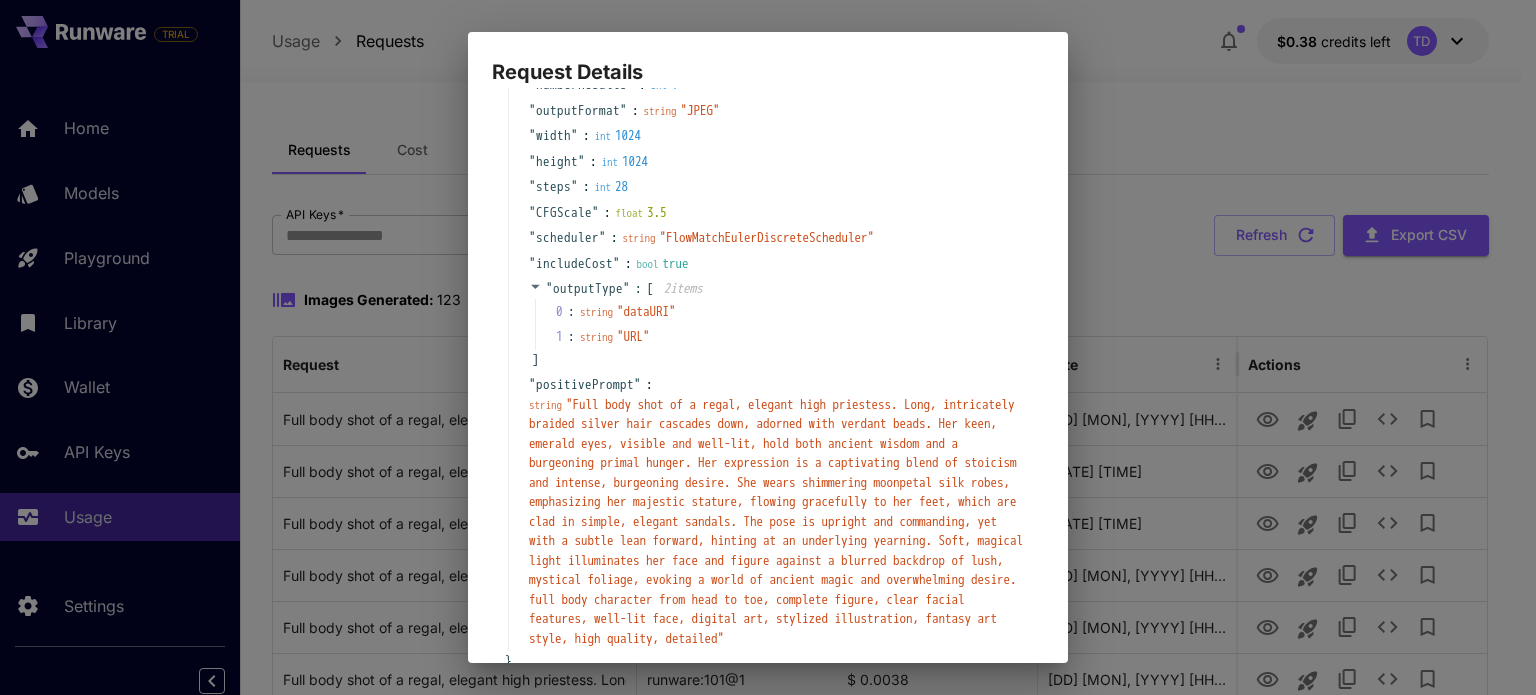 click on "Request Details { 13  item s " taskType " : string " imageInference " " taskUUID " : string " [UUID] " " model " : string " runware:101@1 " " numberResults " : int 1 " outputFormat " : string " JPEG " " width " : int 1024 " height " : int 1024 " steps " : int 28 " CFGScale " : float 3.5 " scheduler " : string " FlowMatchEulerDiscreteScheduler " " includeCost " : bool true " outputType " : [ 2  item s 0 : string " dataURI " 1 : string " URL " ] " positivePrompt " : string " " } Copy Cancel" at bounding box center [768, 347] 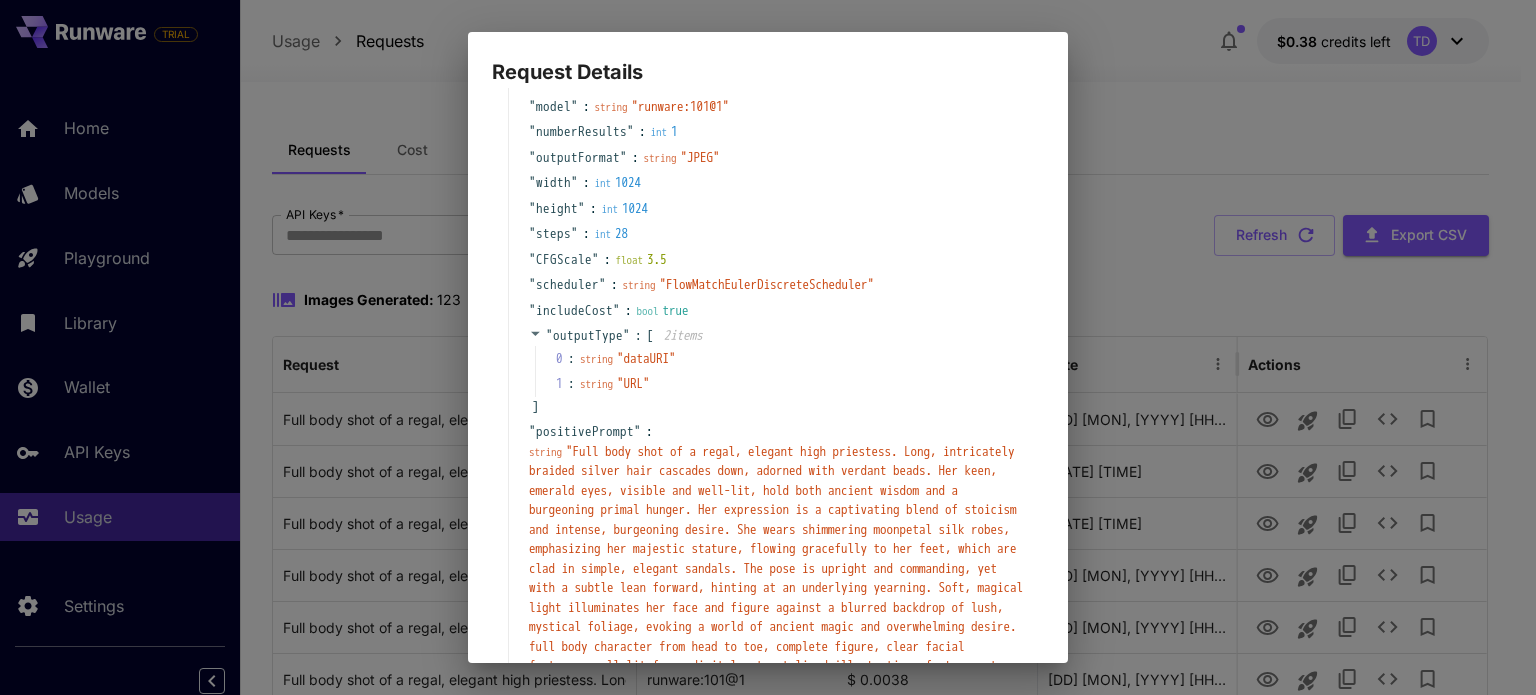 scroll, scrollTop: 0, scrollLeft: 0, axis: both 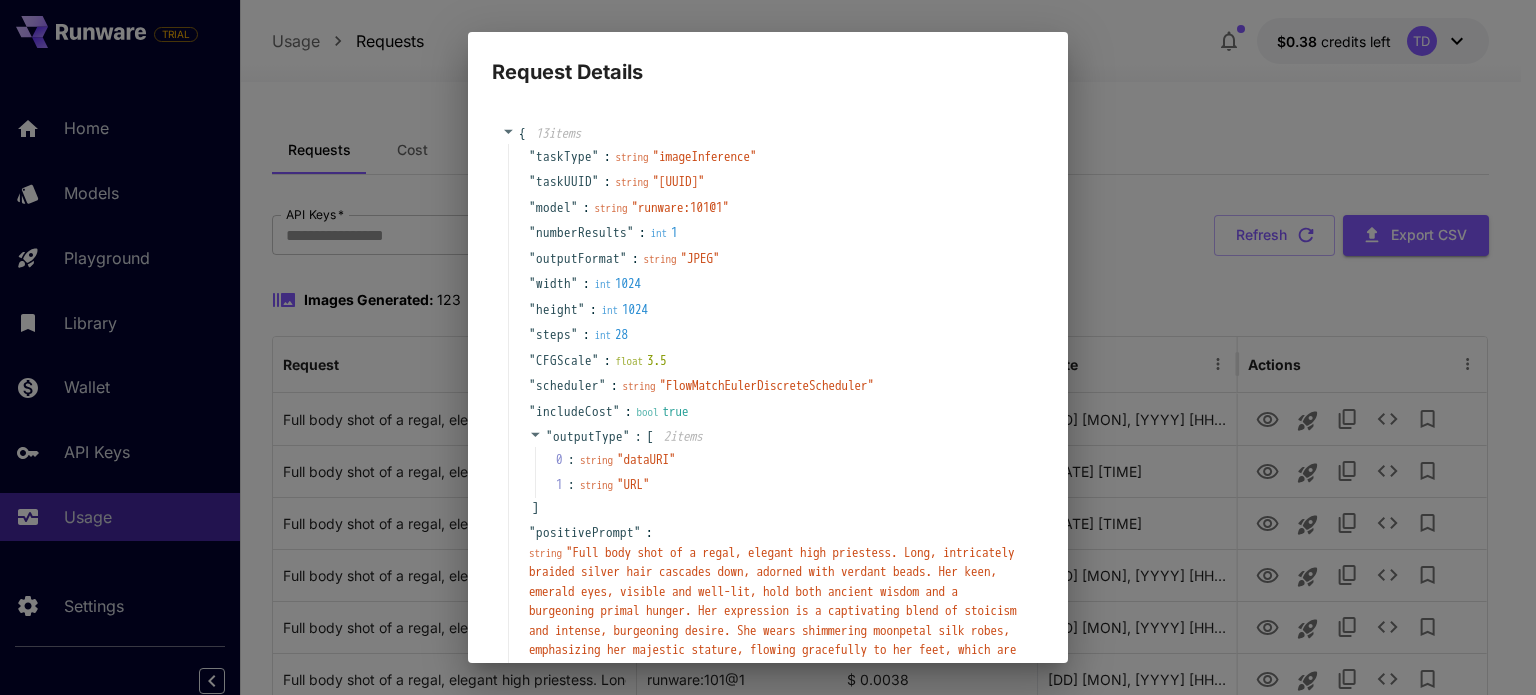 click on "Request Details { 13  item s " taskType " : string " imageInference " " taskUUID " : string " [UUID] " " model " : string " runware:101@1 " " numberResults " : int 1 " outputFormat " : string " JPEG " " width " : int 1024 " height " : int 1024 " steps " : int 28 " CFGScale " : float 3.5 " scheduler " : string " FlowMatchEulerDiscreteScheduler " " includeCost " : bool true " outputType " : [ 2  item s 0 : string " dataURI " 1 : string " URL " ] " positivePrompt " : string " " } Copy Cancel" at bounding box center [768, 347] 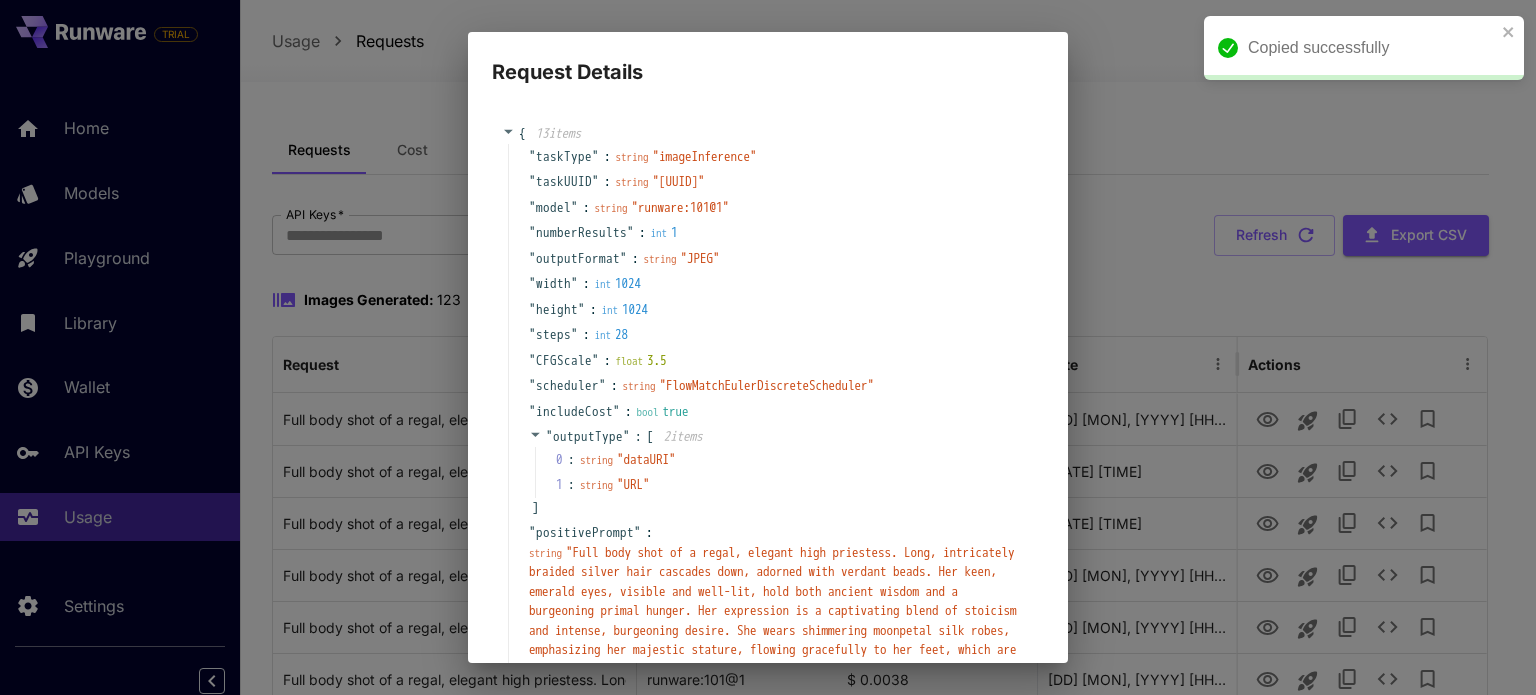 click on "Request Details { 13  item s " taskType " : string " imageInference " " taskUUID " : string " [UUID] " " model " : string " runware:101@1 " " numberResults " : int 1 " outputFormat " : string " JPEG " " width " : int 1024 " height " : int 1024 " steps " : int 28 " CFGScale " : float 3.5 " scheduler " : string " FlowMatchEulerDiscreteScheduler " " includeCost " : bool true " outputType " : [ 2  item s 0 : string " dataURI " 1 : string " URL " ] " positivePrompt " : string " " } Copy Cancel" at bounding box center [768, 347] 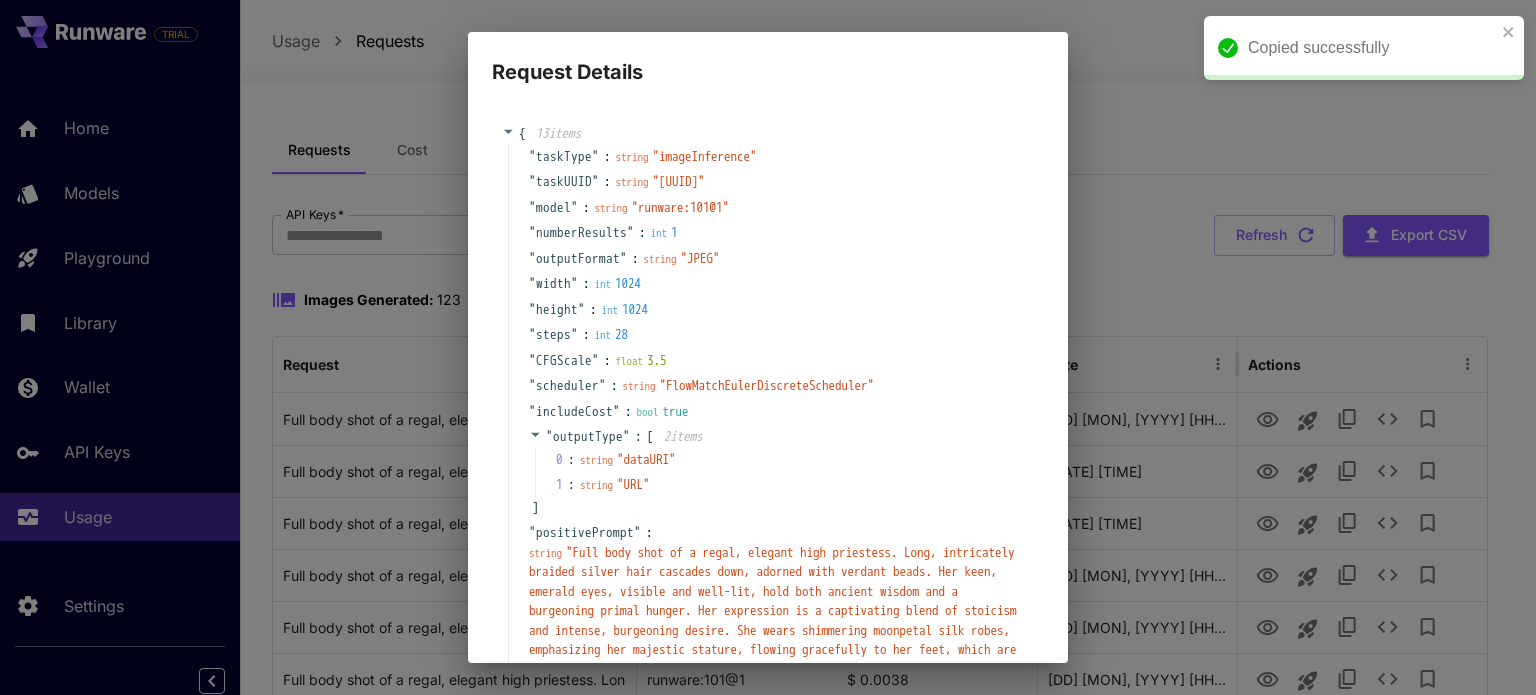 click on "Request Details { 13  item s " taskType " : string " imageInference " " taskUUID " : string " [UUID] " " model " : string " runware:101@1 " " numberResults " : int 1 " outputFormat " : string " JPEG " " width " : int 1024 " height " : int 1024 " steps " : int 28 " CFGScale " : float 3.5 " scheduler " : string " FlowMatchEulerDiscreteScheduler " " includeCost " : bool true " outputType " : [ 2  item s 0 : string " dataURI " 1 : string " URL " ] " positivePrompt " : string " " } Copy Cancel" at bounding box center (768, 347) 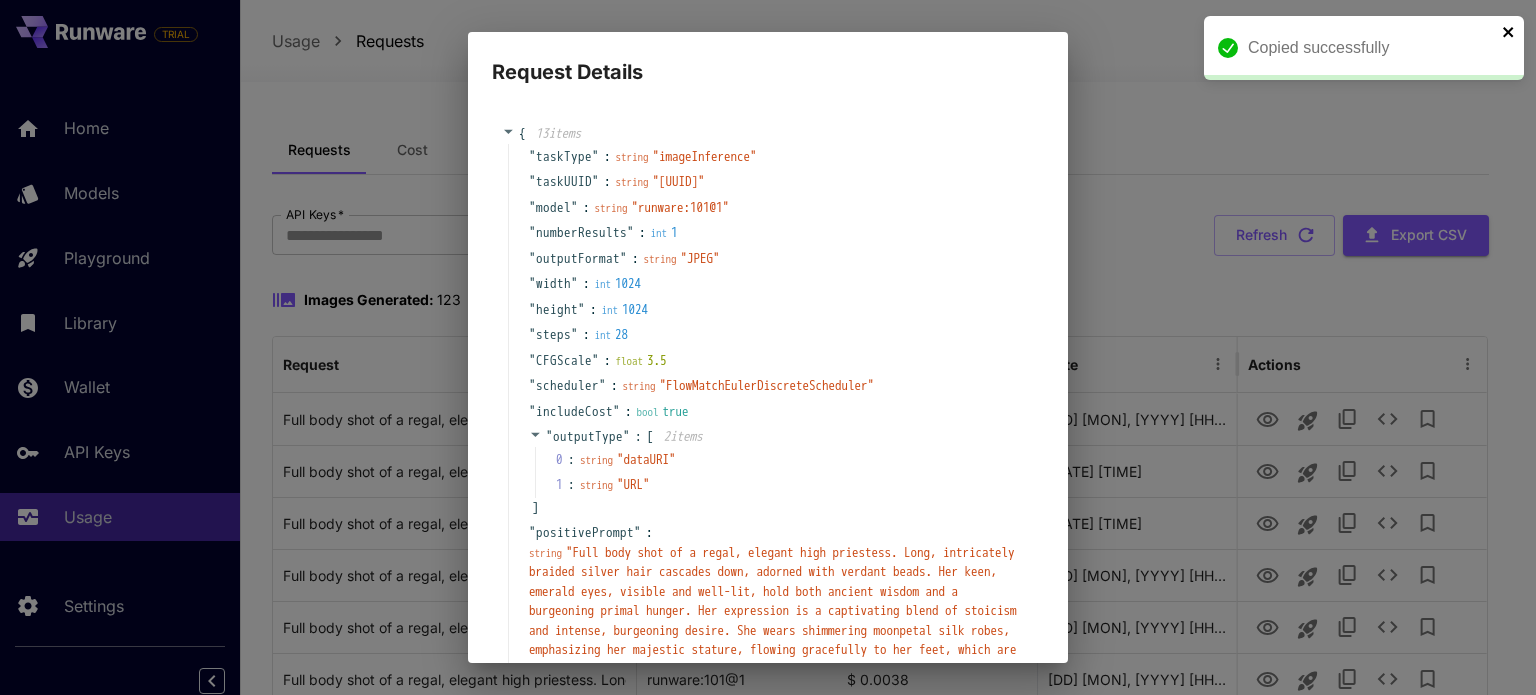 click 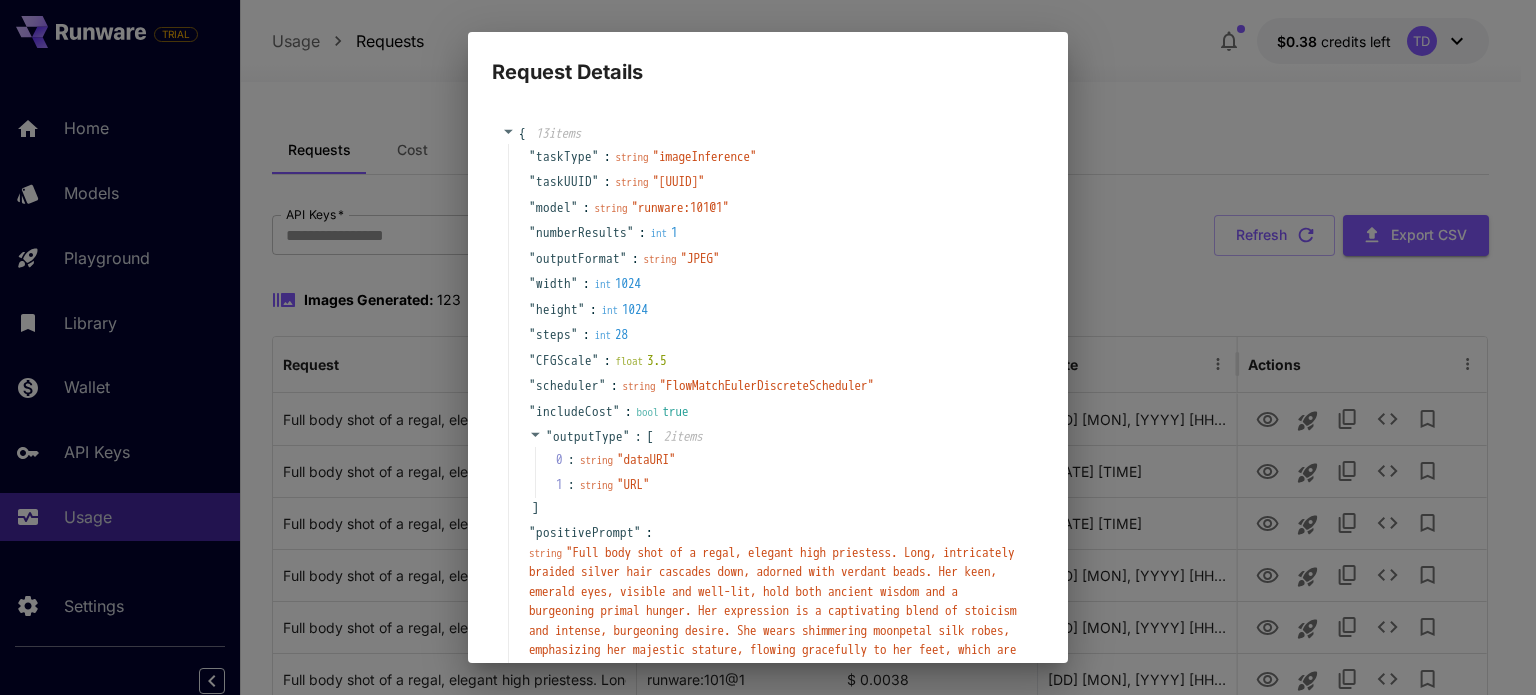 click on "Request Details { 13  item s " taskType " : string " imageInference " " taskUUID " : string " [UUID] " " model " : string " runware:101@1 " " numberResults " : int 1 " outputFormat " : string " JPEG " " width " : int 1024 " height " : int 1024 " steps " : int 28 " CFGScale " : float 3.5 " scheduler " : string " FlowMatchEulerDiscreteScheduler " " includeCost " : bool true " outputType " : [ 2  item s 0 : string " dataURI " 1 : string " URL " ] " positivePrompt " : string " " } Copy Cancel" at bounding box center [768, 347] 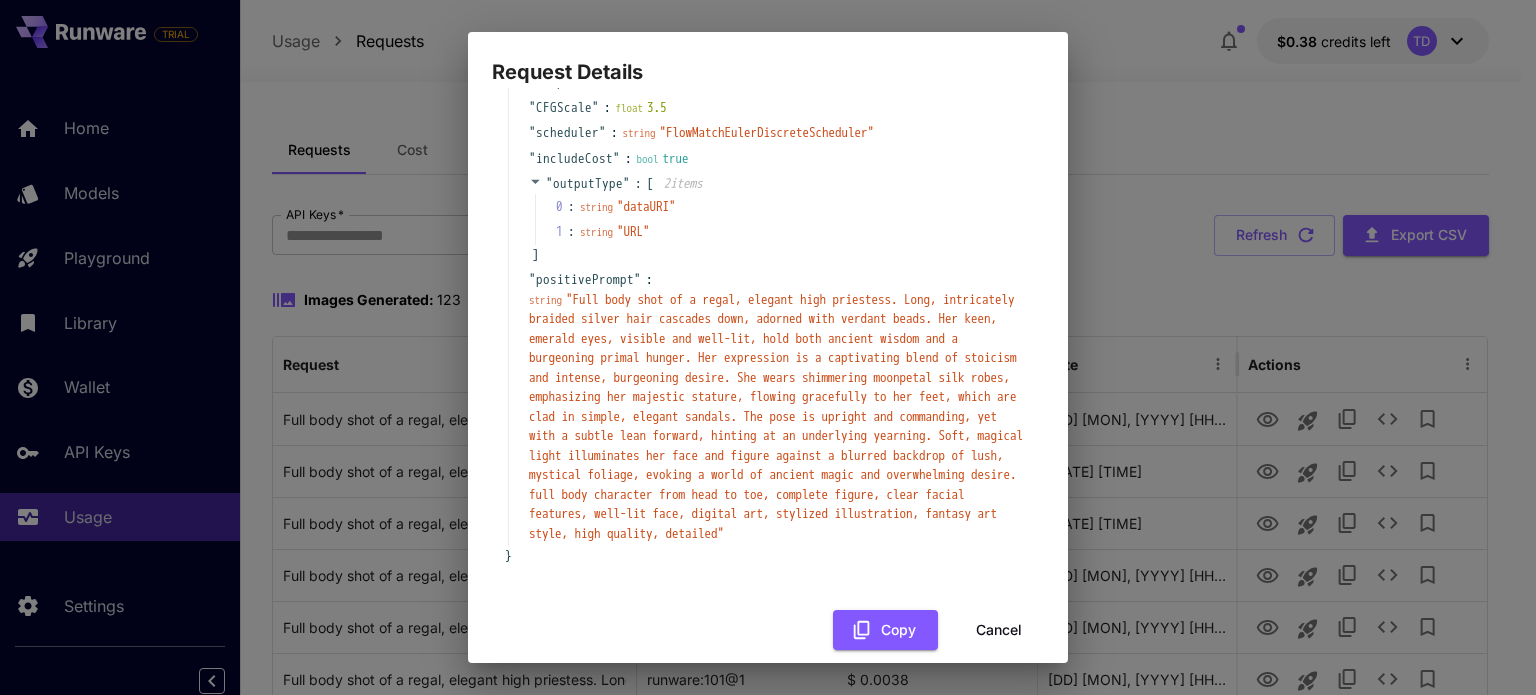 scroll, scrollTop: 315, scrollLeft: 0, axis: vertical 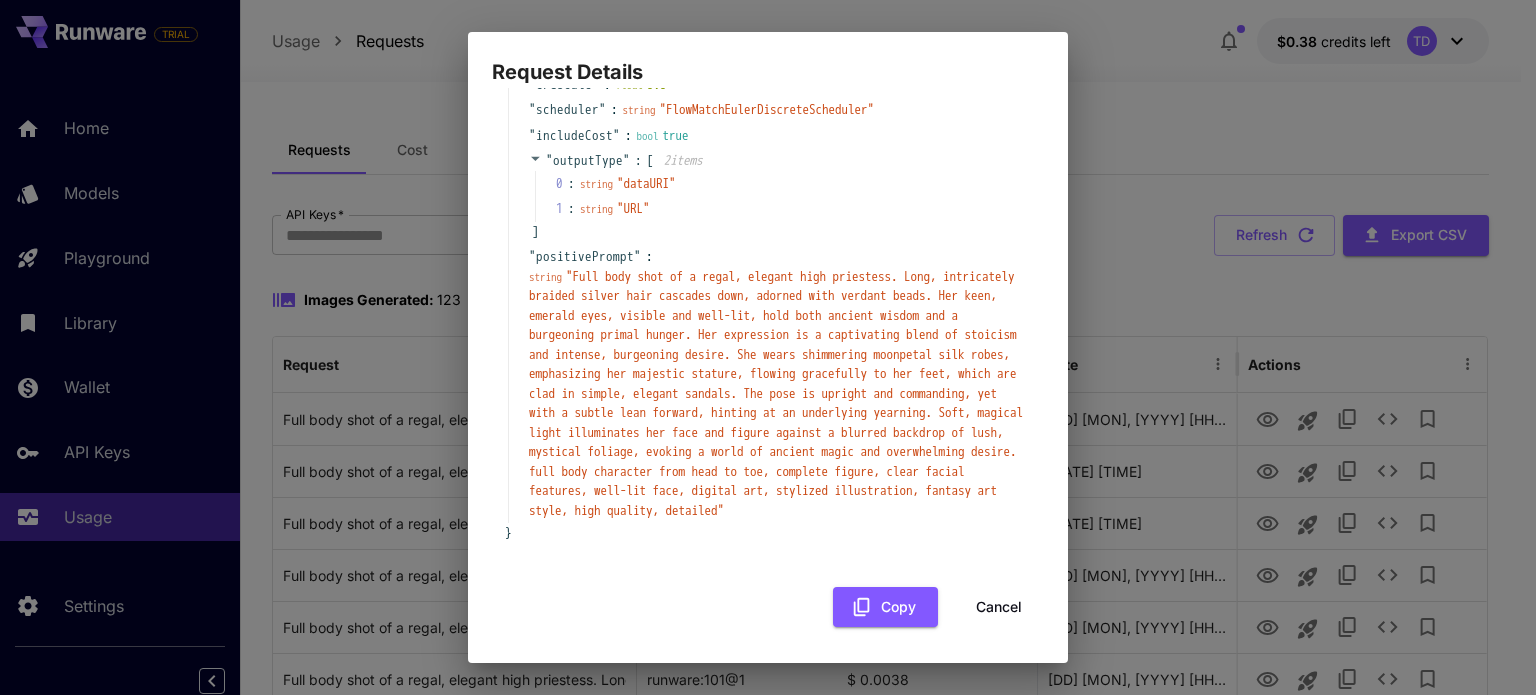 click on "Cancel" at bounding box center (999, 607) 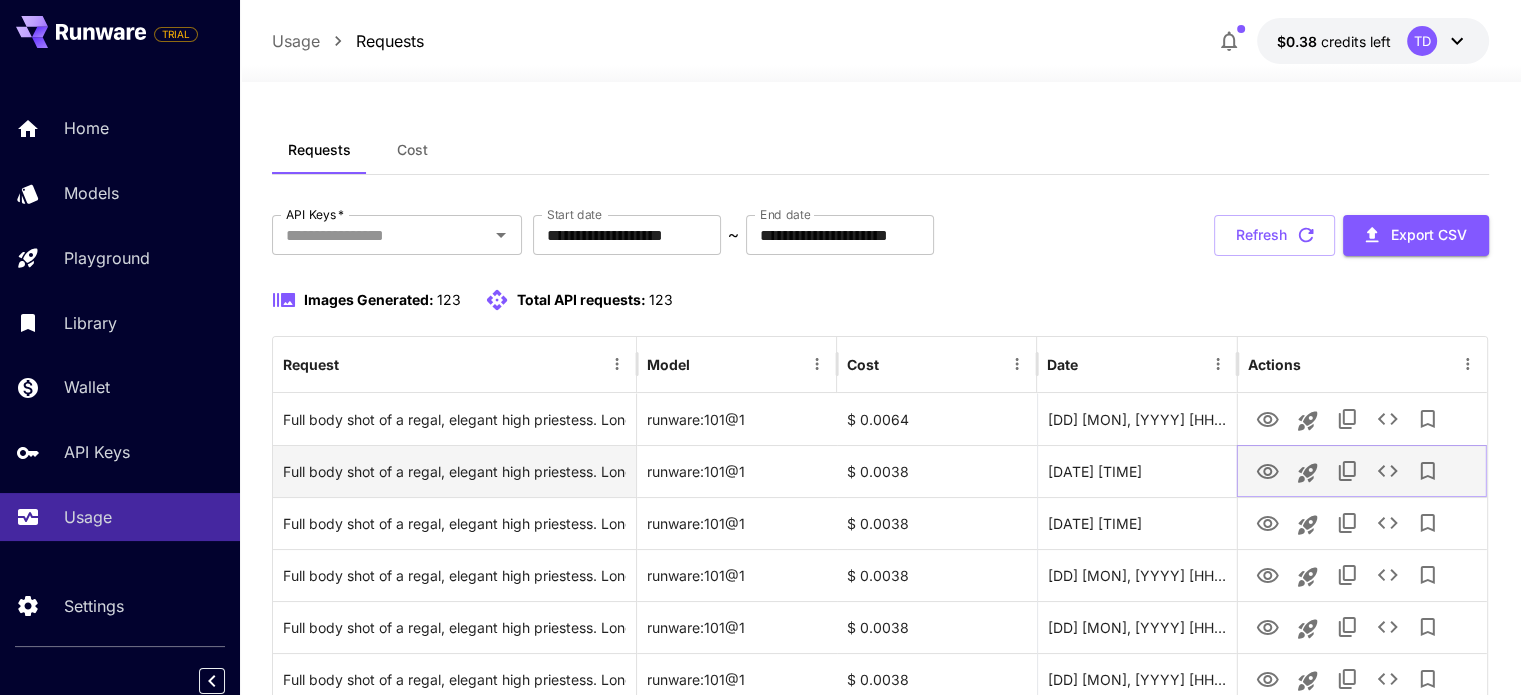 click 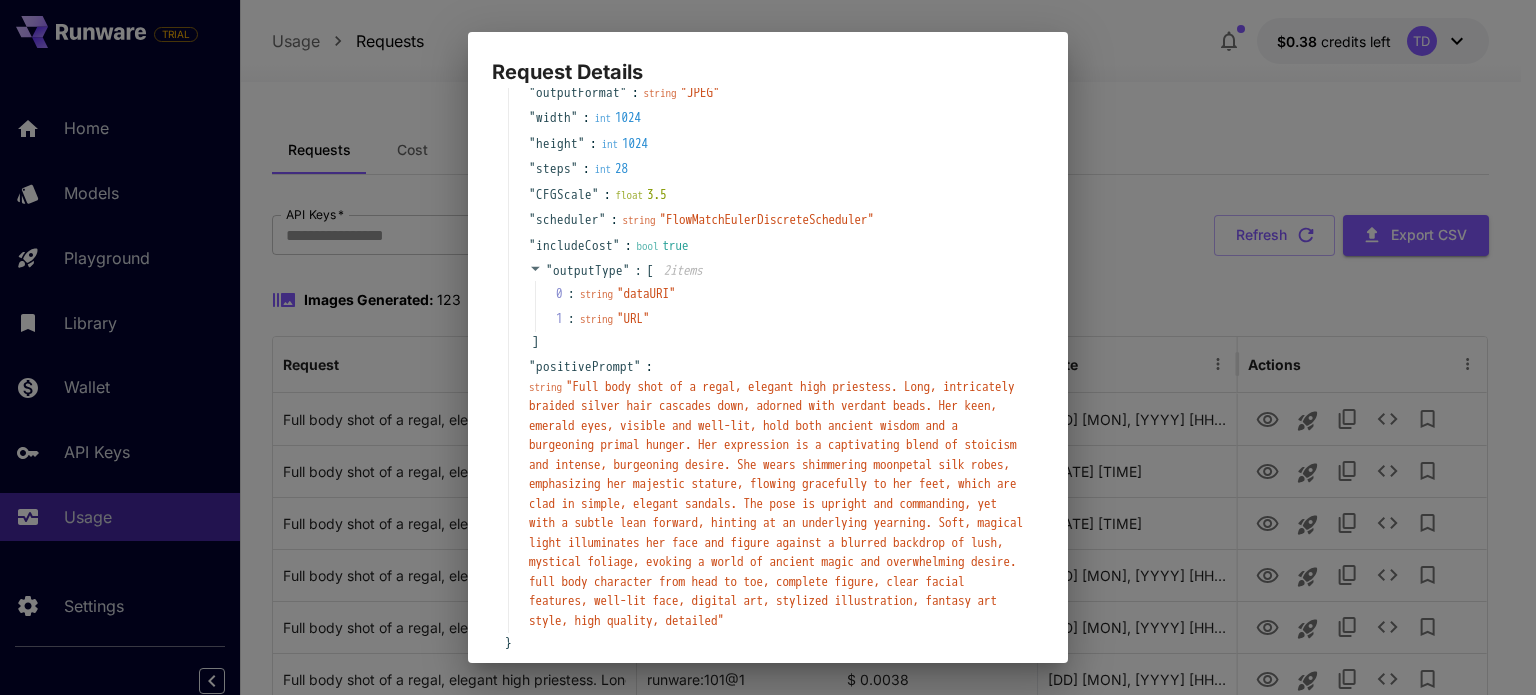 scroll, scrollTop: 315, scrollLeft: 0, axis: vertical 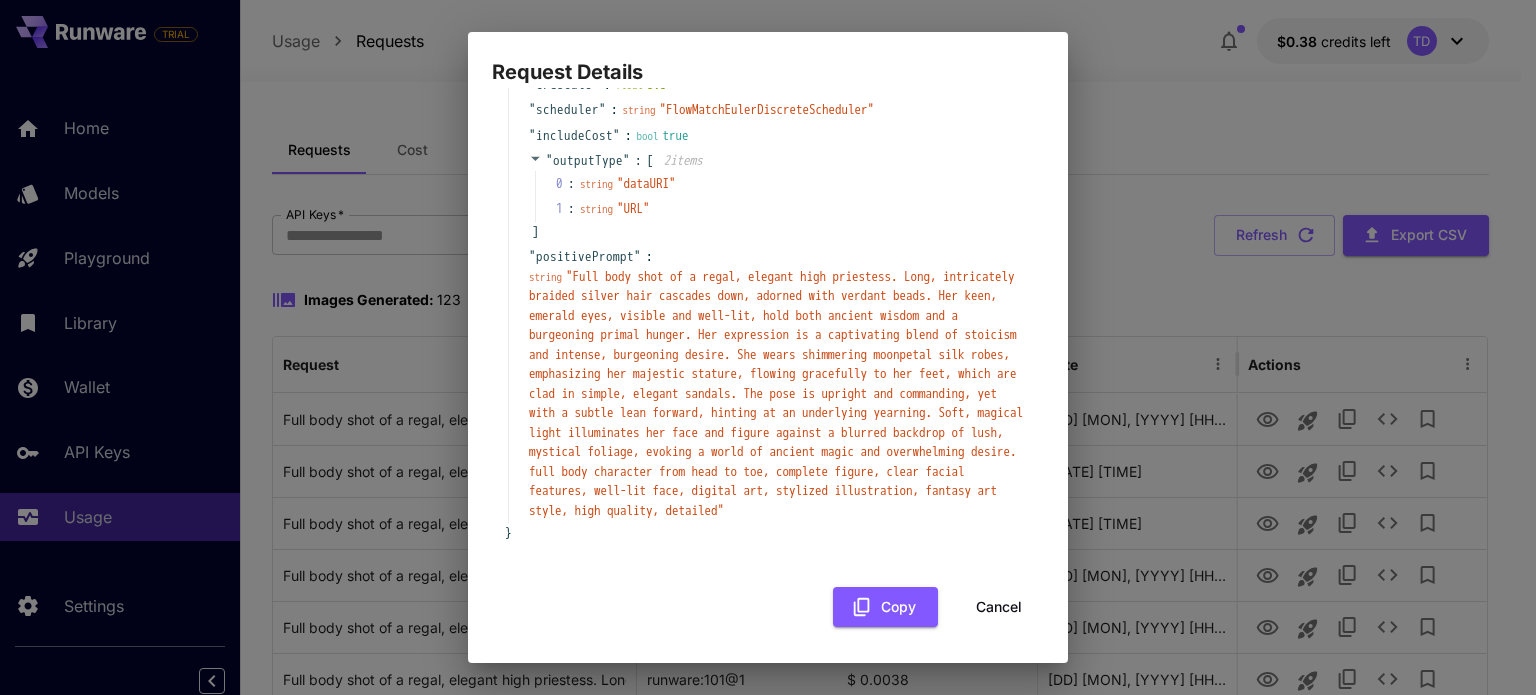 click on "Cancel" at bounding box center [999, 607] 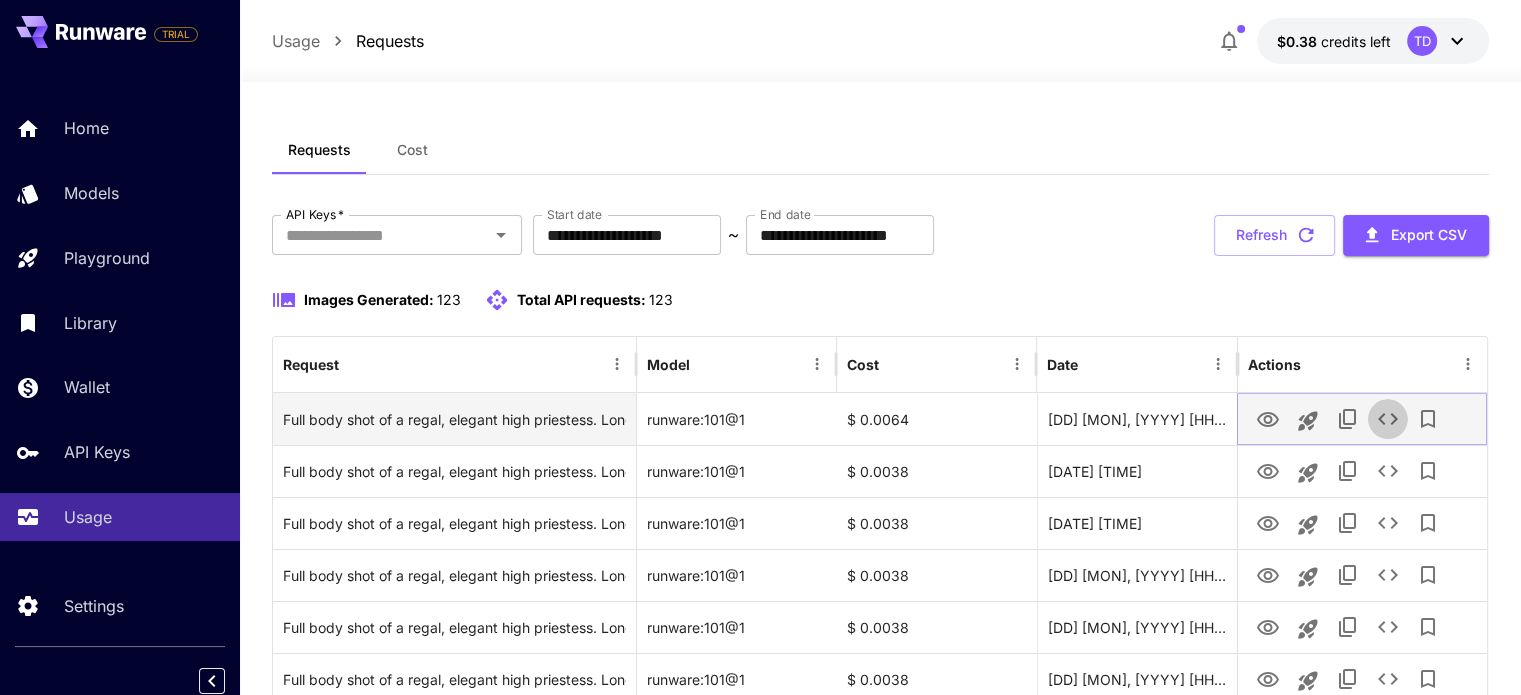 click 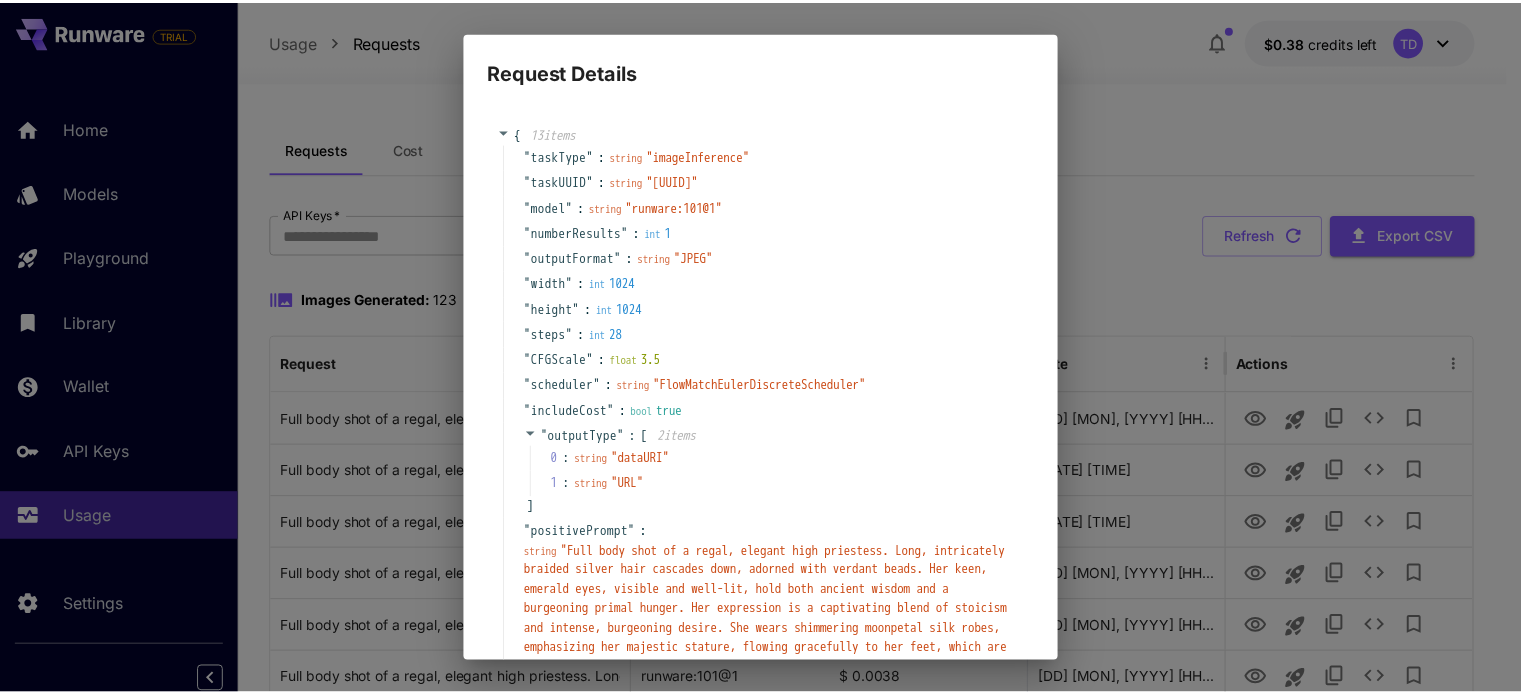 scroll, scrollTop: 315, scrollLeft: 0, axis: vertical 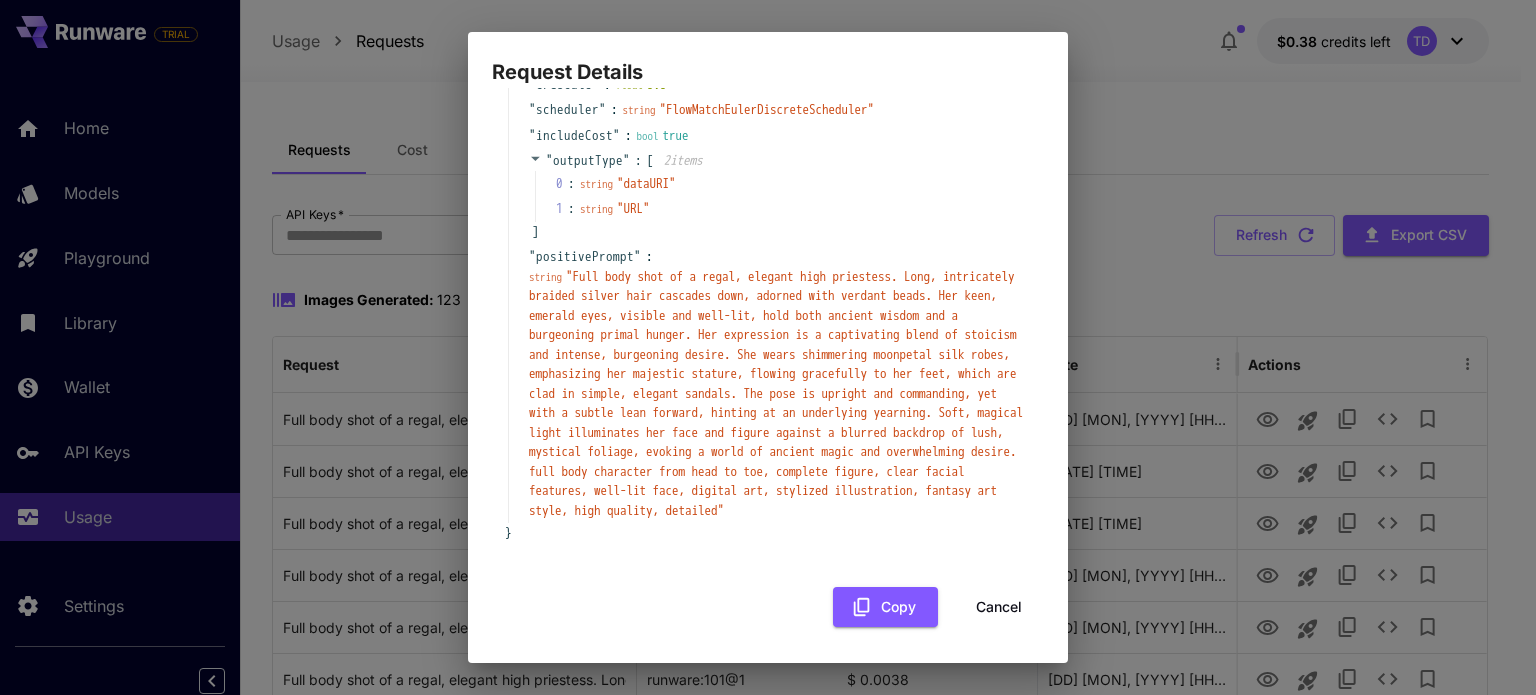 click on "Cancel" at bounding box center (999, 607) 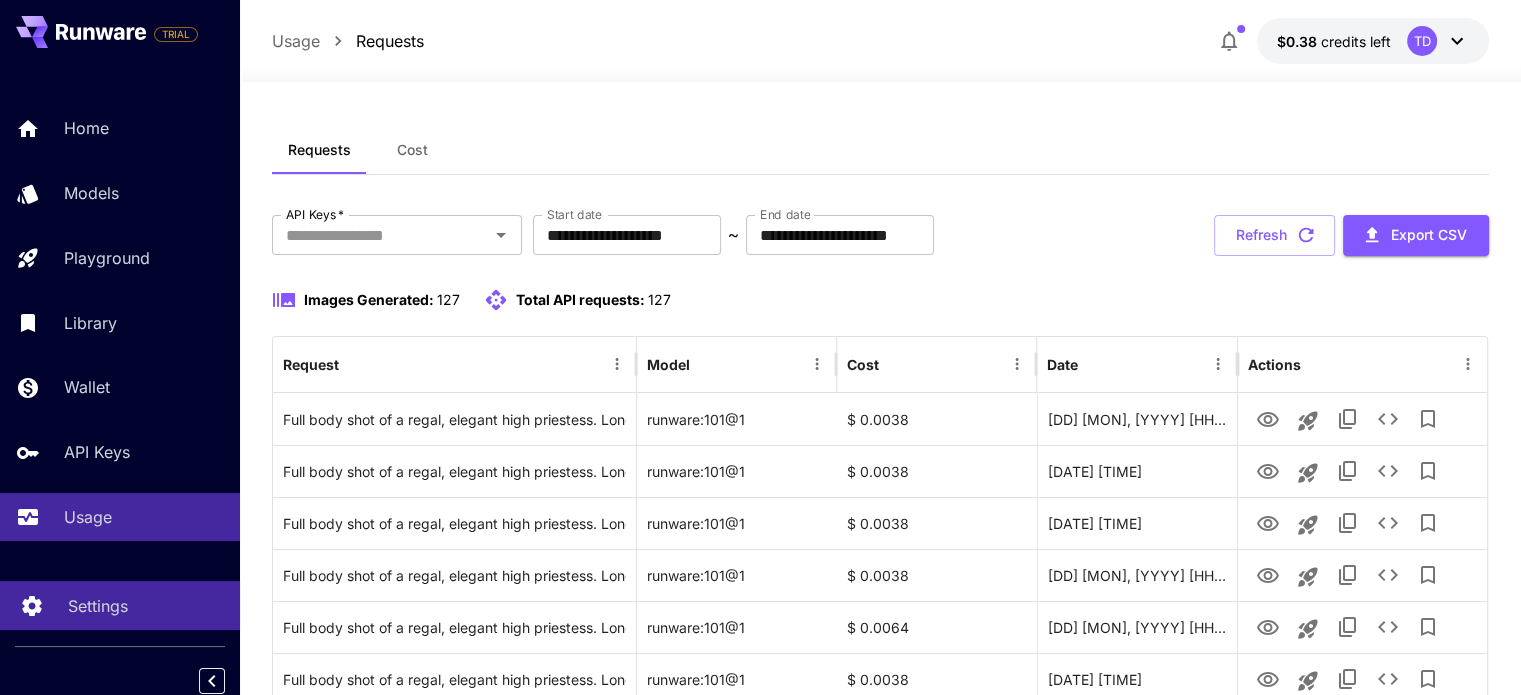 click on "Settings" at bounding box center [98, 606] 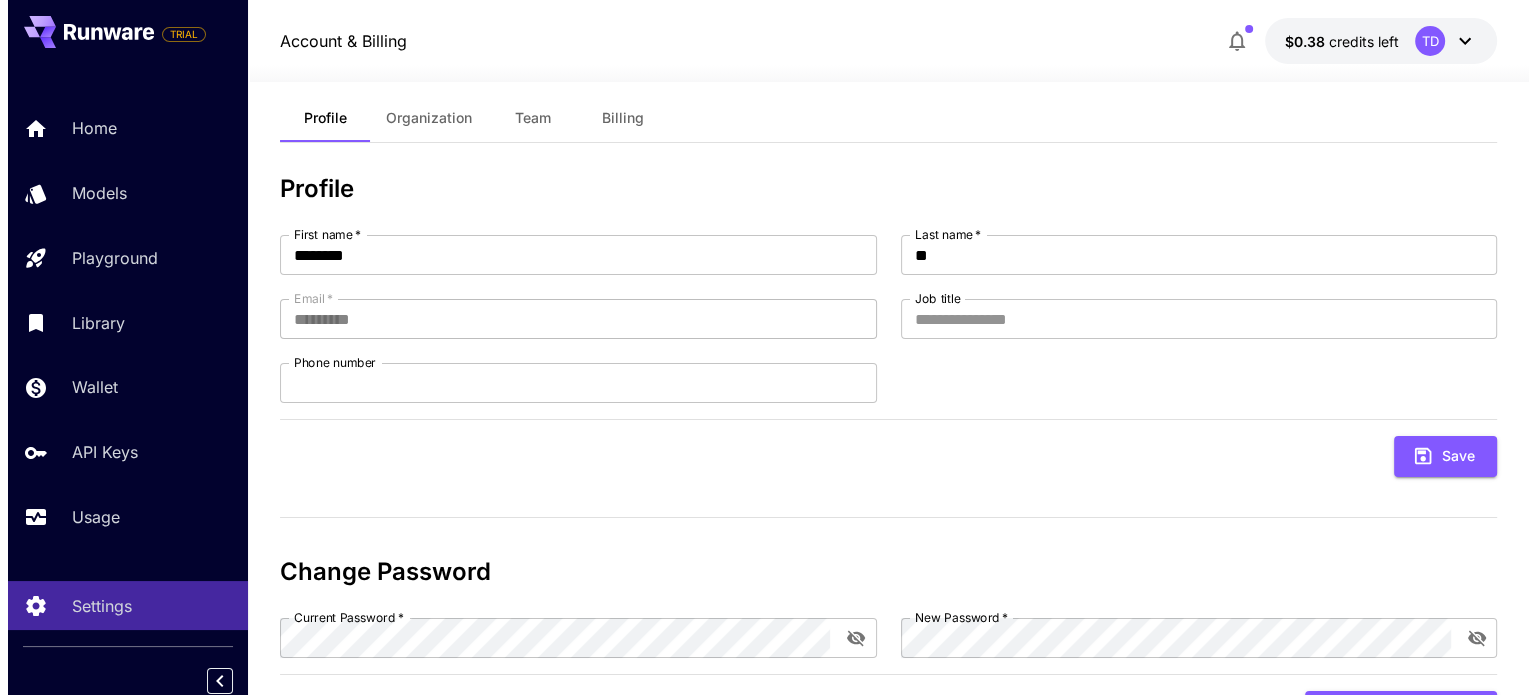 scroll, scrollTop: 0, scrollLeft: 0, axis: both 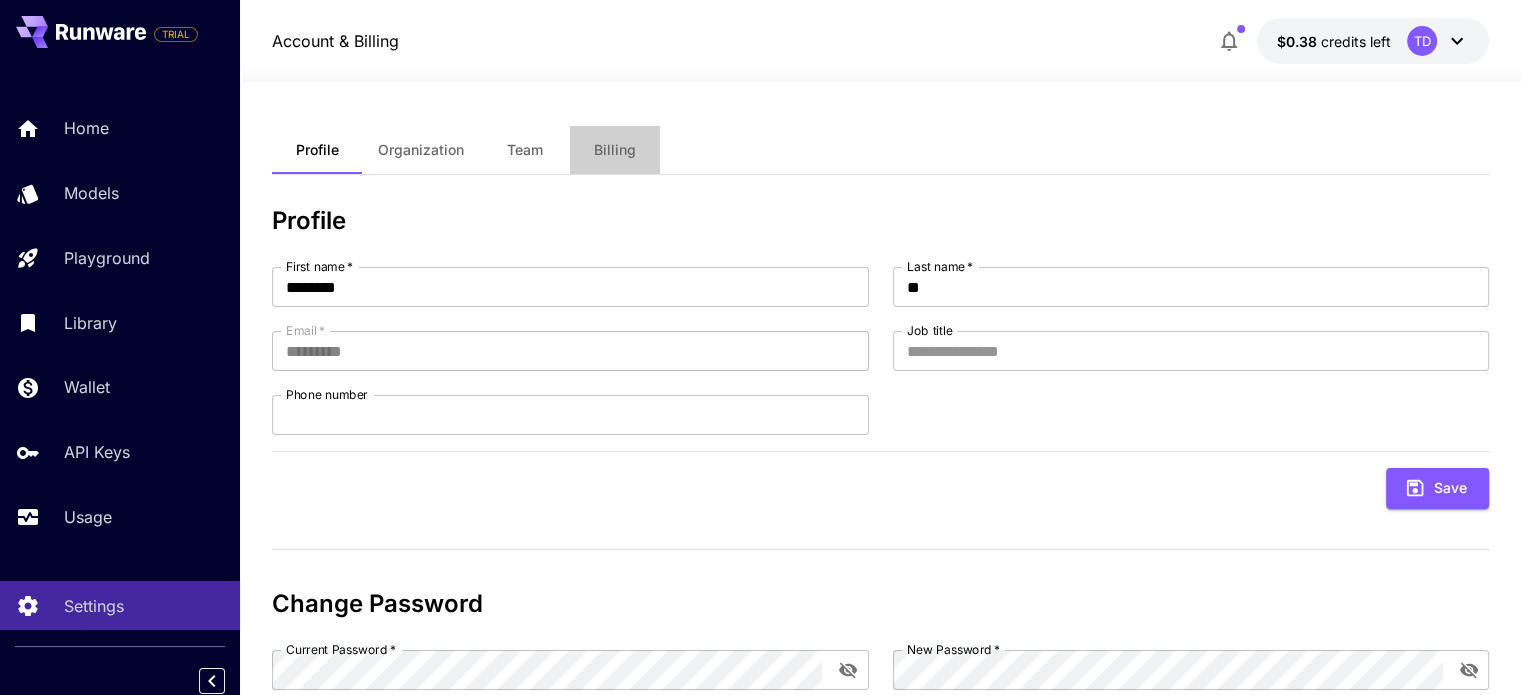 click on "Billing" at bounding box center (615, 150) 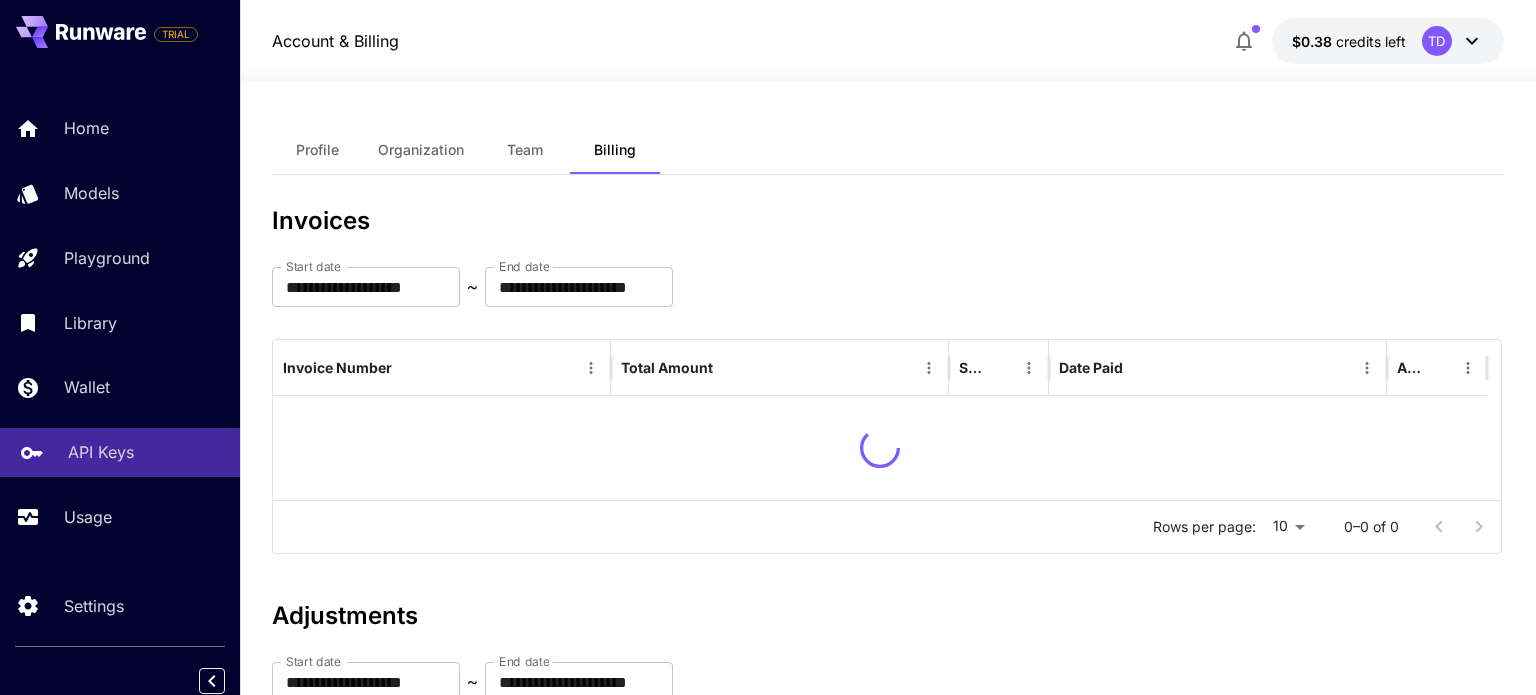 click on "API Keys" at bounding box center (101, 452) 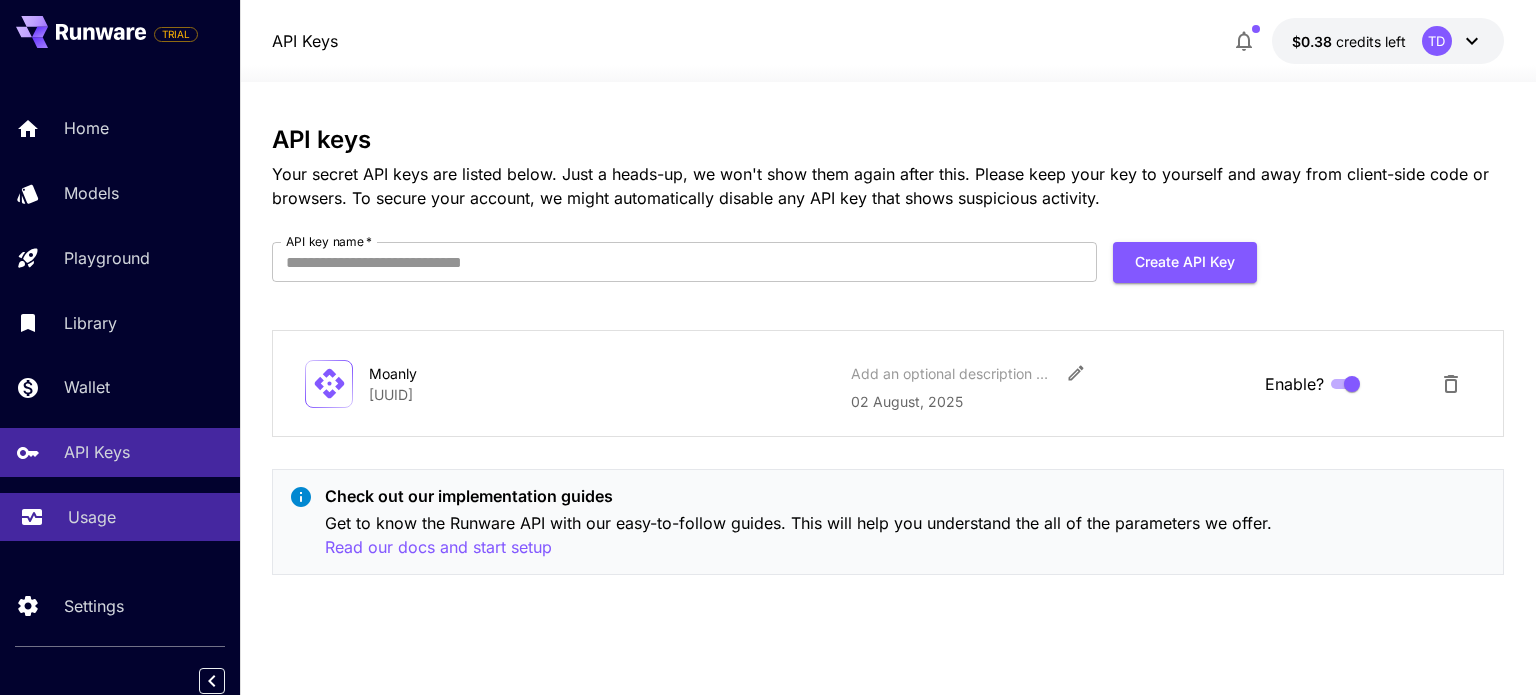 click on "Usage" at bounding box center [92, 517] 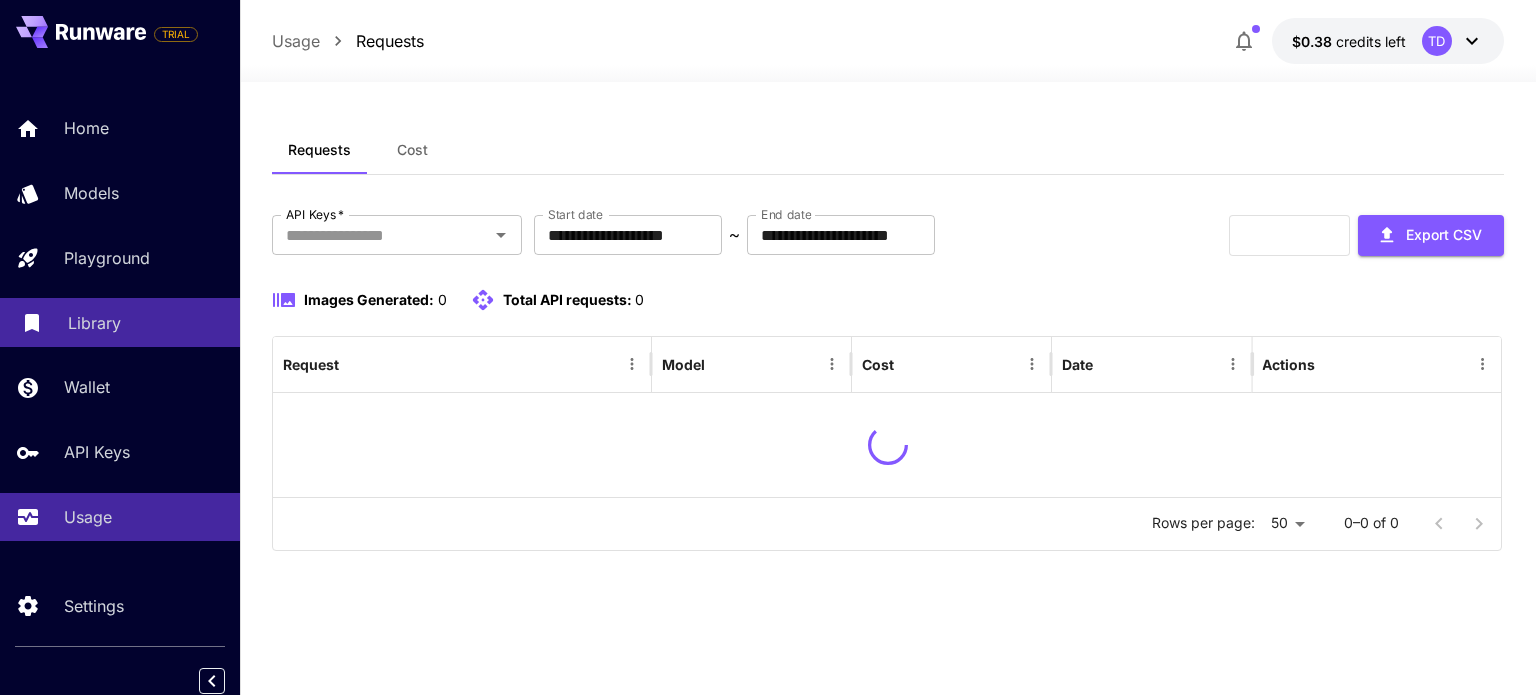 click on "Library" at bounding box center [120, 322] 